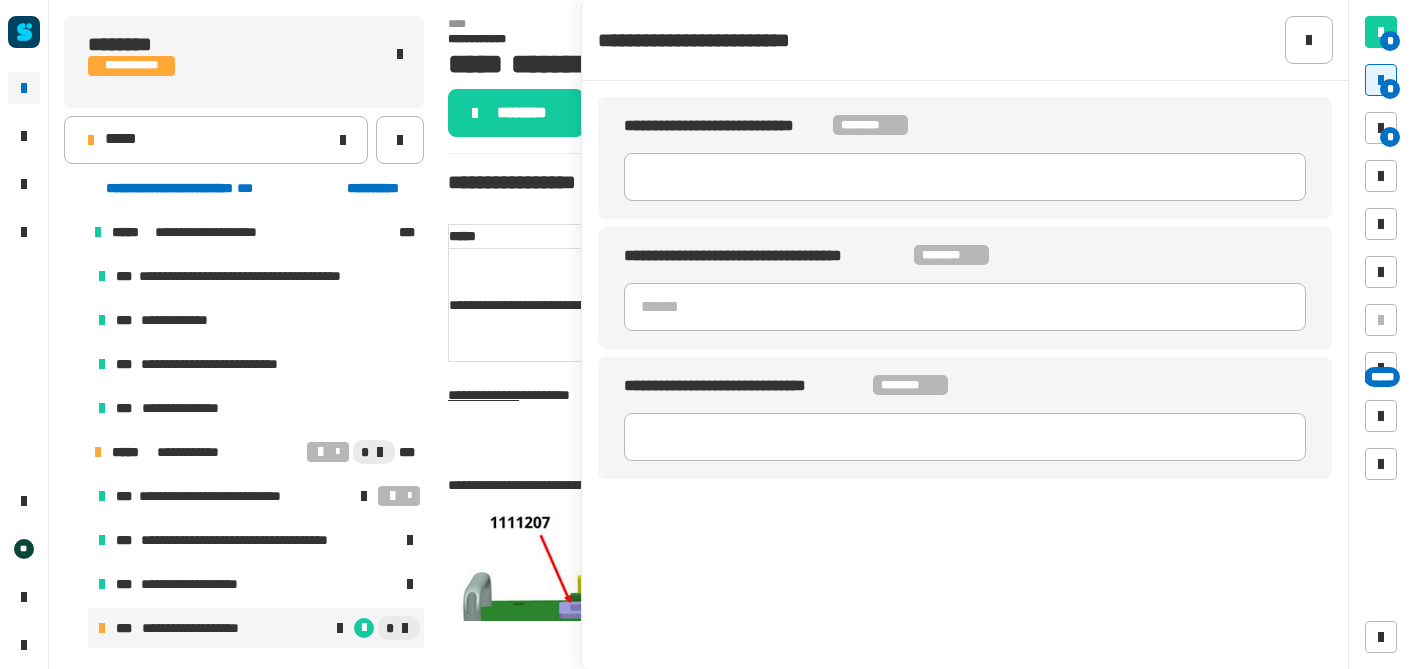 scroll, scrollTop: 0, scrollLeft: 0, axis: both 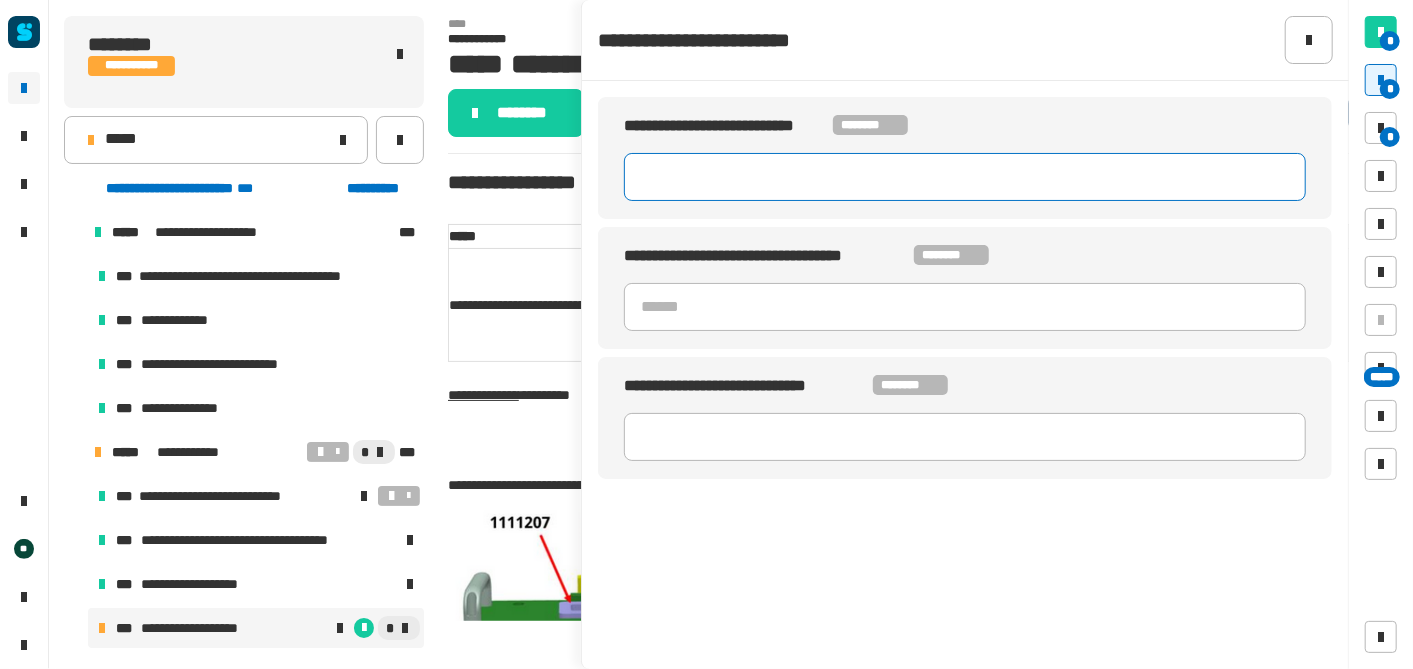 click 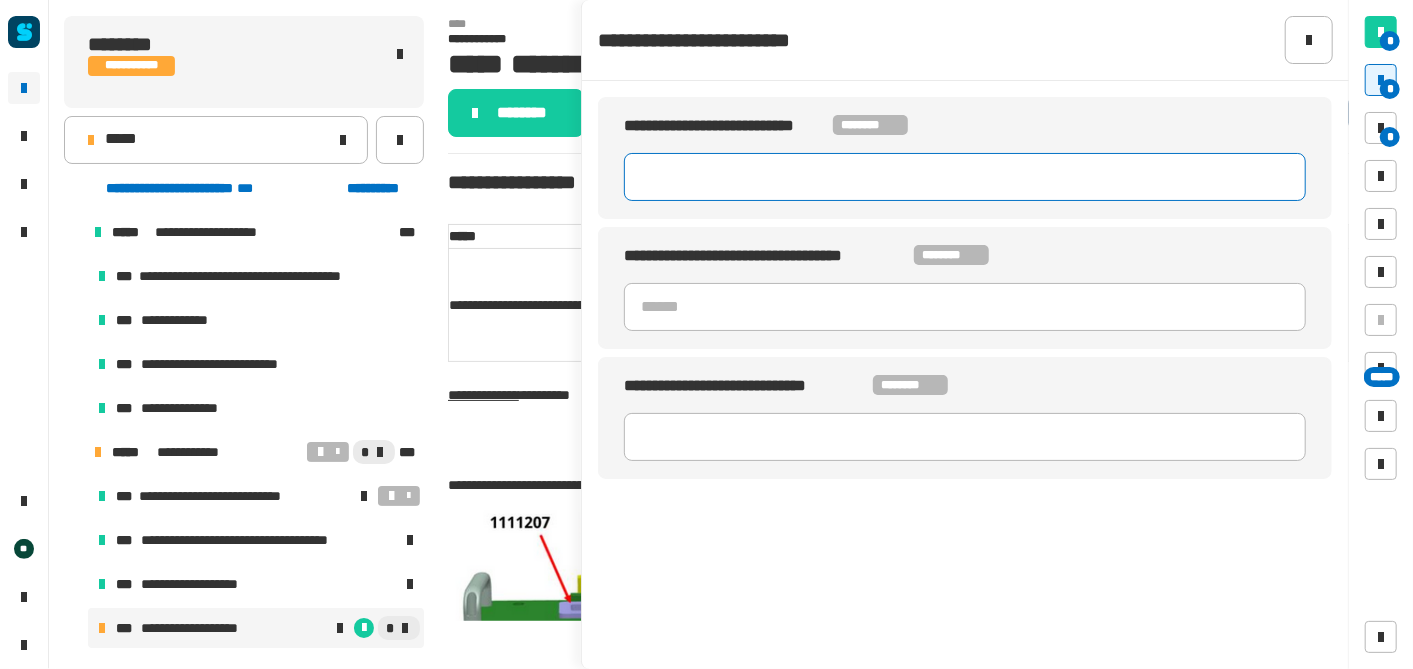 paste on "********" 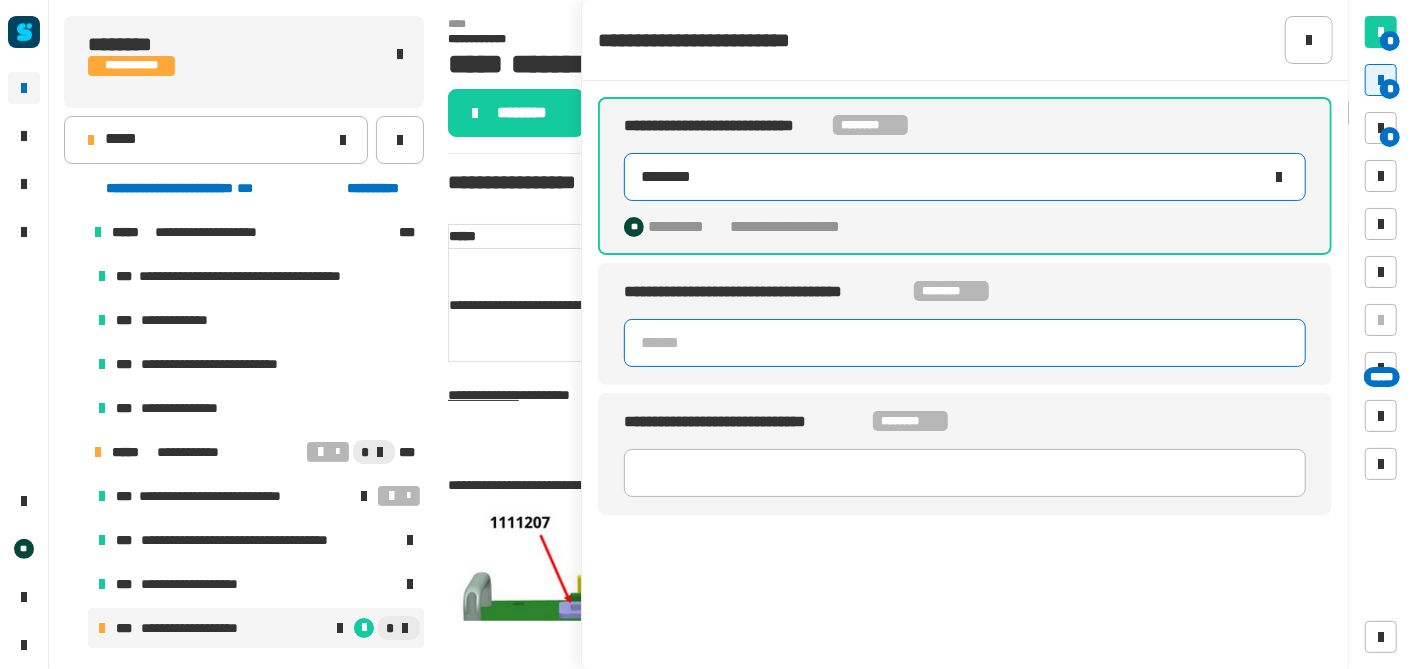 type on "********" 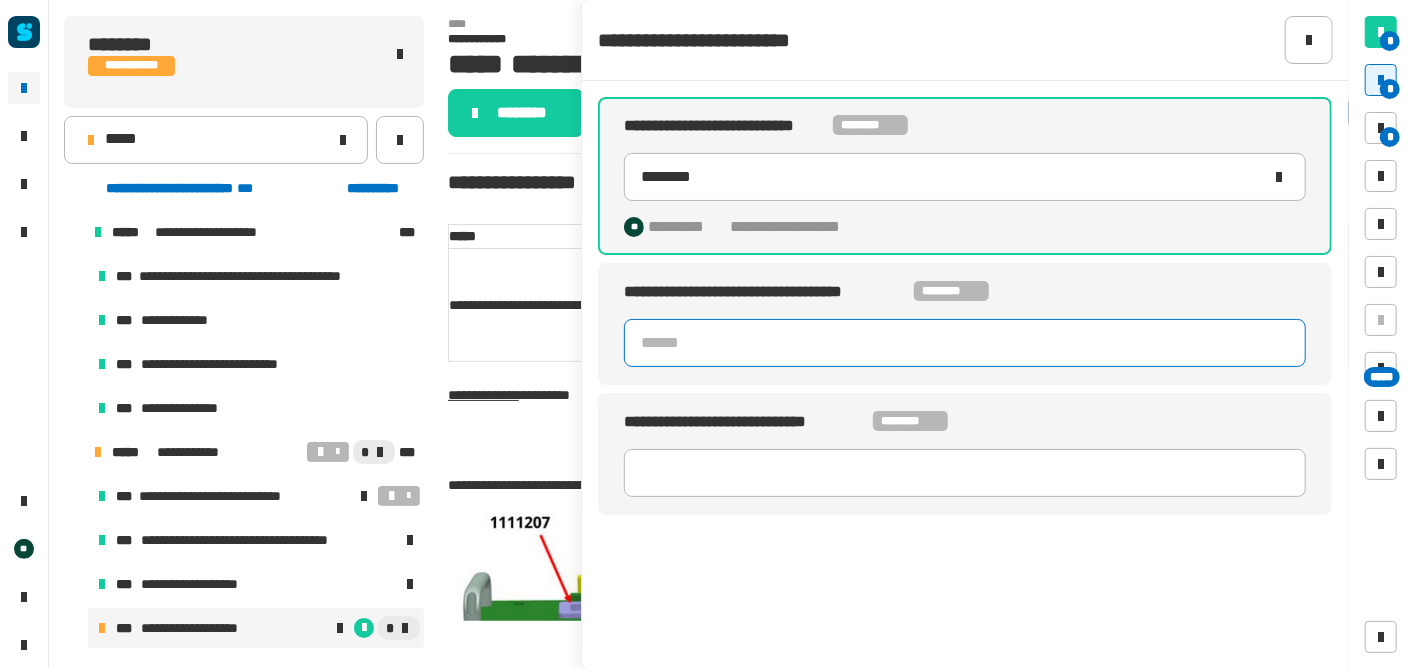 click 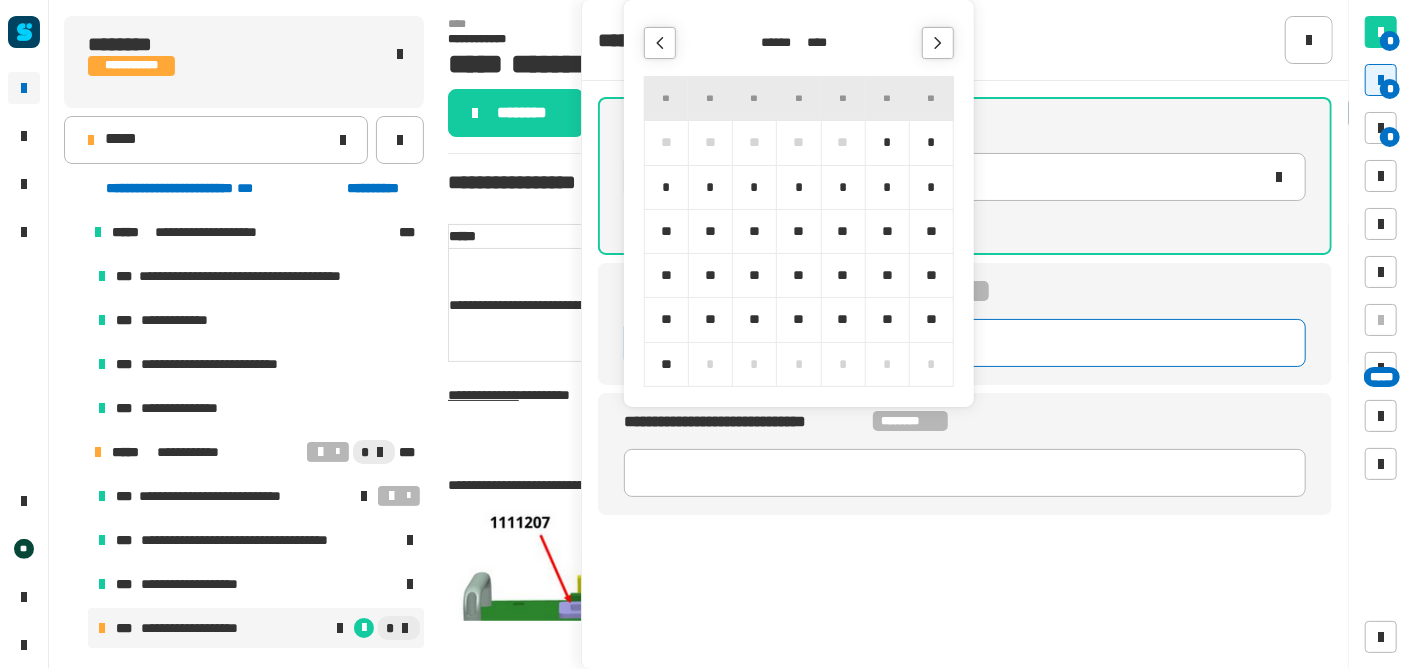 click on "****** ****" at bounding box center [798, 43] 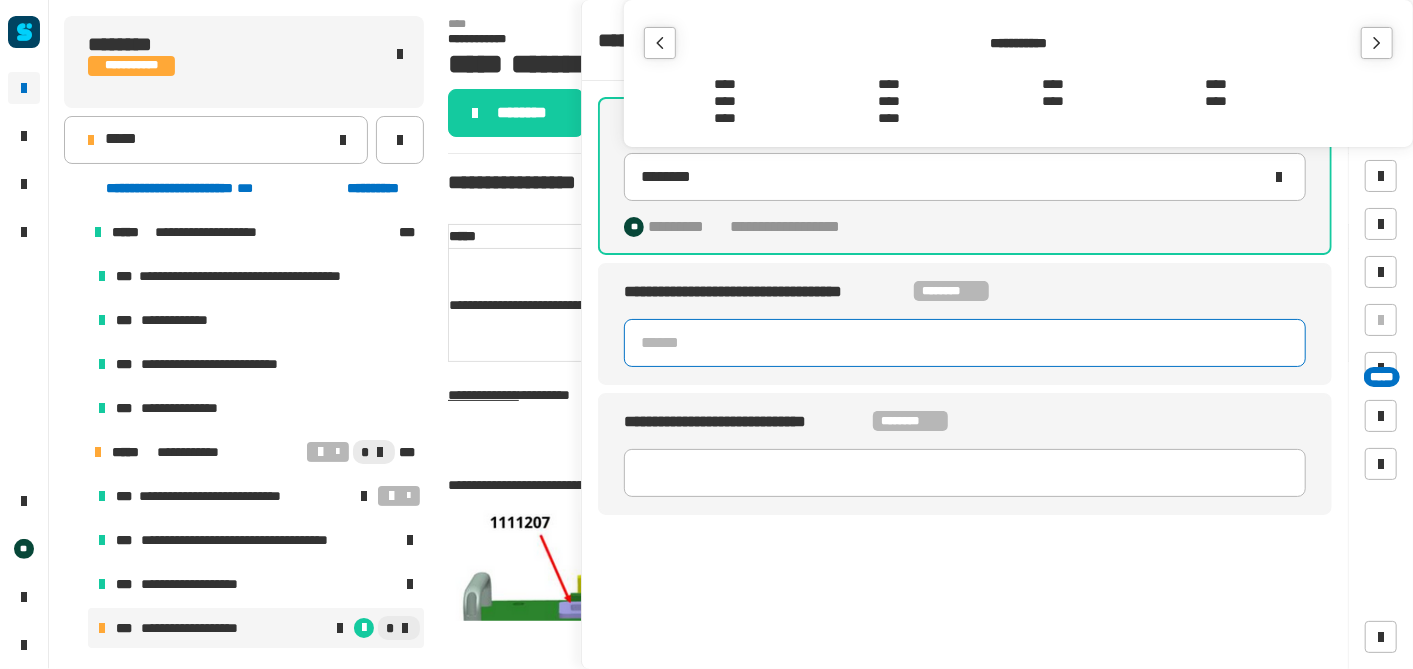 click on "****" at bounding box center (1053, 101) 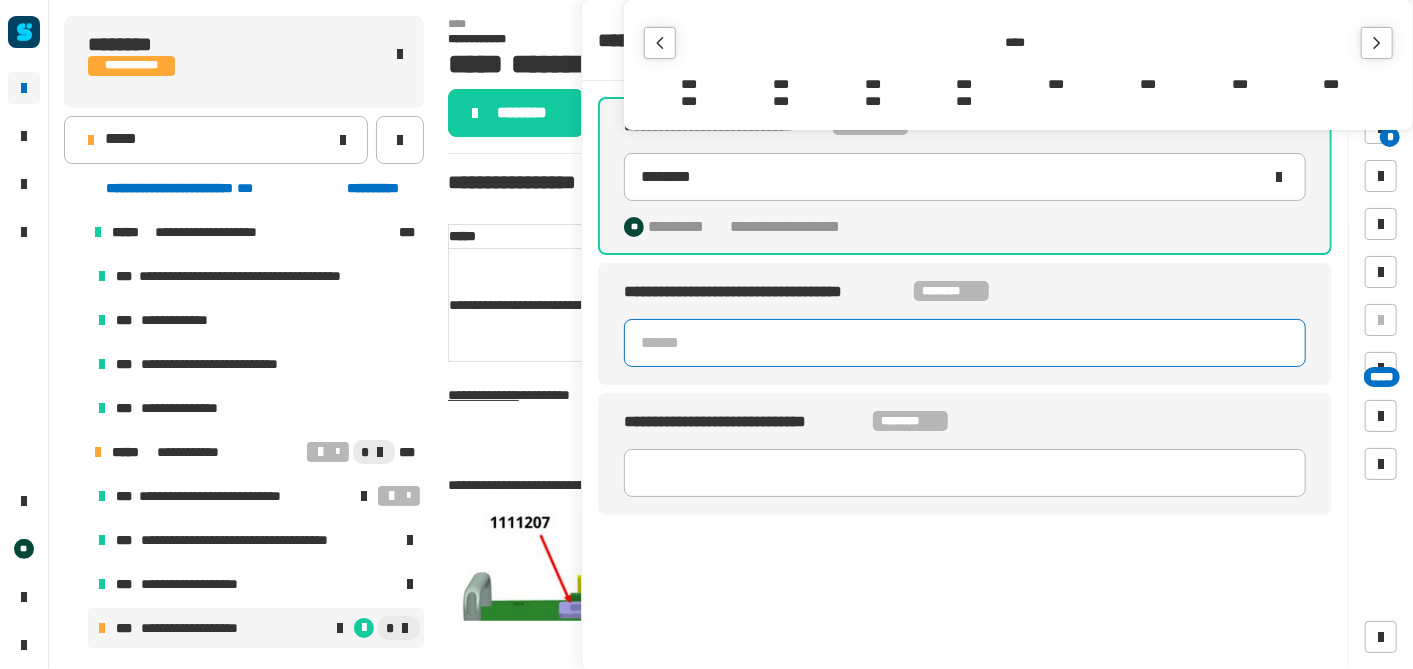 click on "***" at bounding box center [1240, 84] 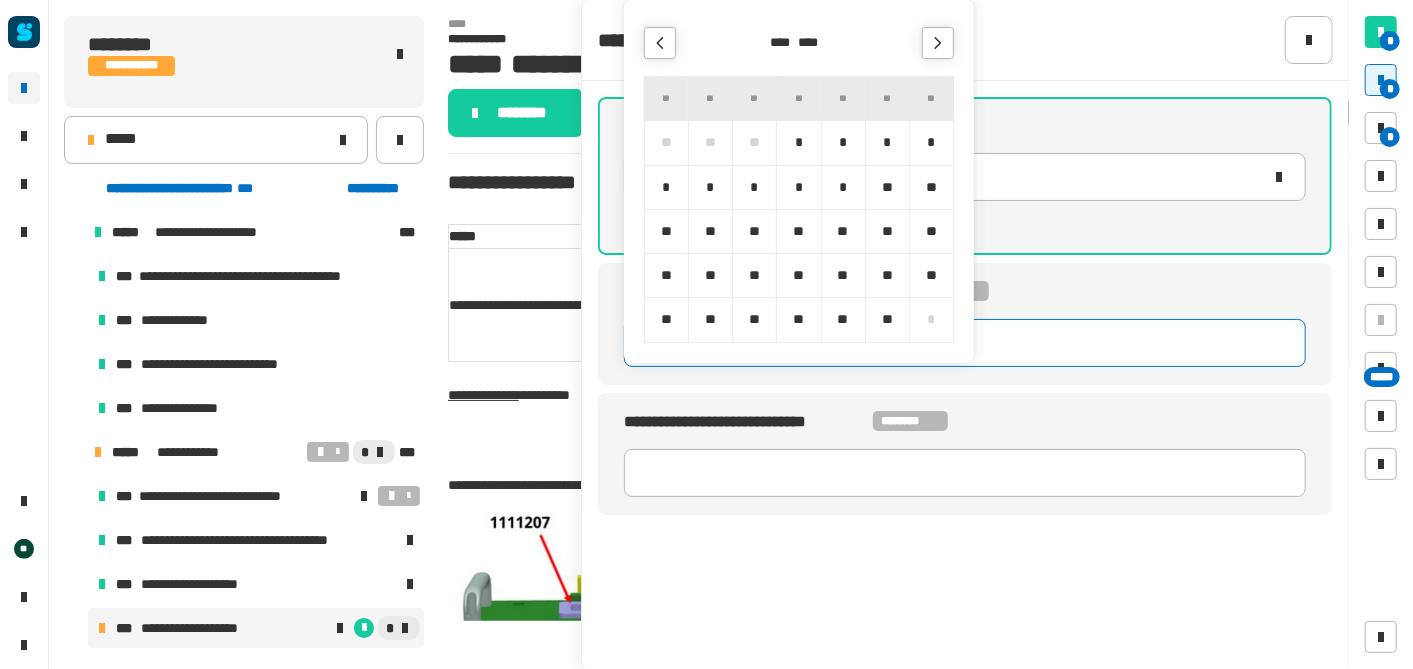 click on "*" at bounding box center (887, 142) 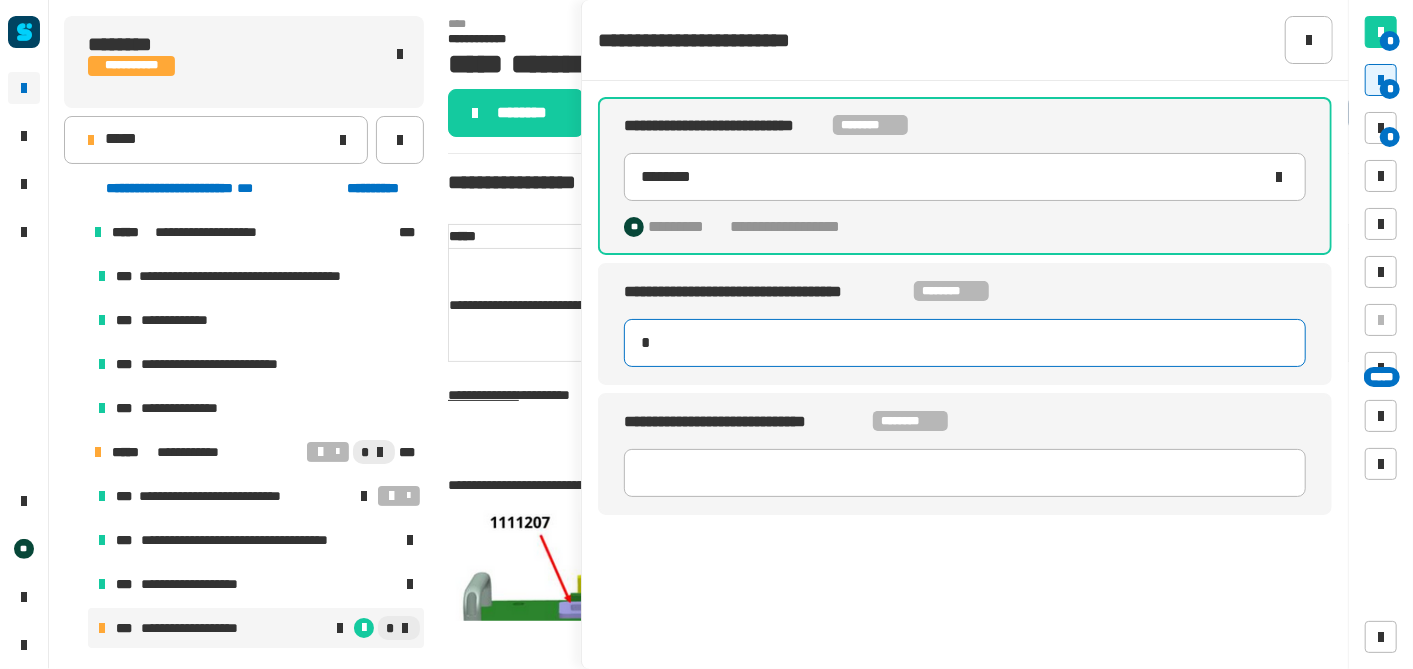 type on "**********" 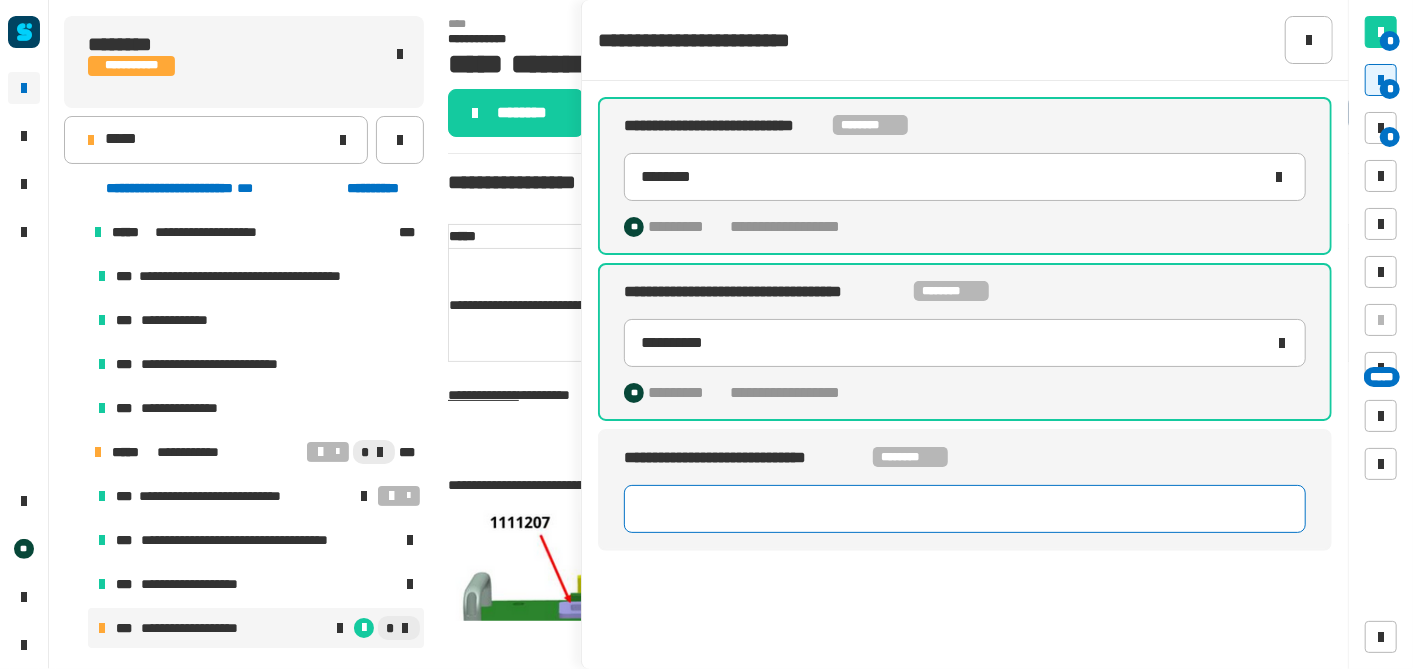 click 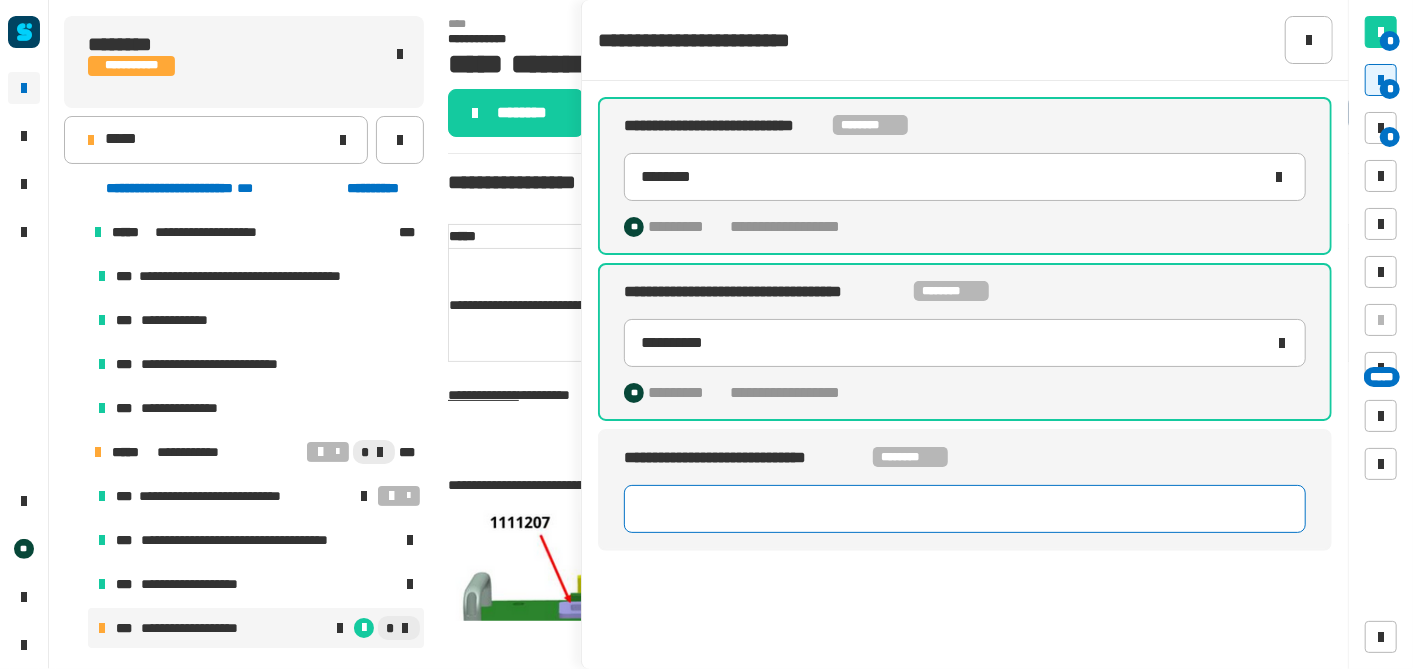 paste on "**********" 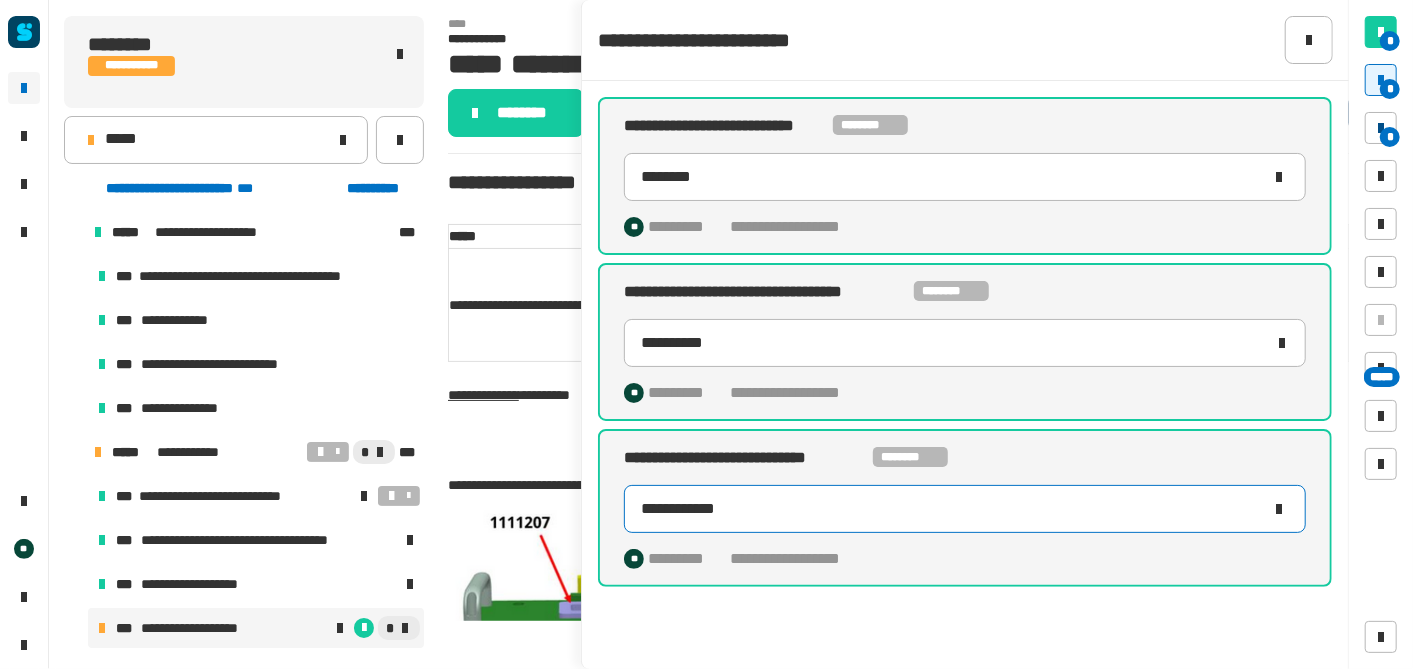 type on "**********" 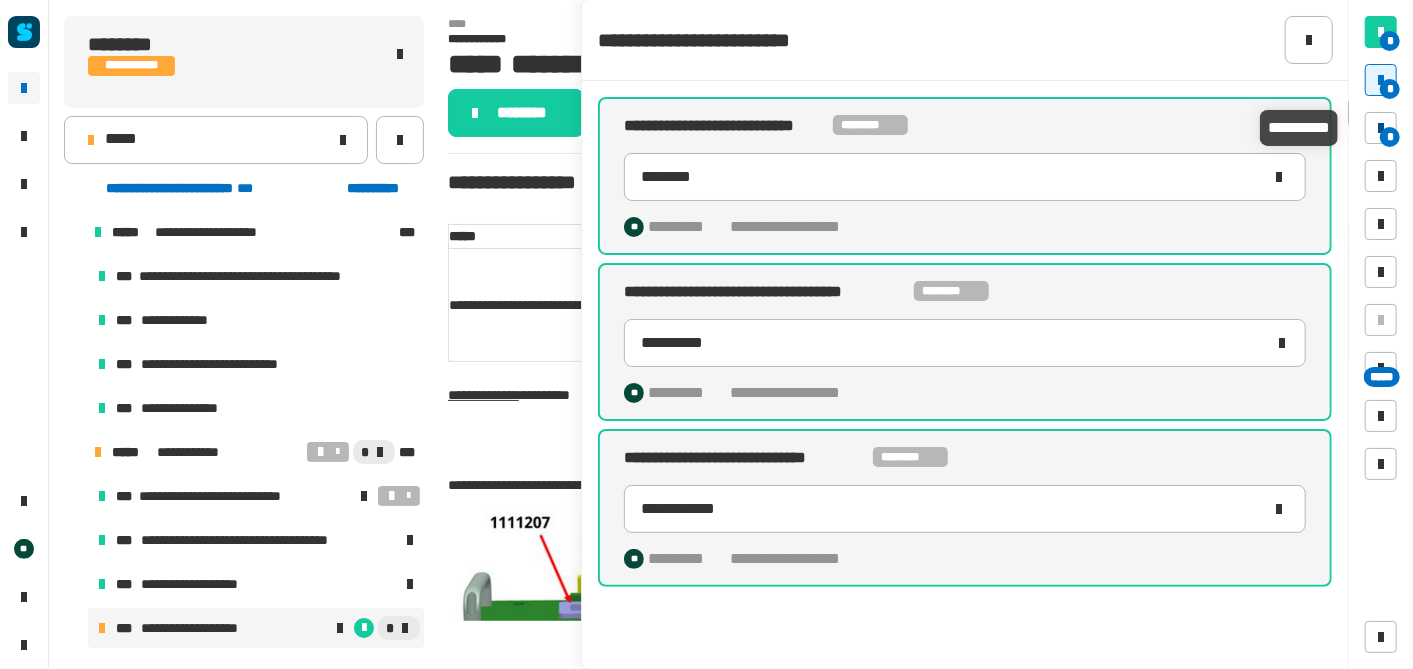 click on "*" at bounding box center [1390, 137] 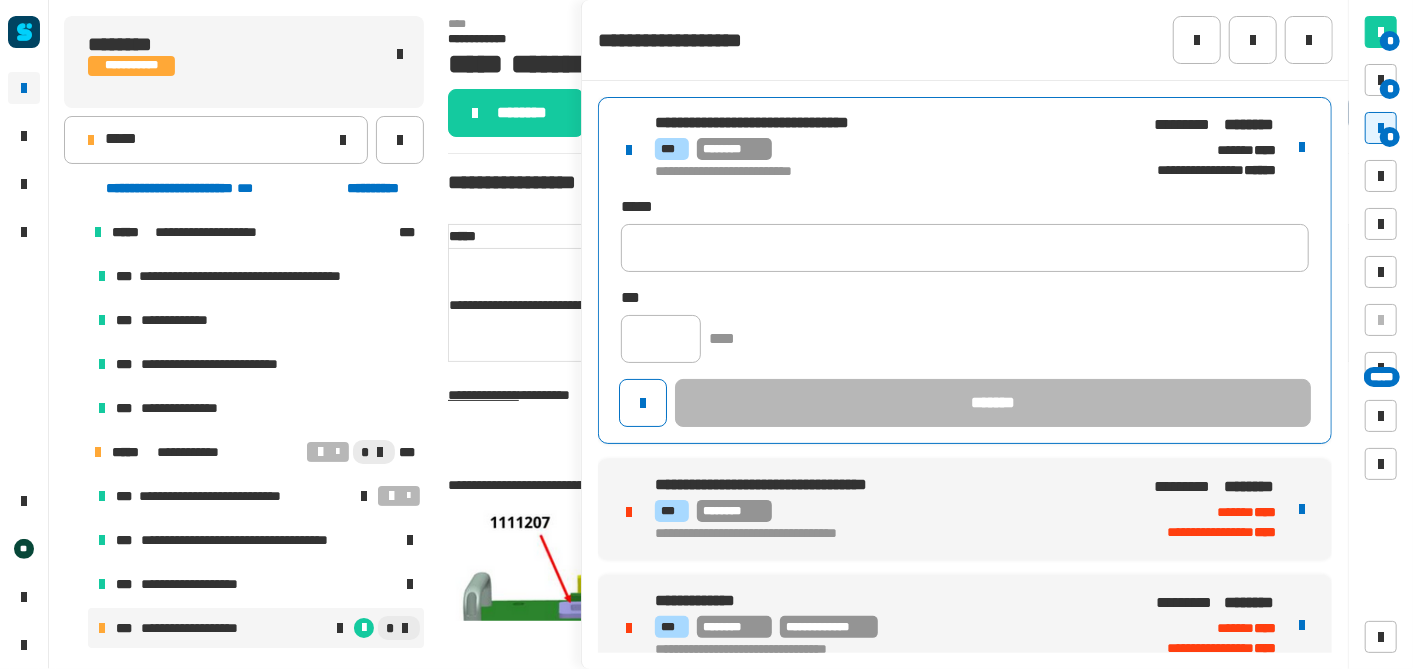 click on "*** ********" at bounding box center (882, 149) 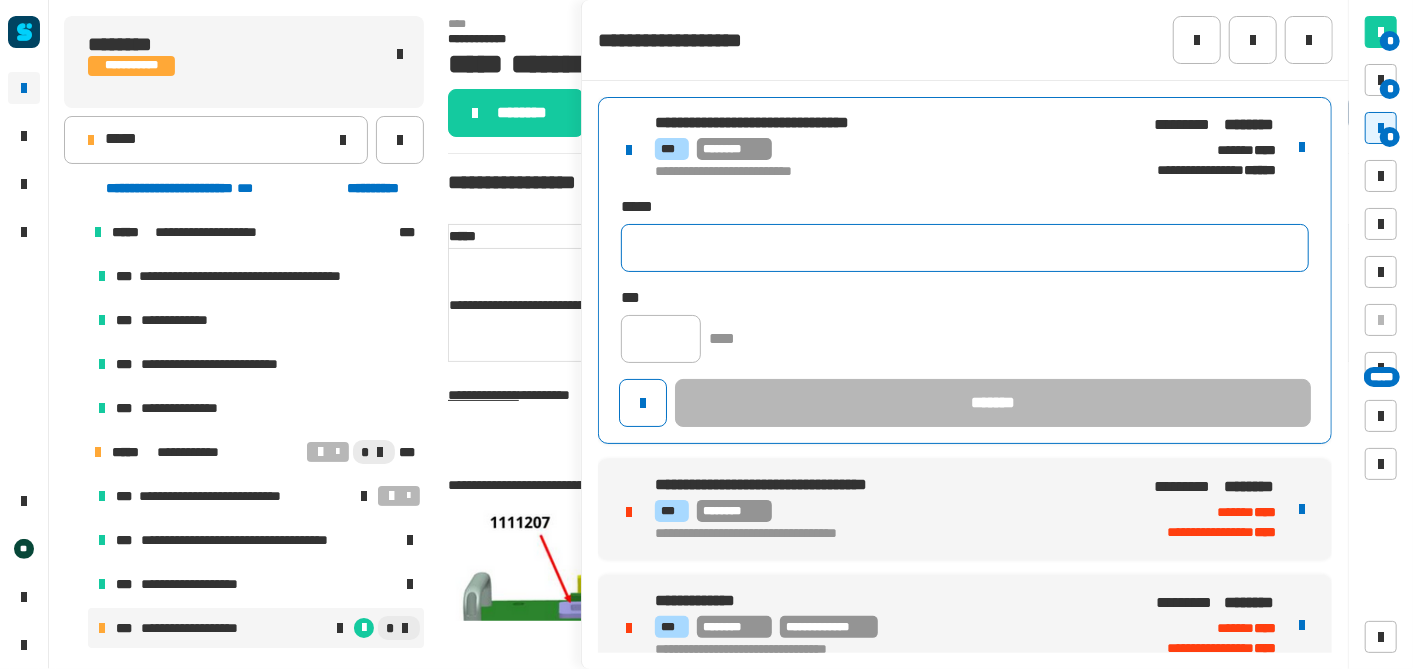 click 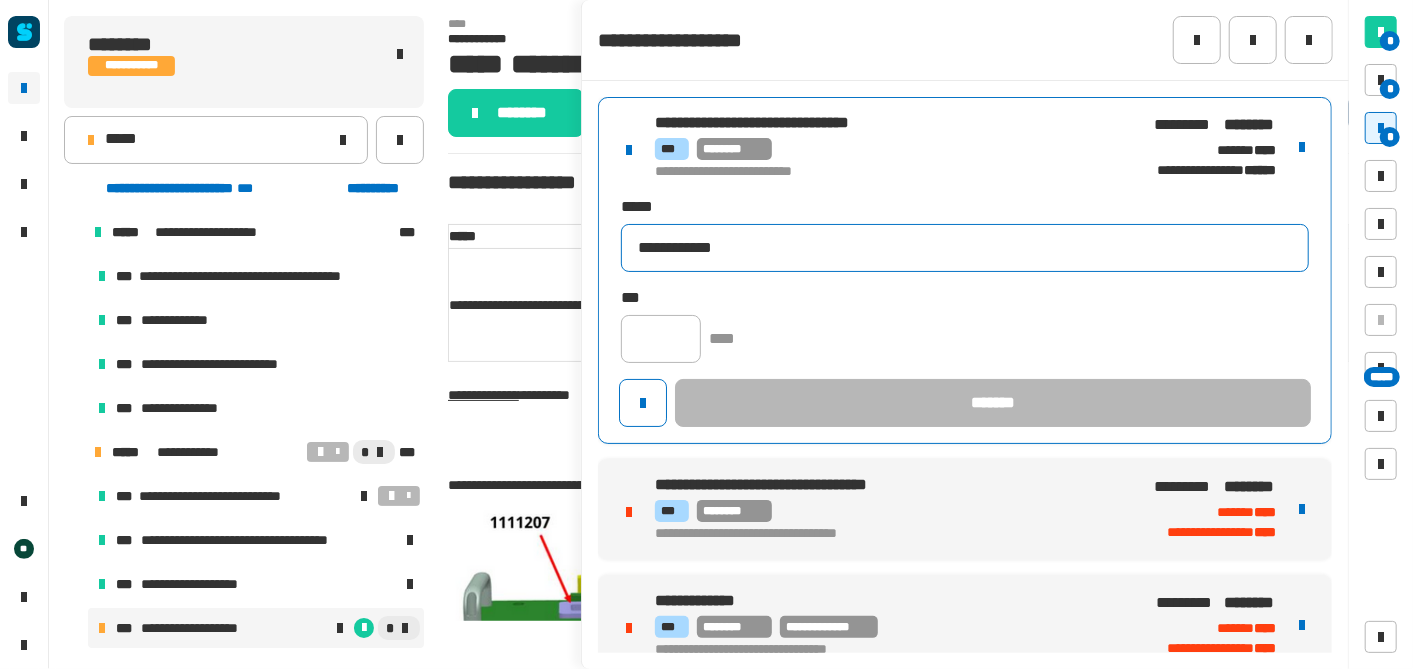 type on "**********" 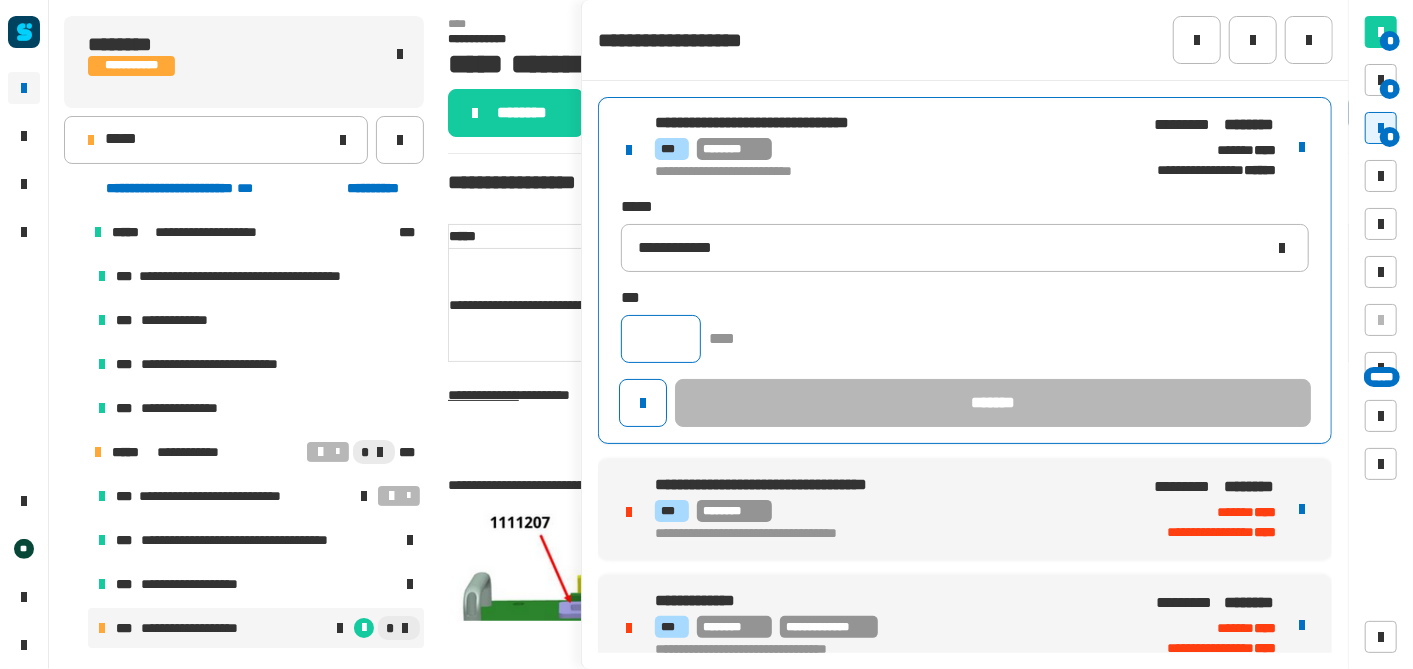 click 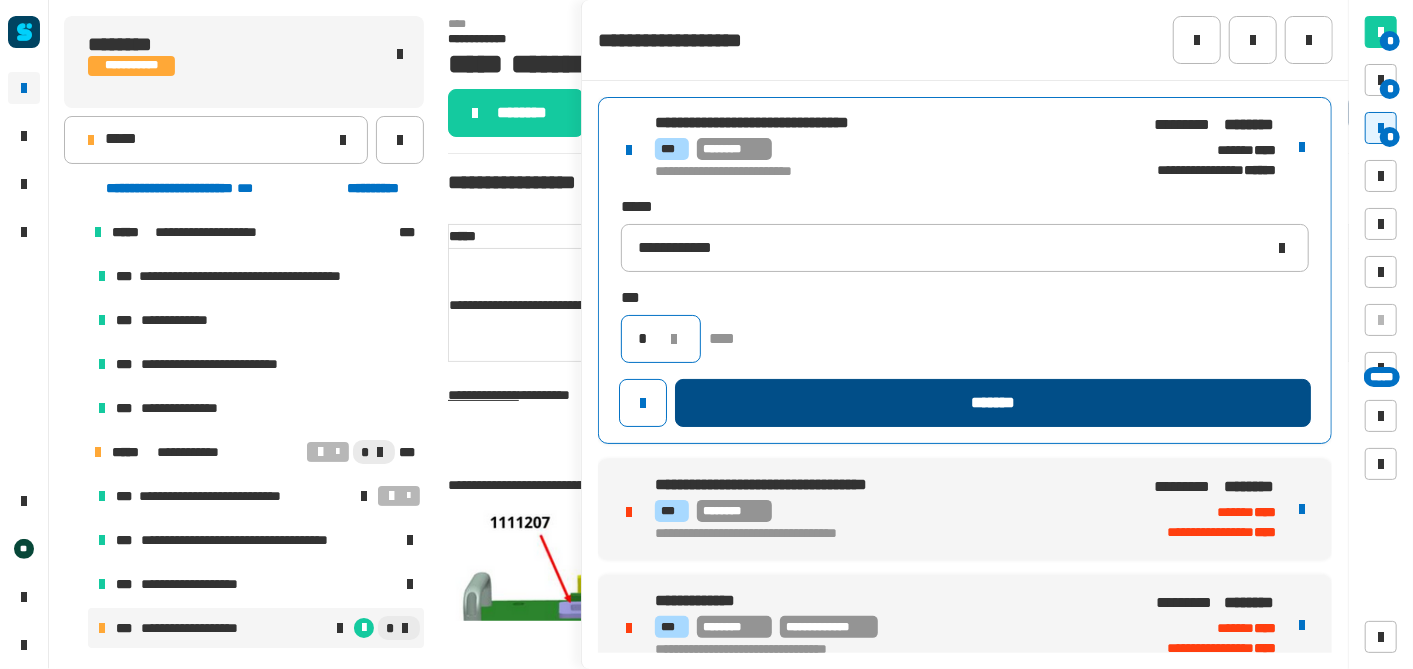 type on "*" 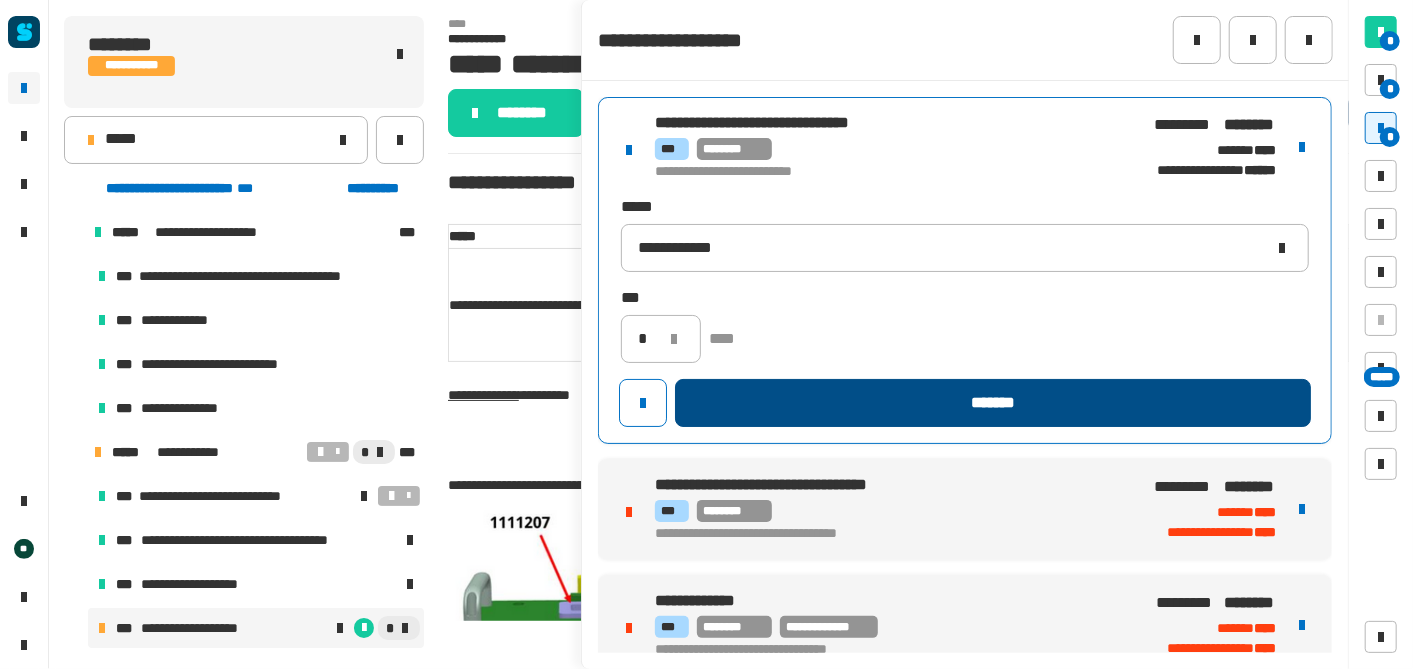 click on "*******" 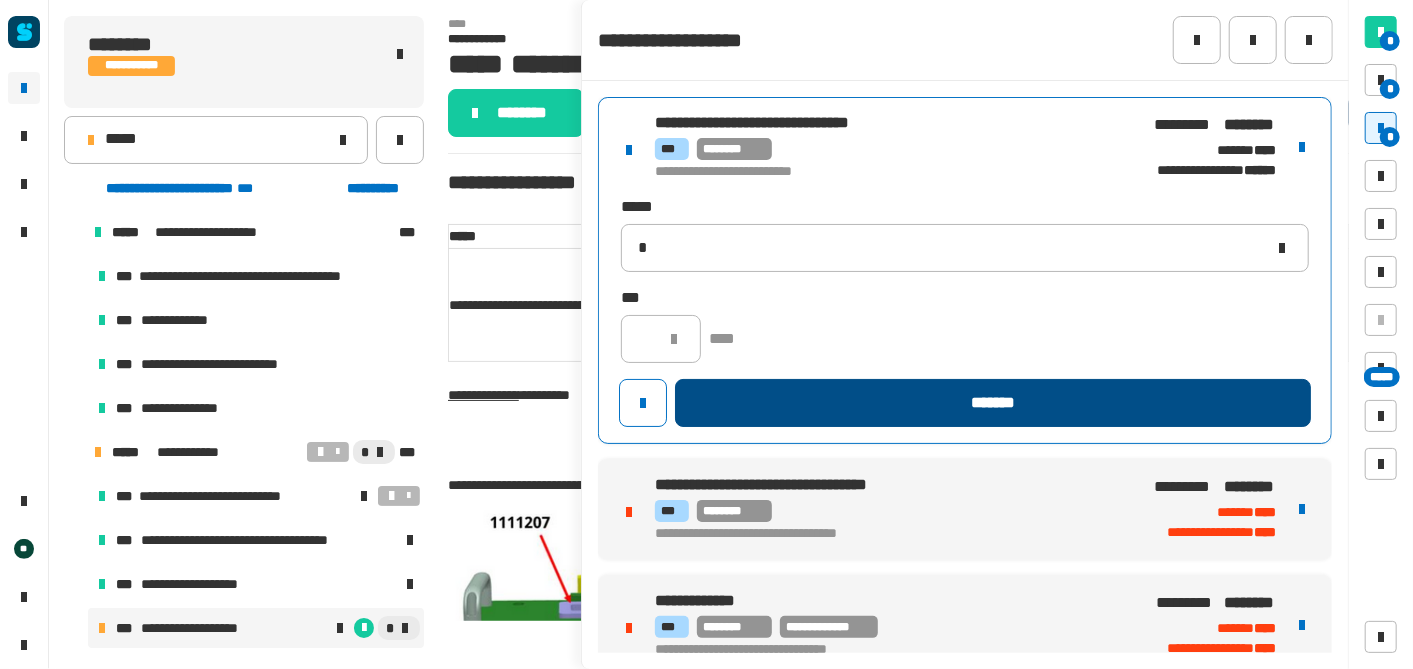 type 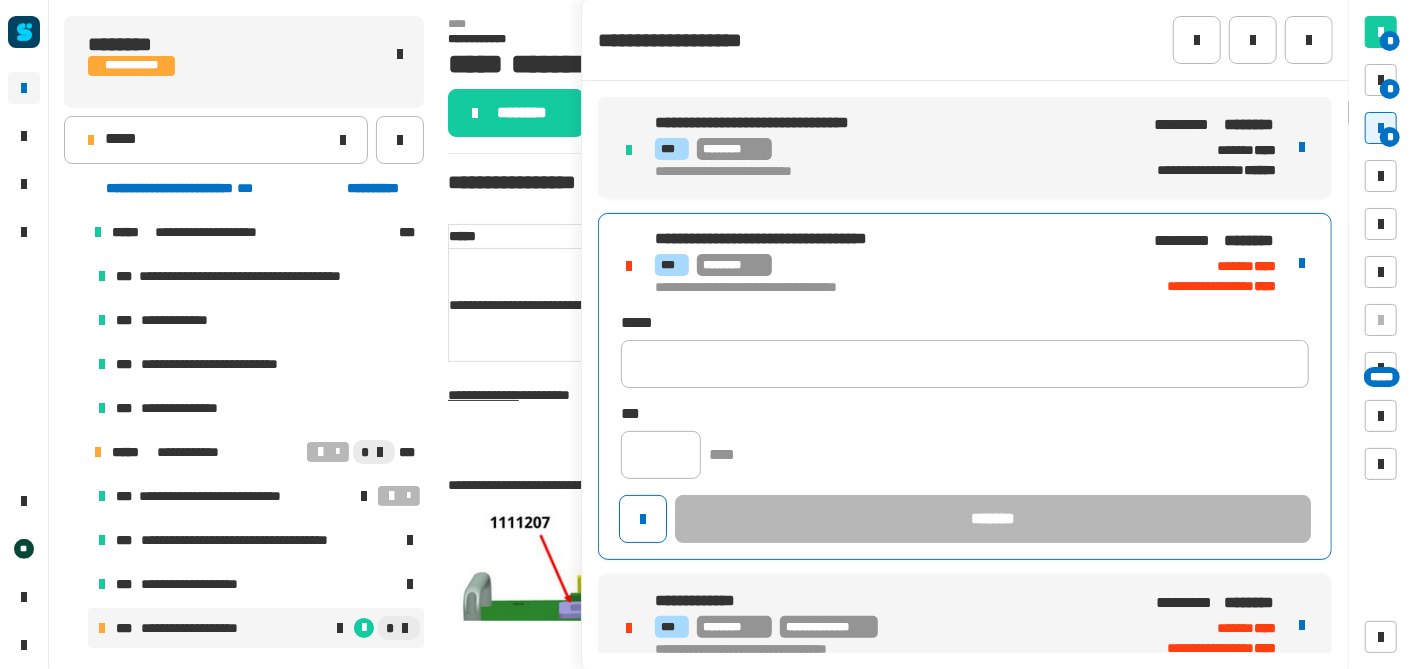 click on "**********" at bounding box center [965, 386] 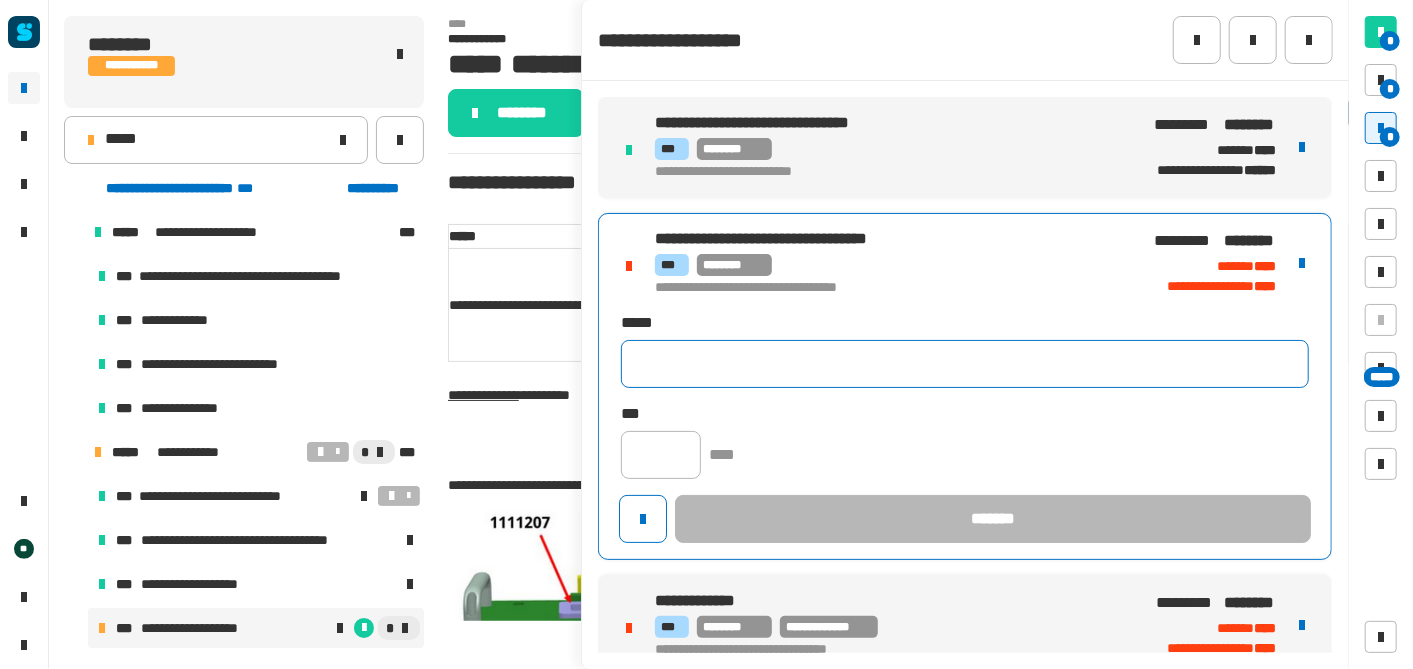 click 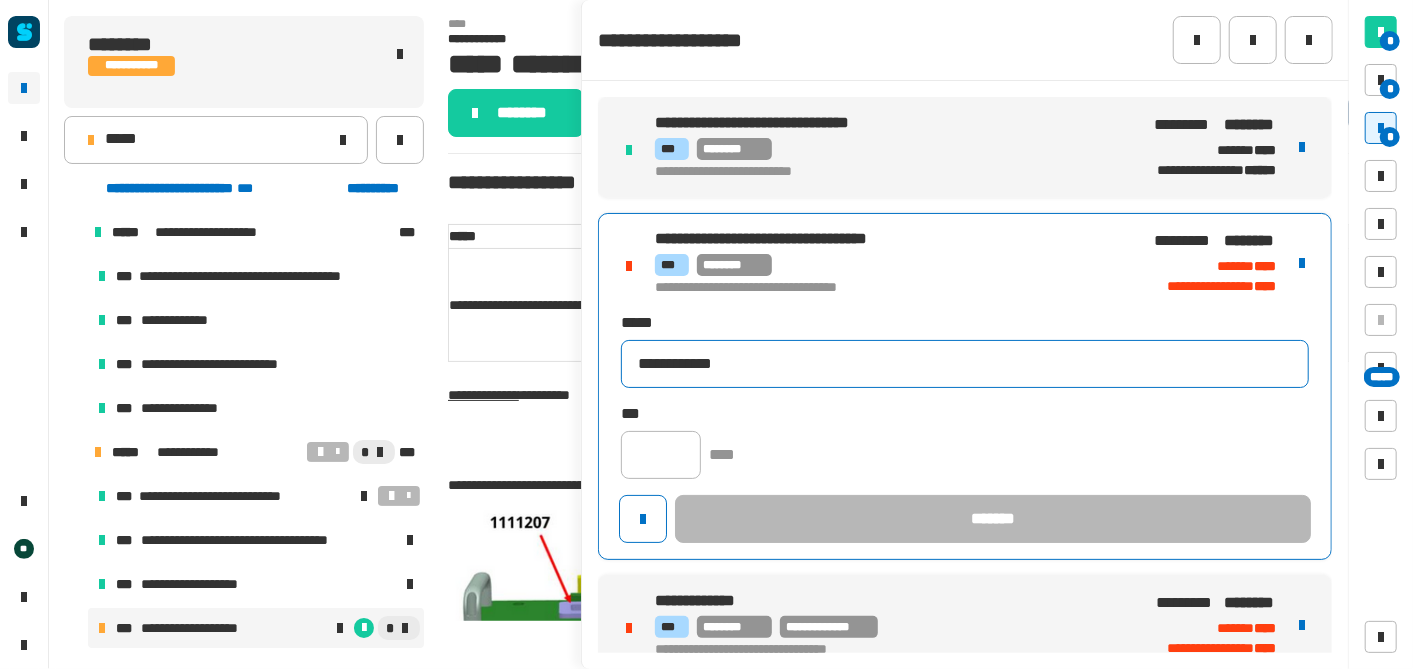 type on "**********" 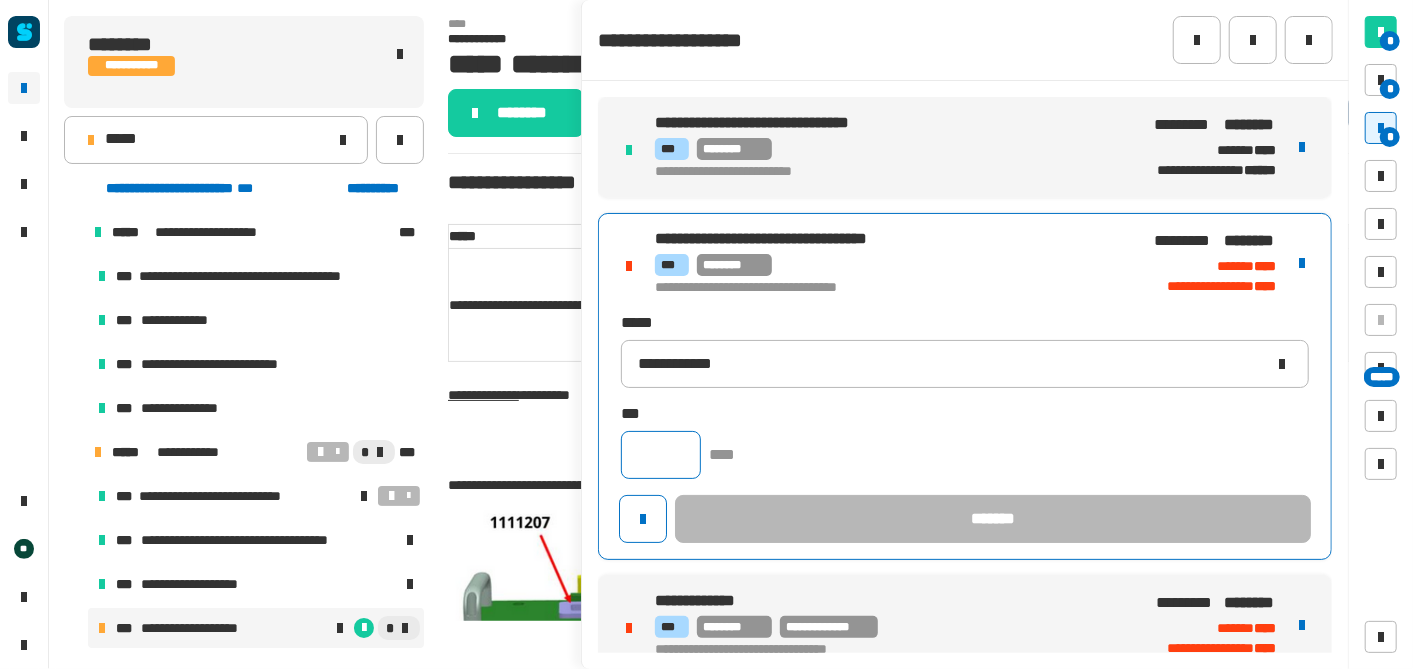 click 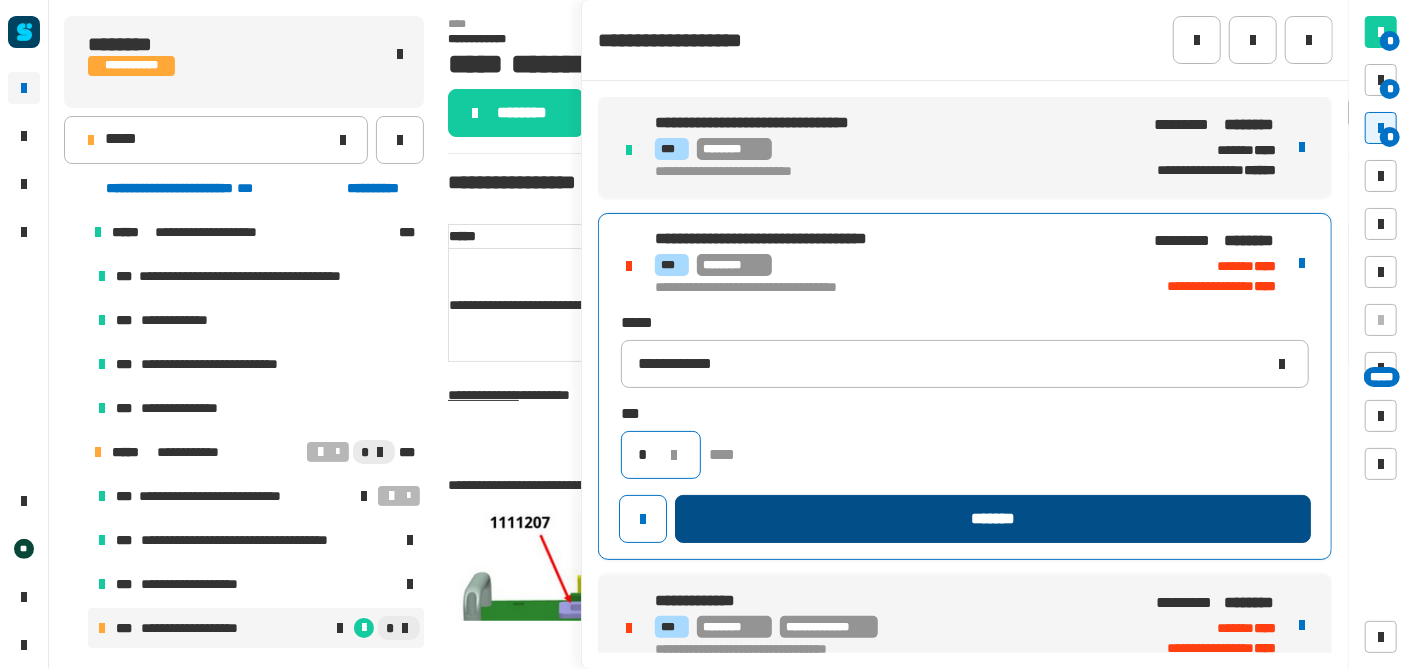 type on "*" 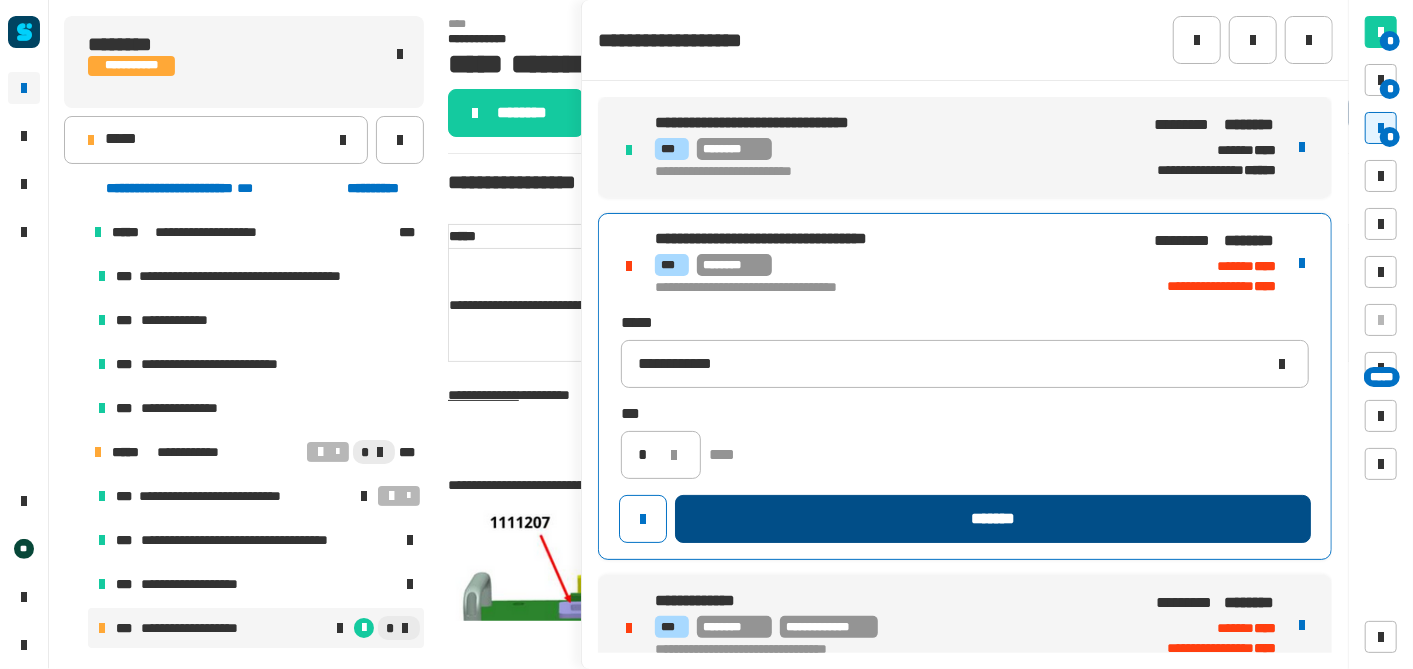 click on "*******" 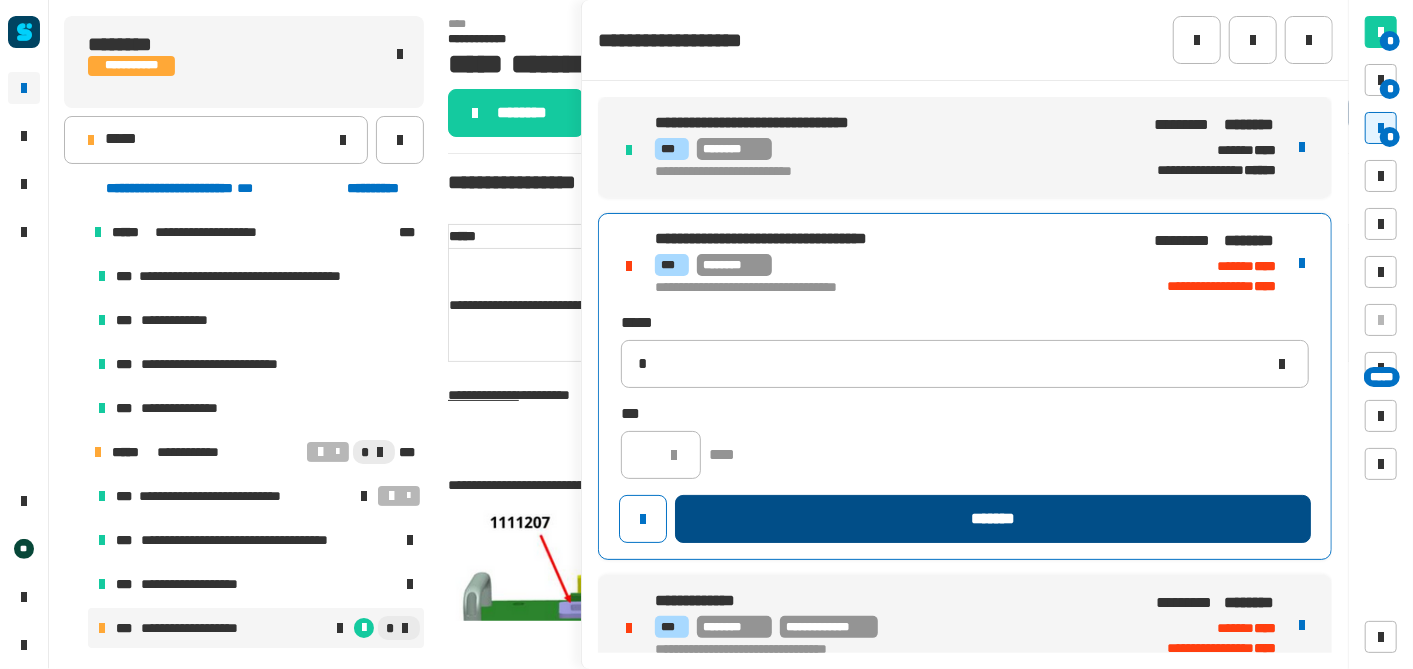 type 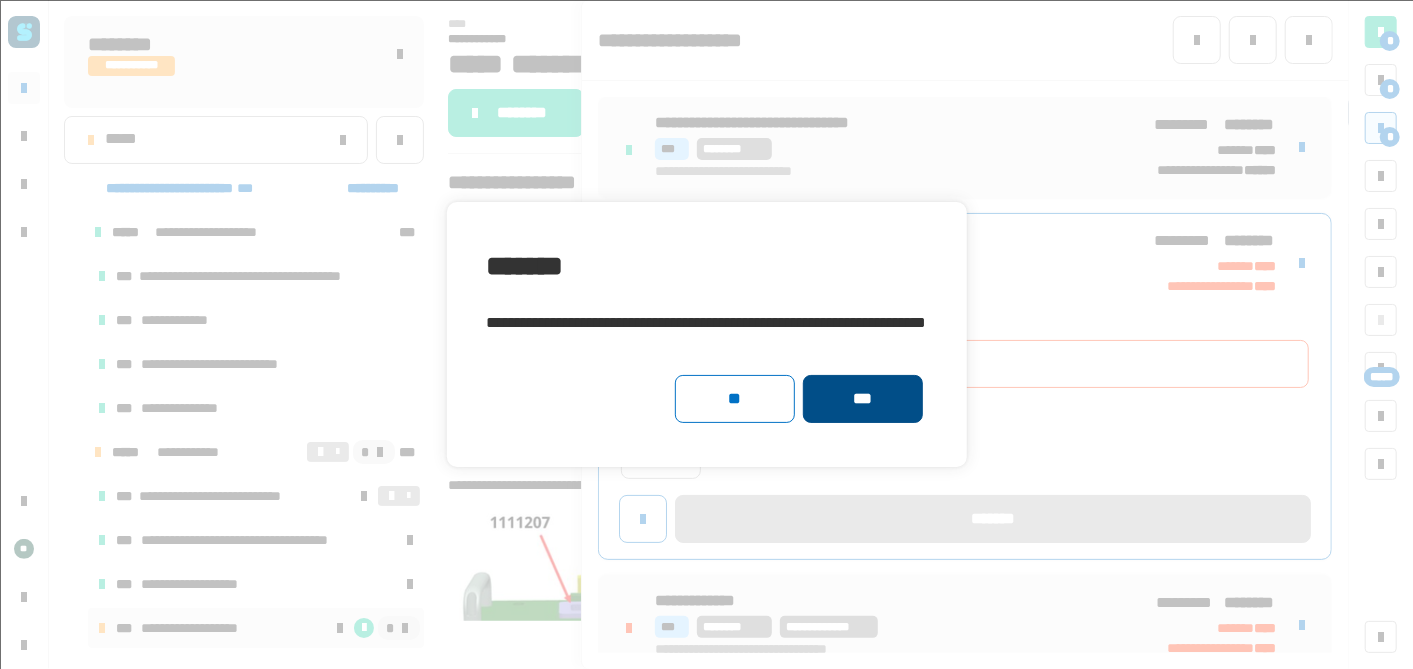click on "***" 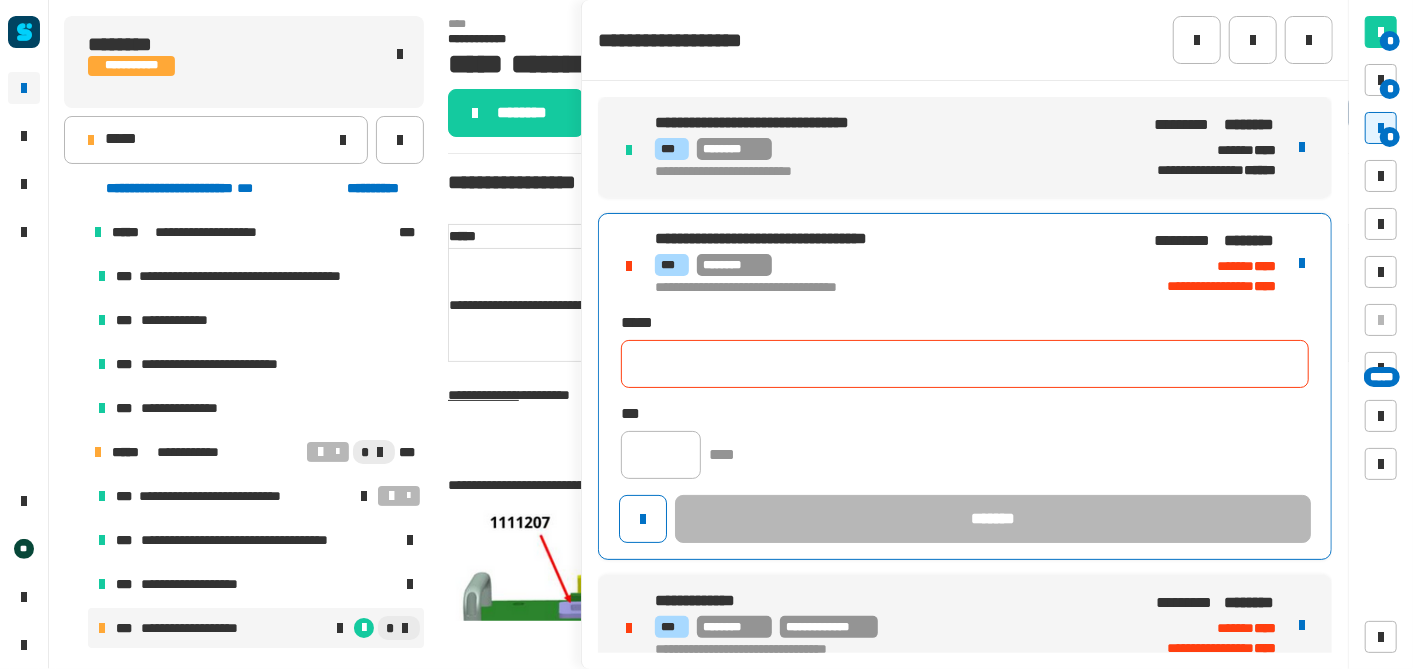 click on "**********" at bounding box center [965, 625] 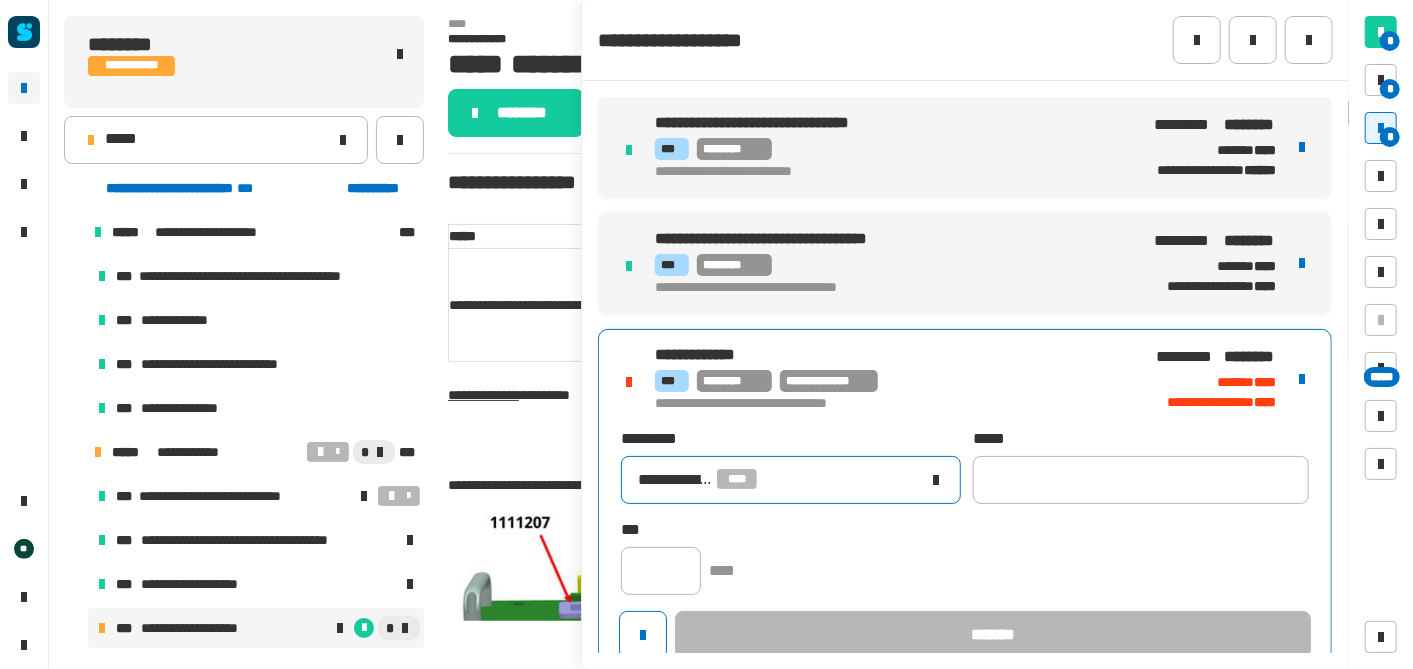 click on "**********" 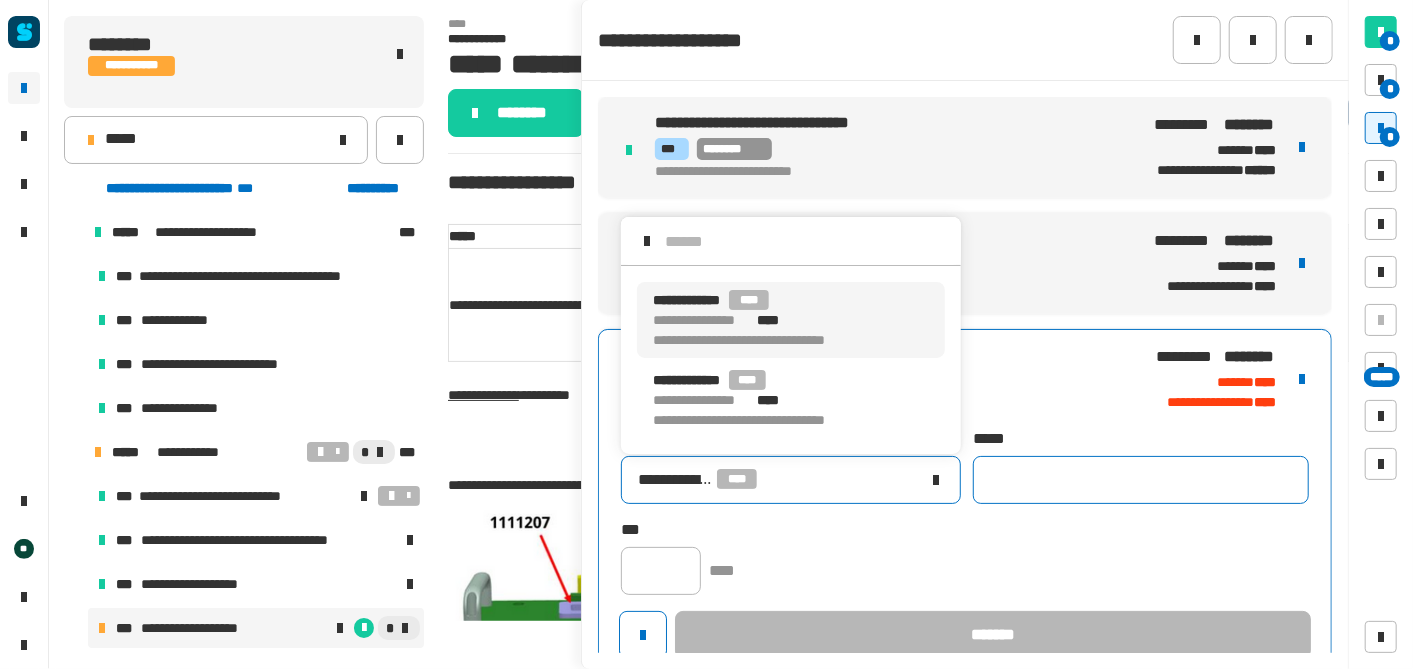click 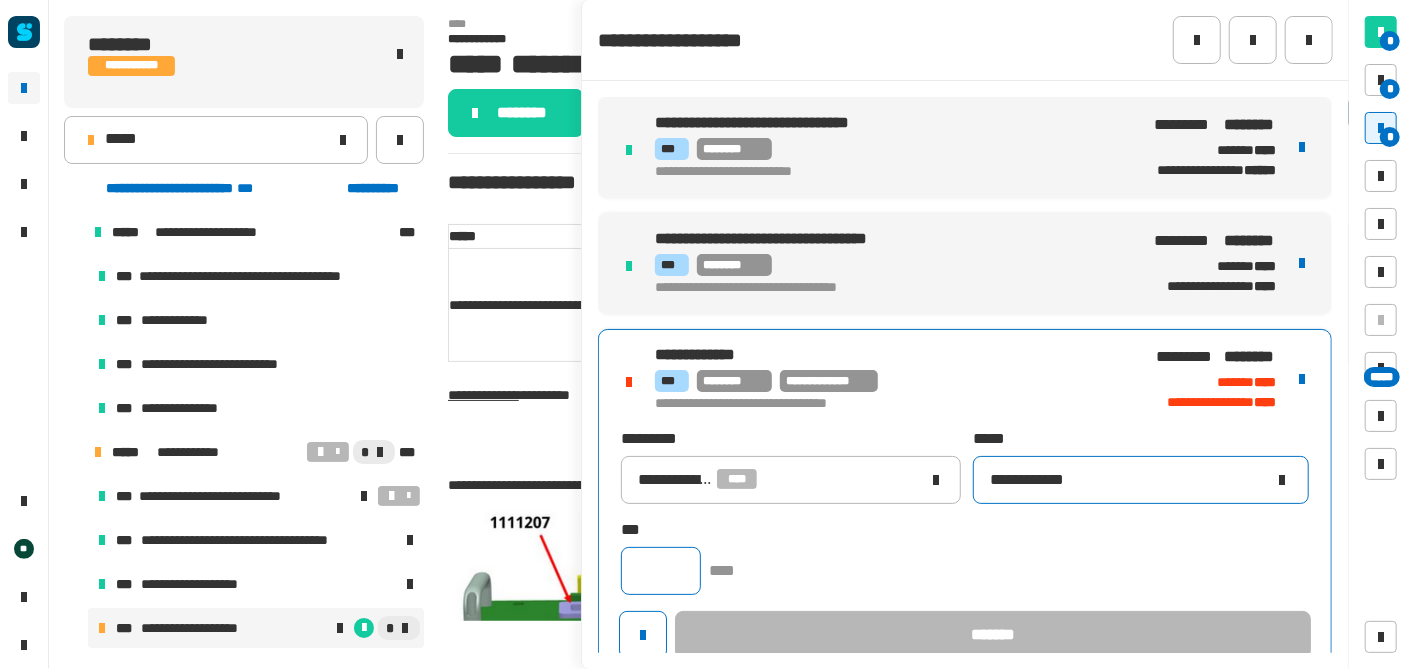 type on "**********" 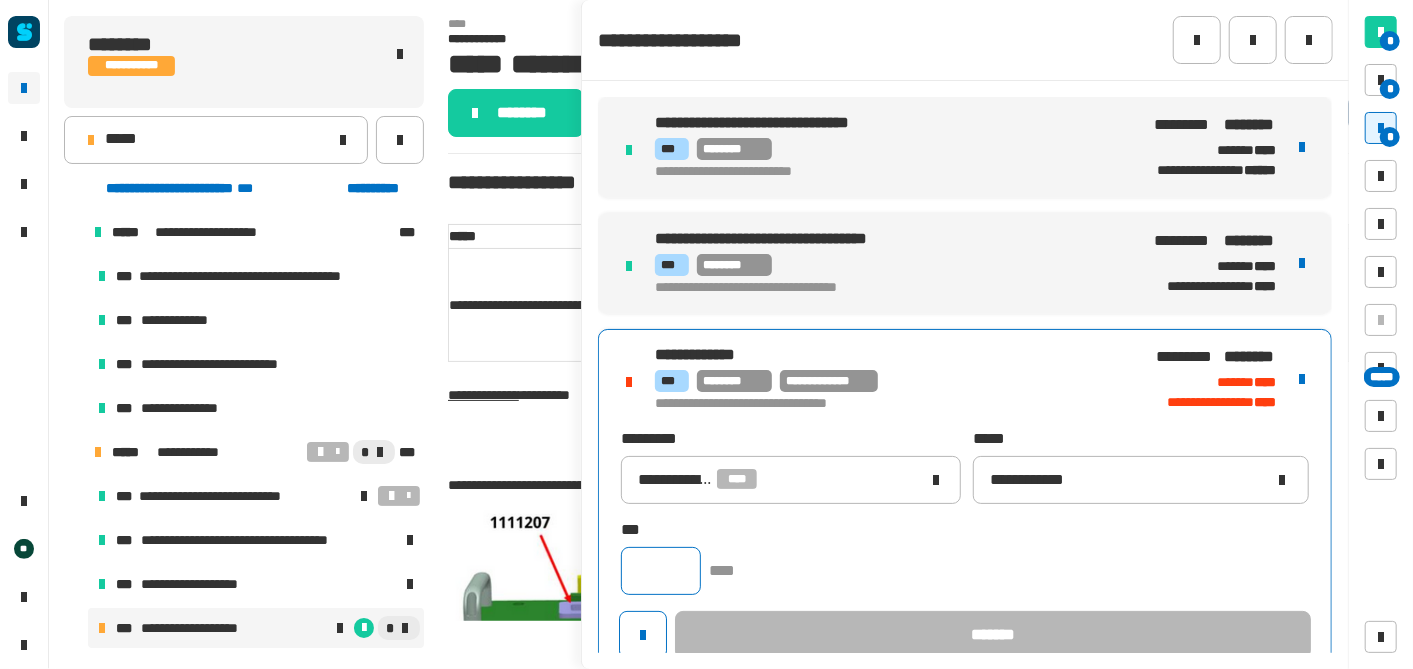 click 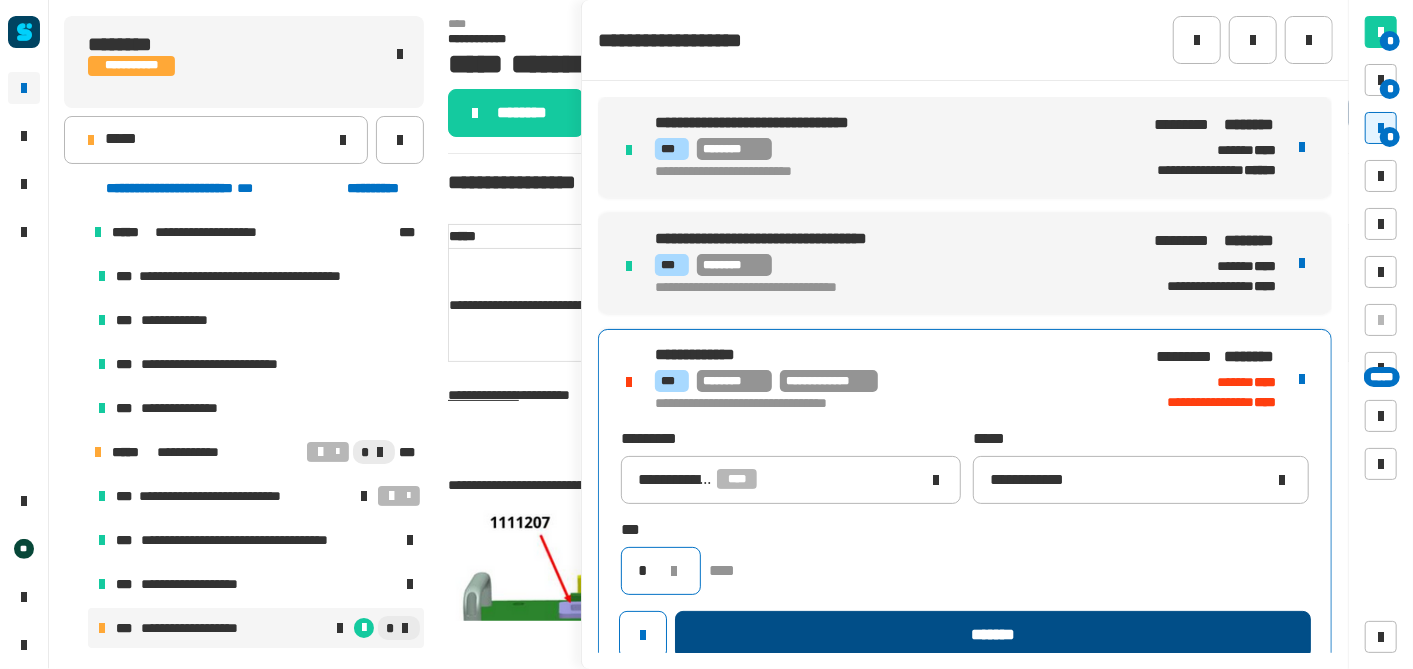 type on "*" 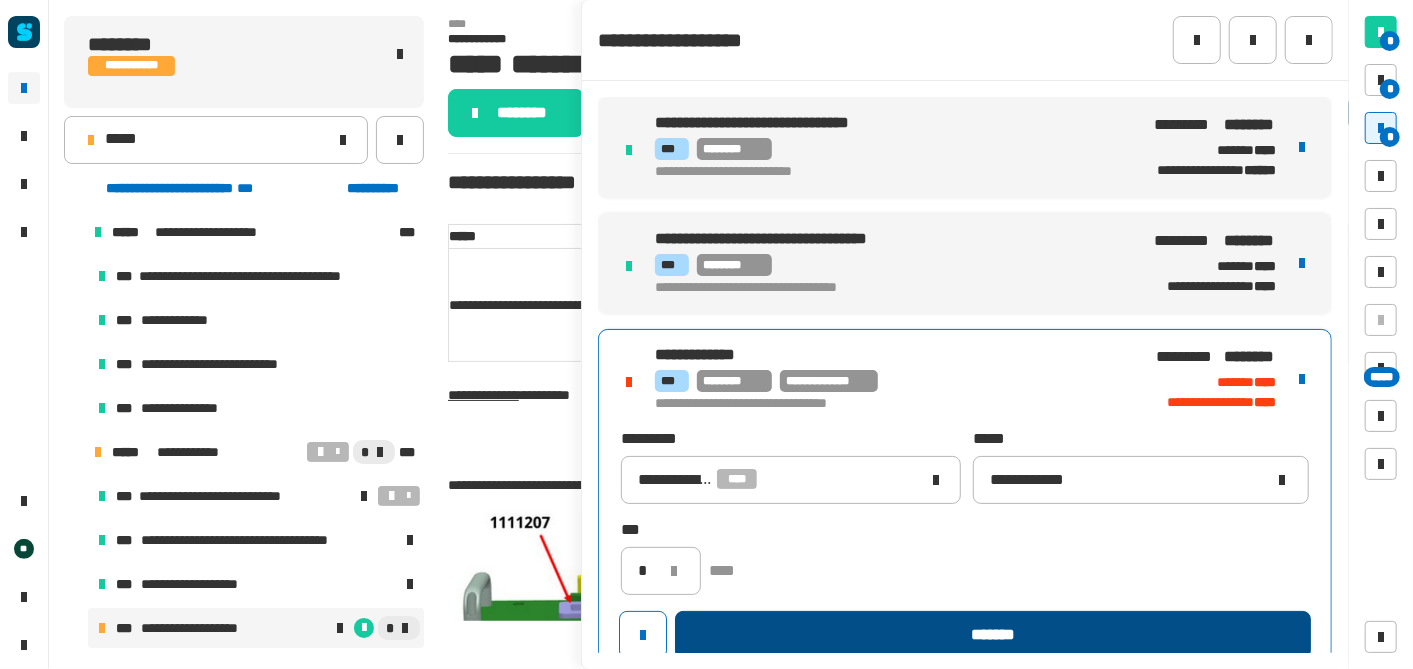 click on "*******" 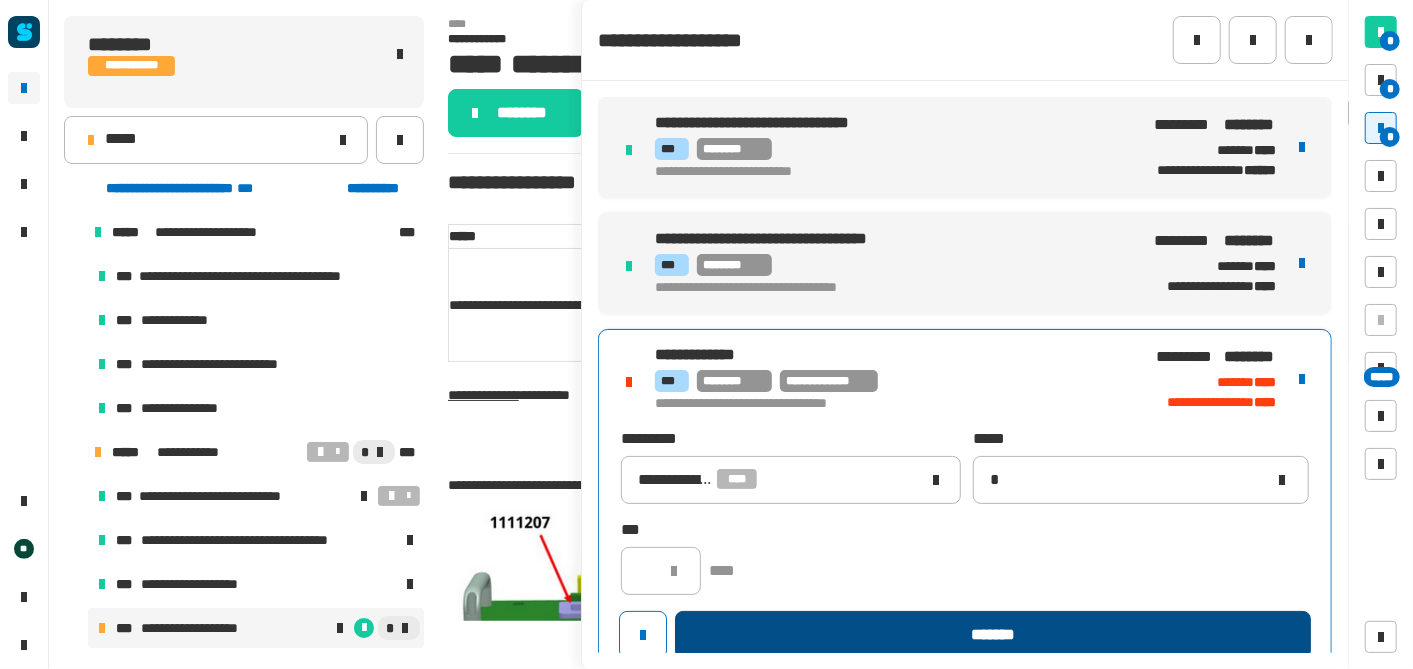 type 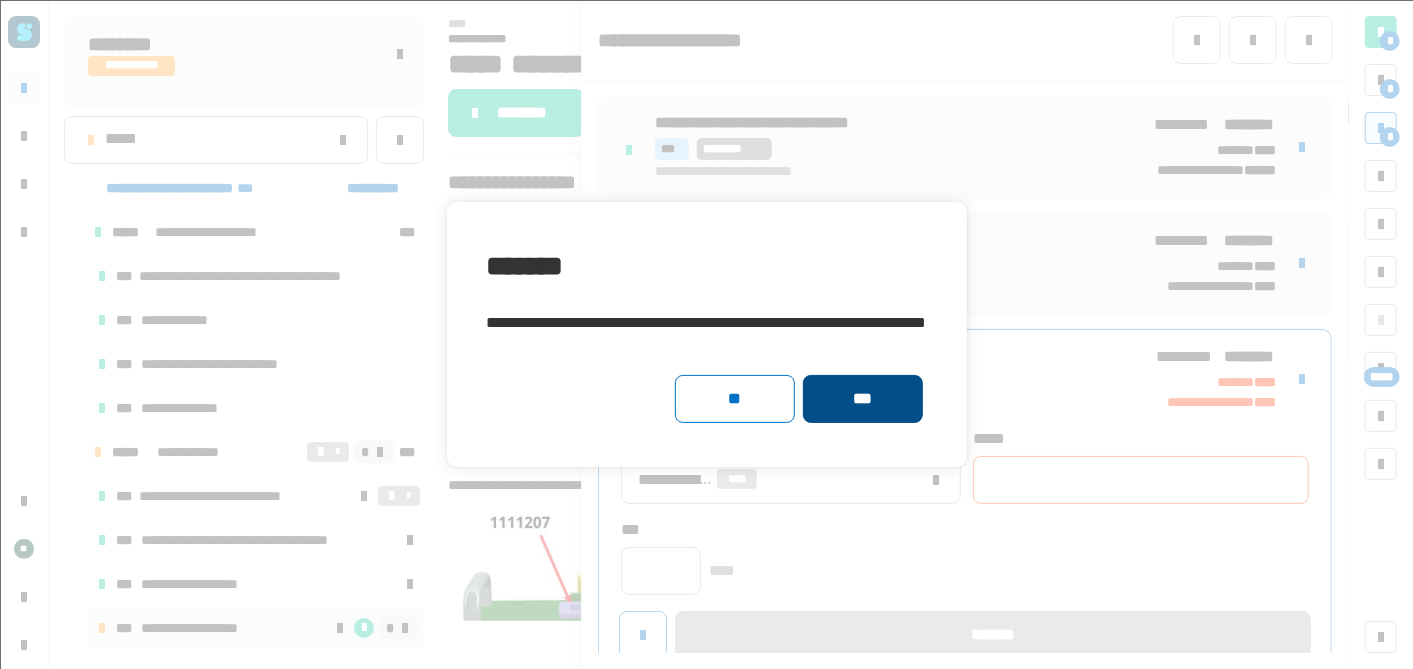 click on "***" 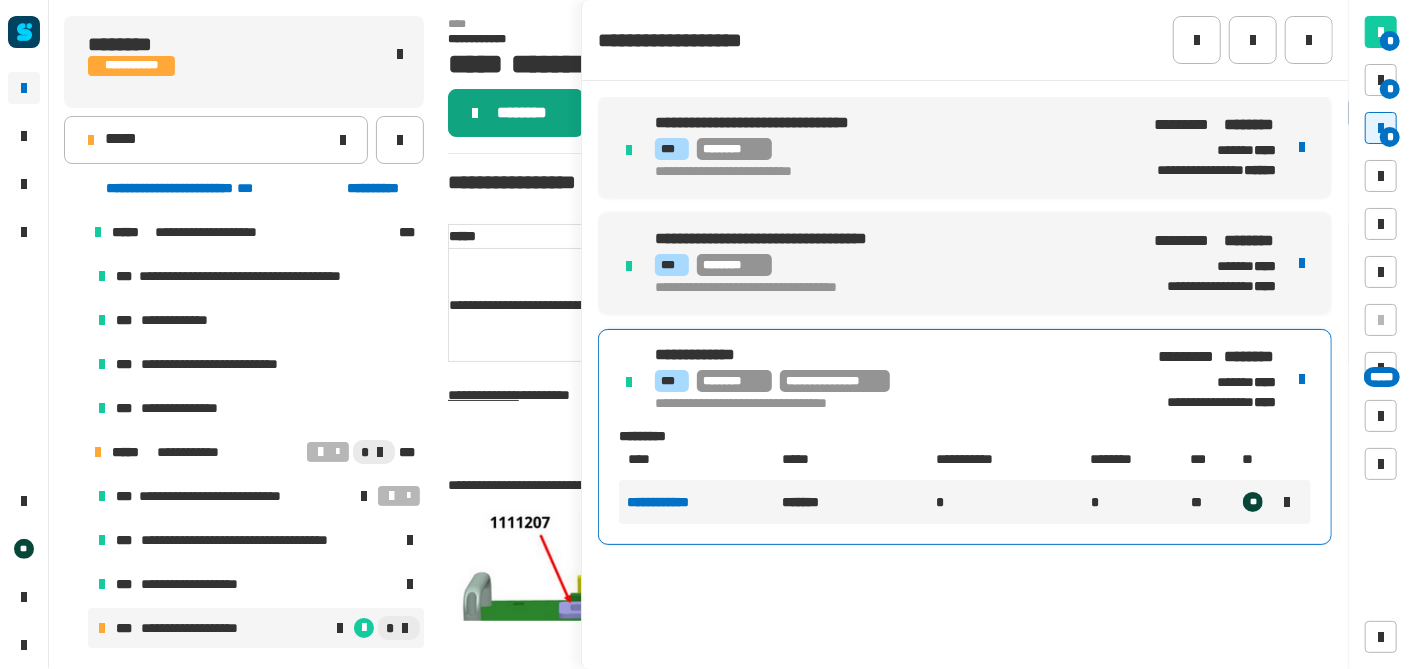 click on "********" 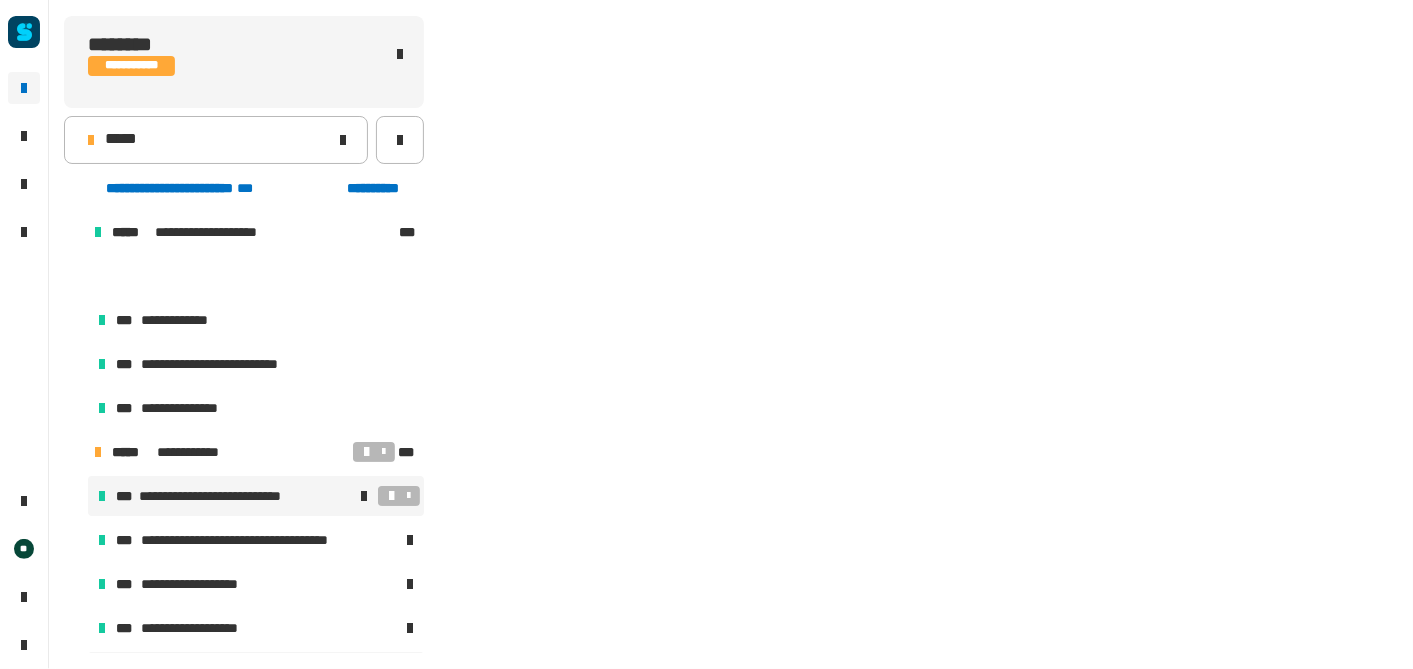 scroll, scrollTop: 170, scrollLeft: 0, axis: vertical 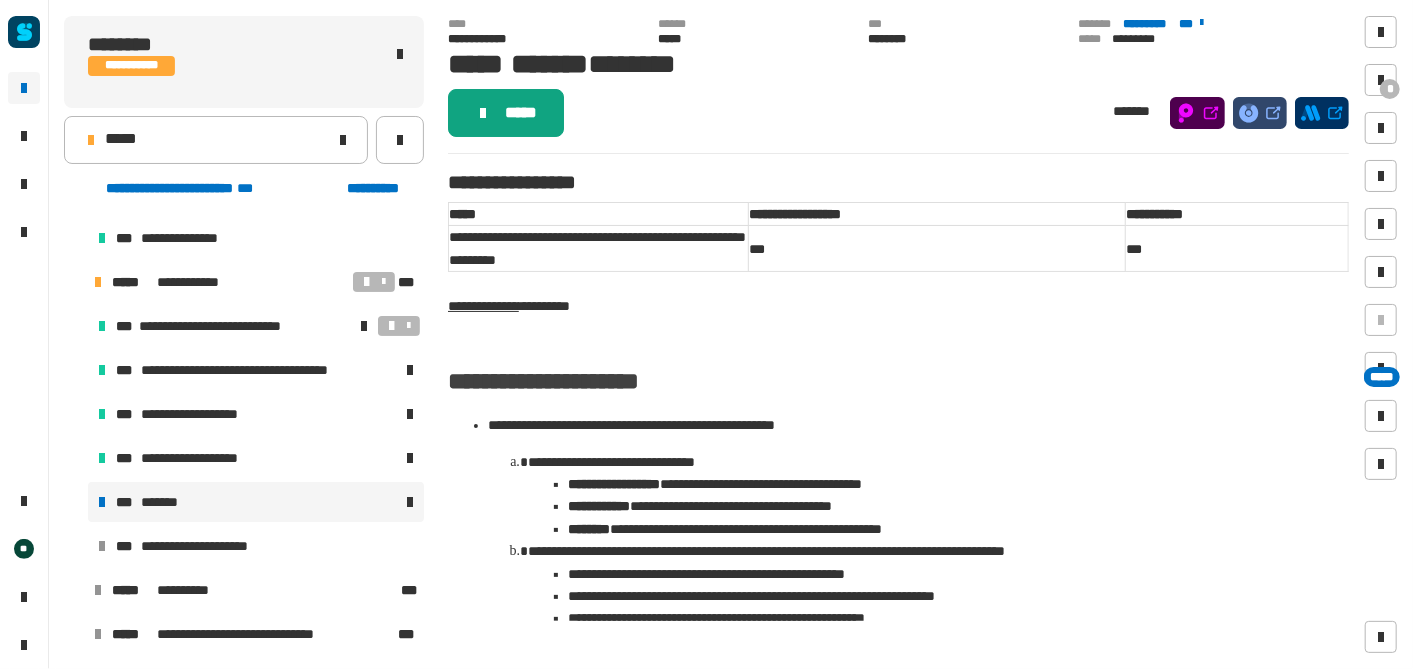 click on "*****" 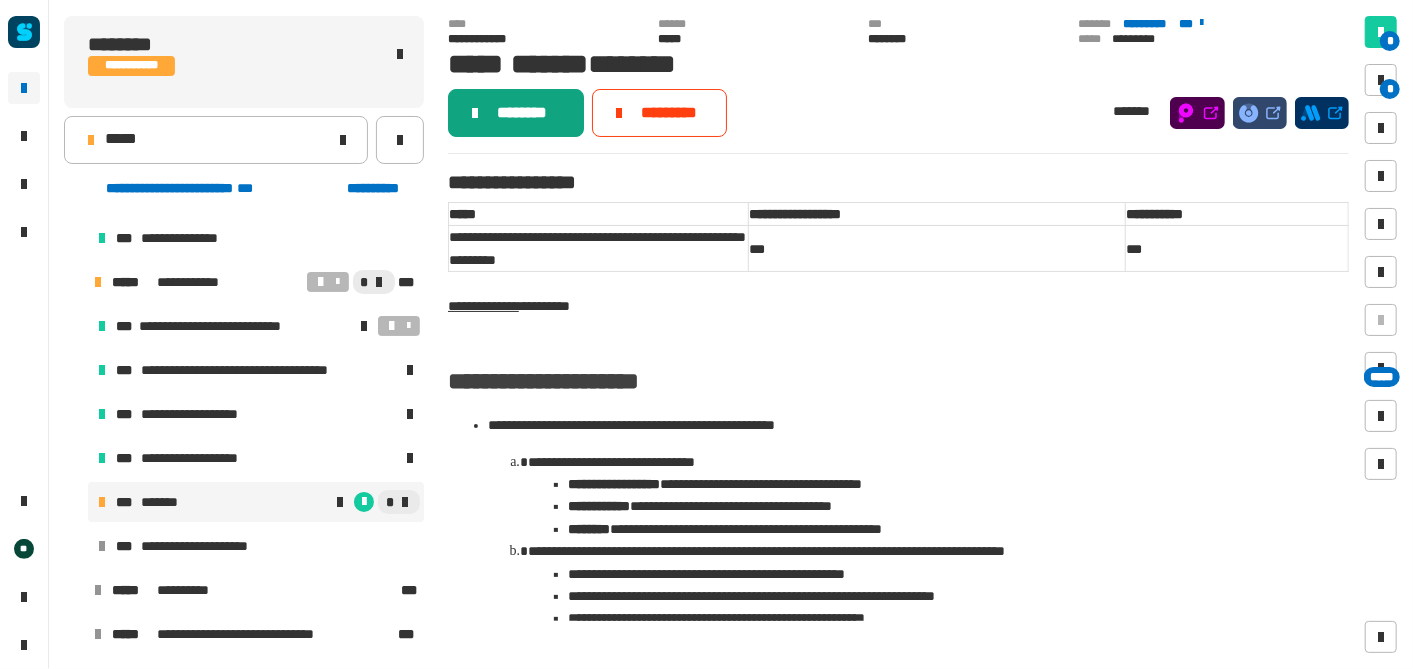 click on "********" 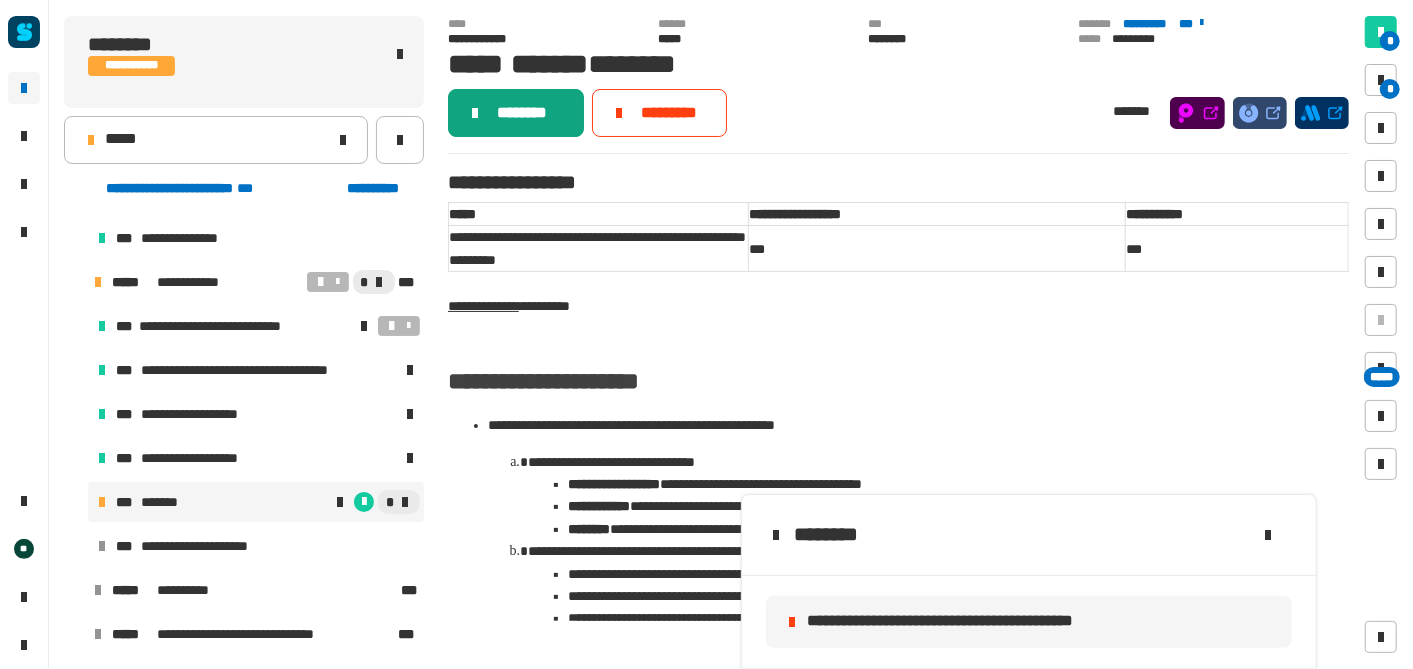 click on "********" 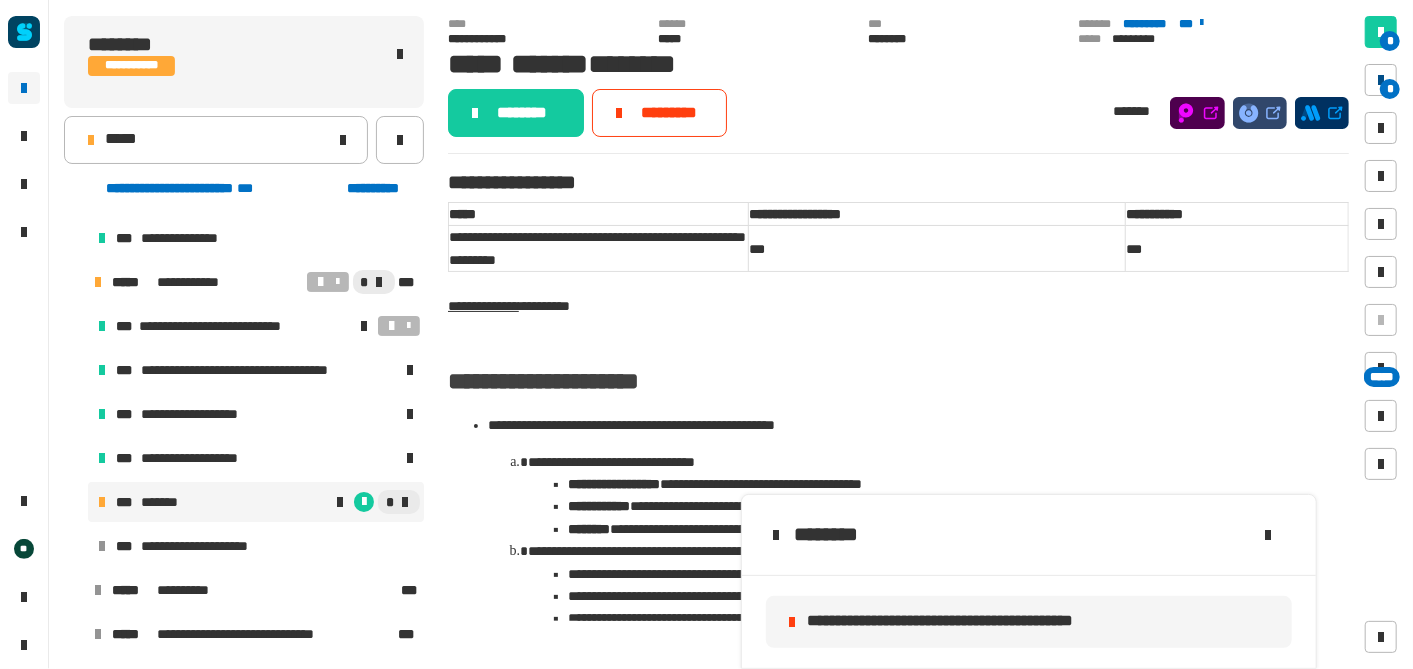 click at bounding box center (1381, 80) 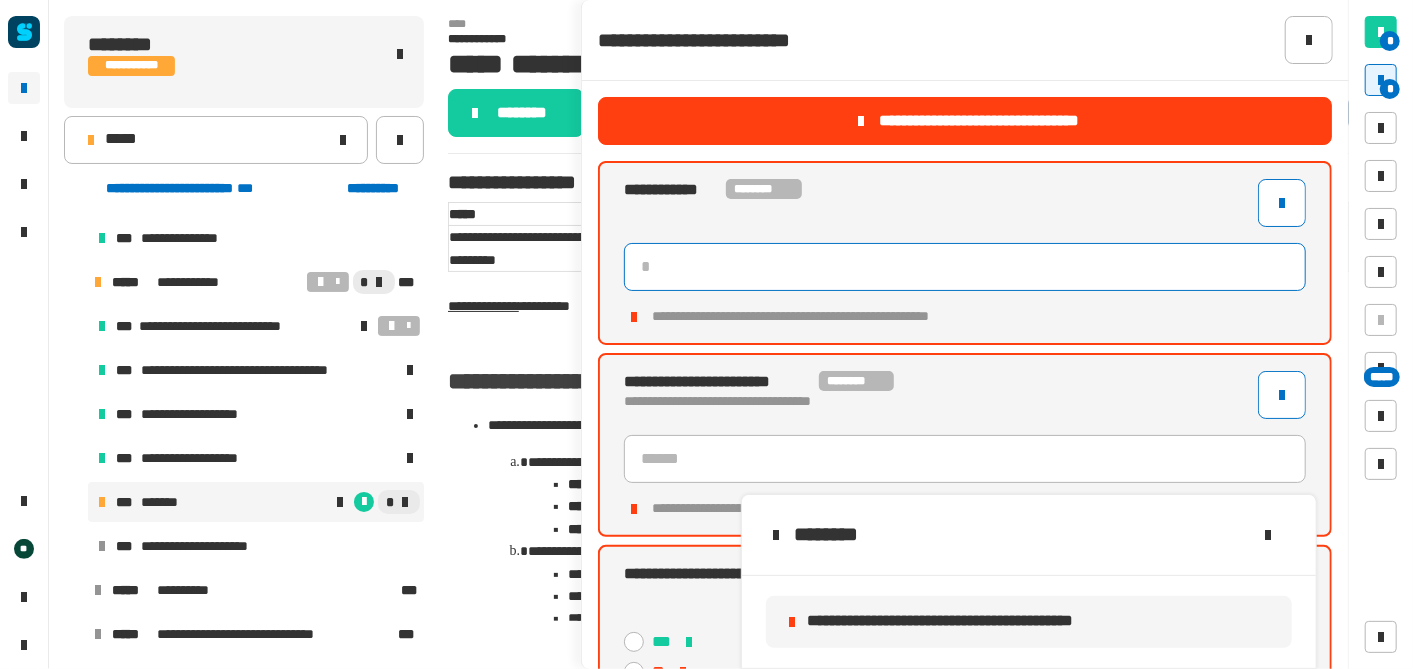 click 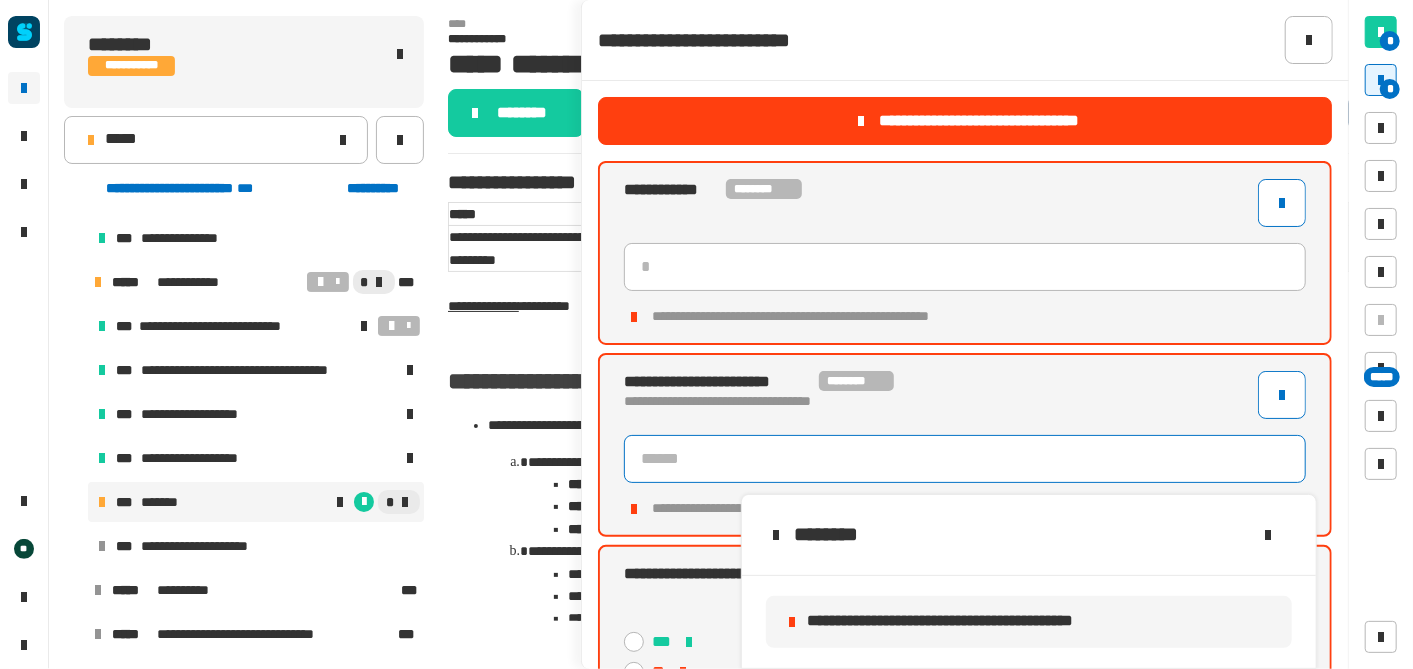 type 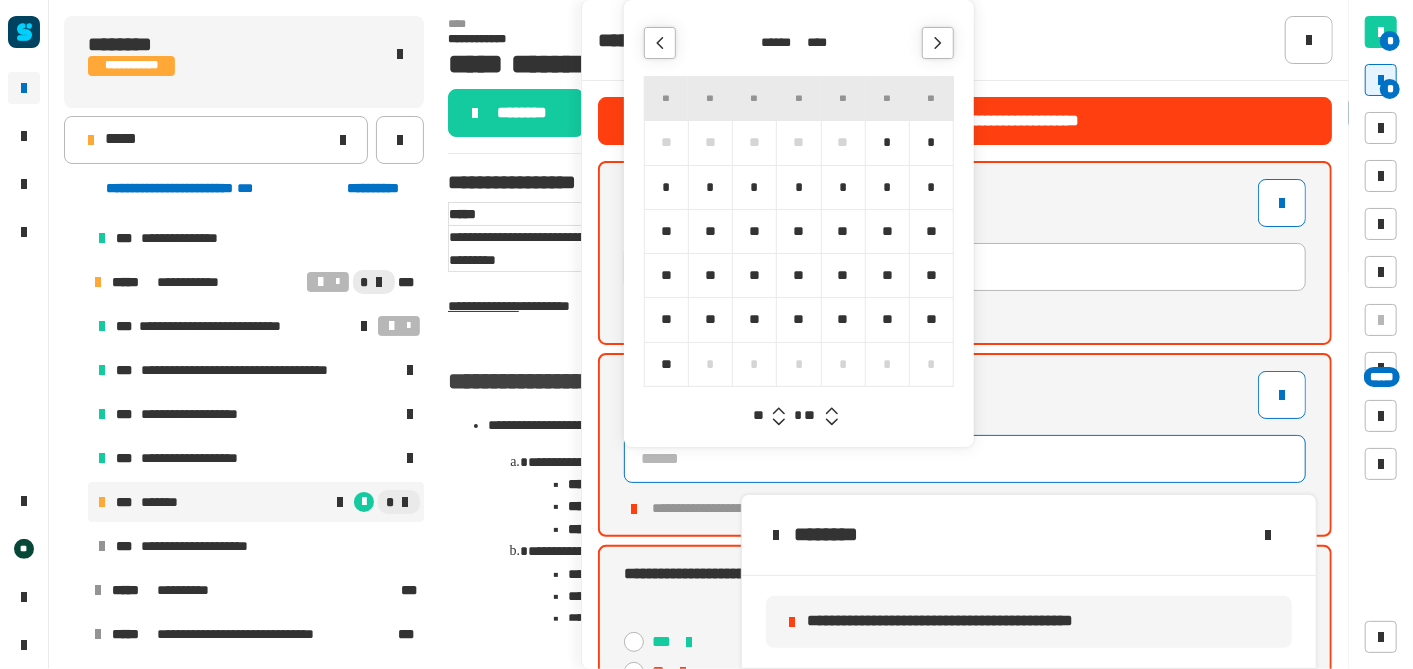 click on "****" at bounding box center [822, 43] 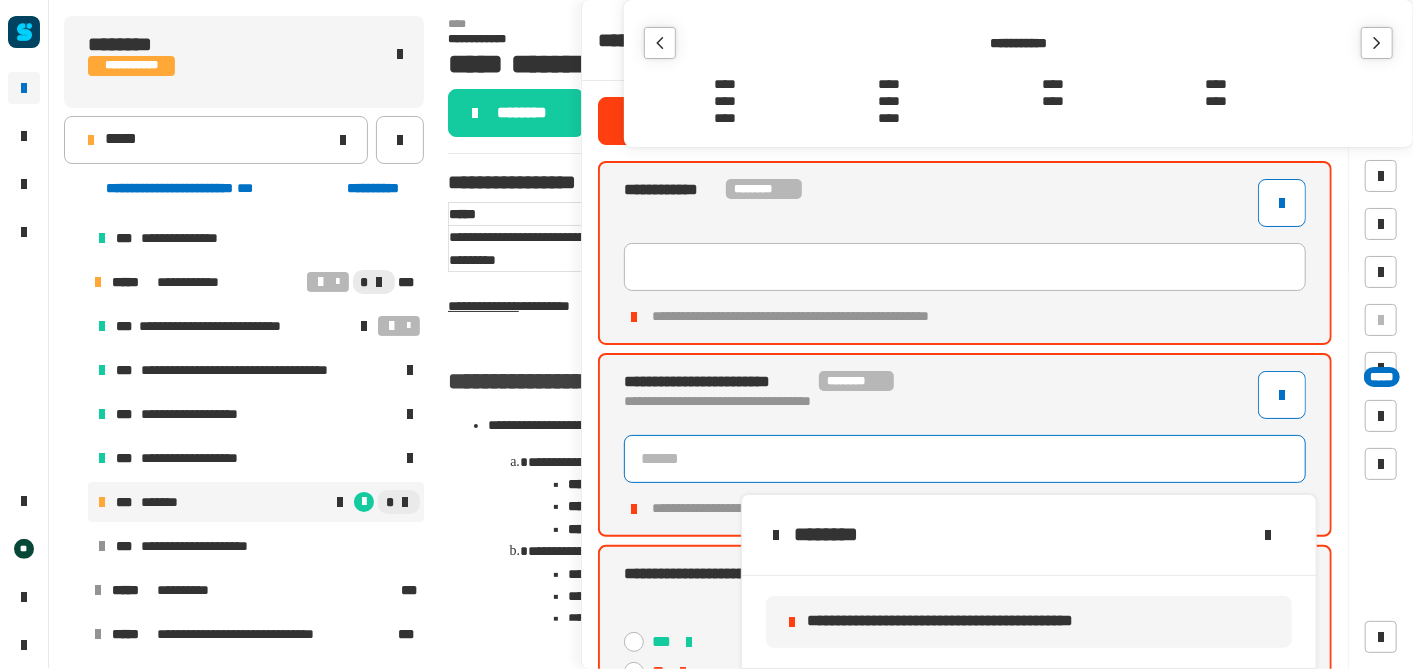click on "****" at bounding box center (1053, 101) 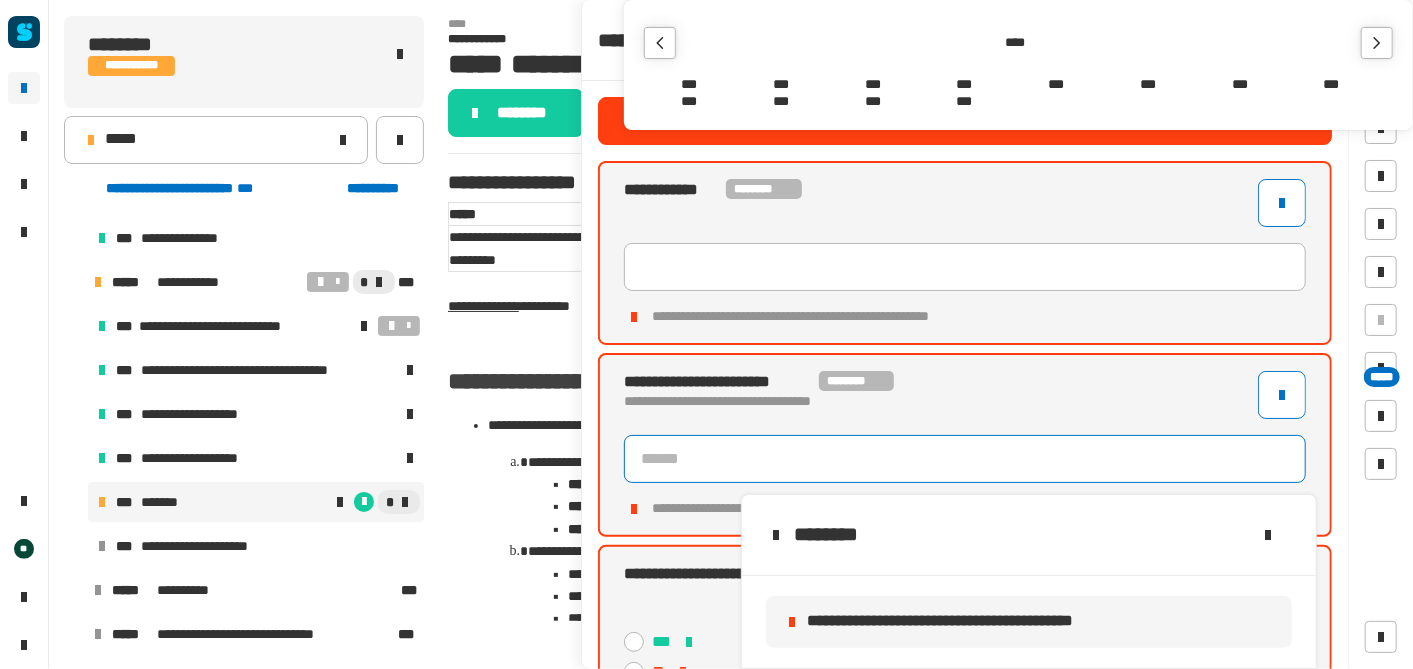 click on "***" at bounding box center (1240, 84) 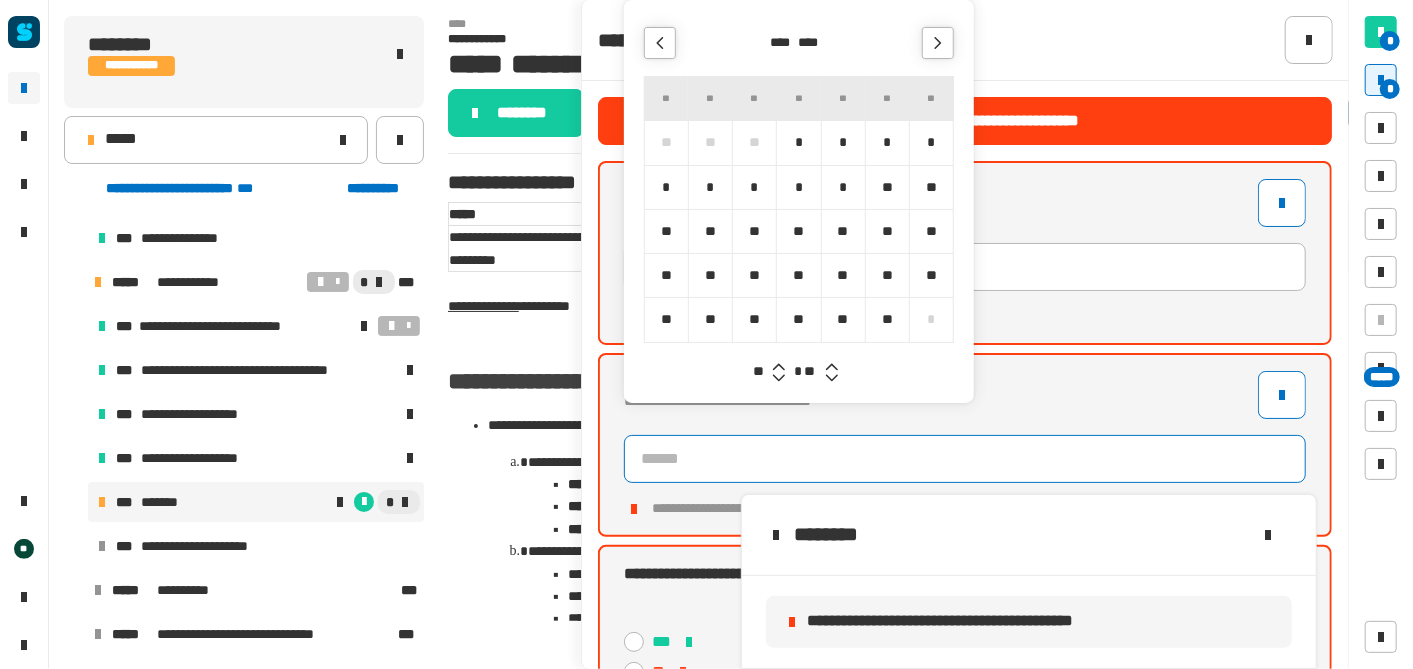 click on "*" at bounding box center [887, 142] 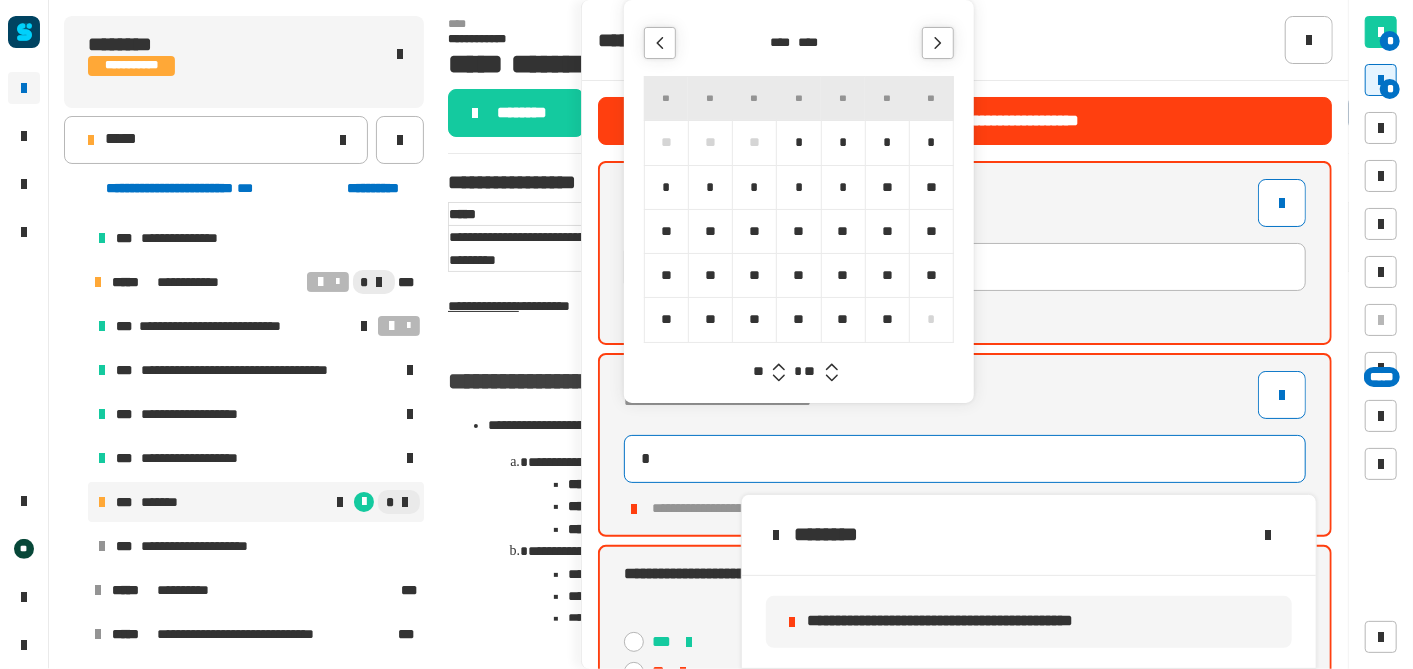 type on "**********" 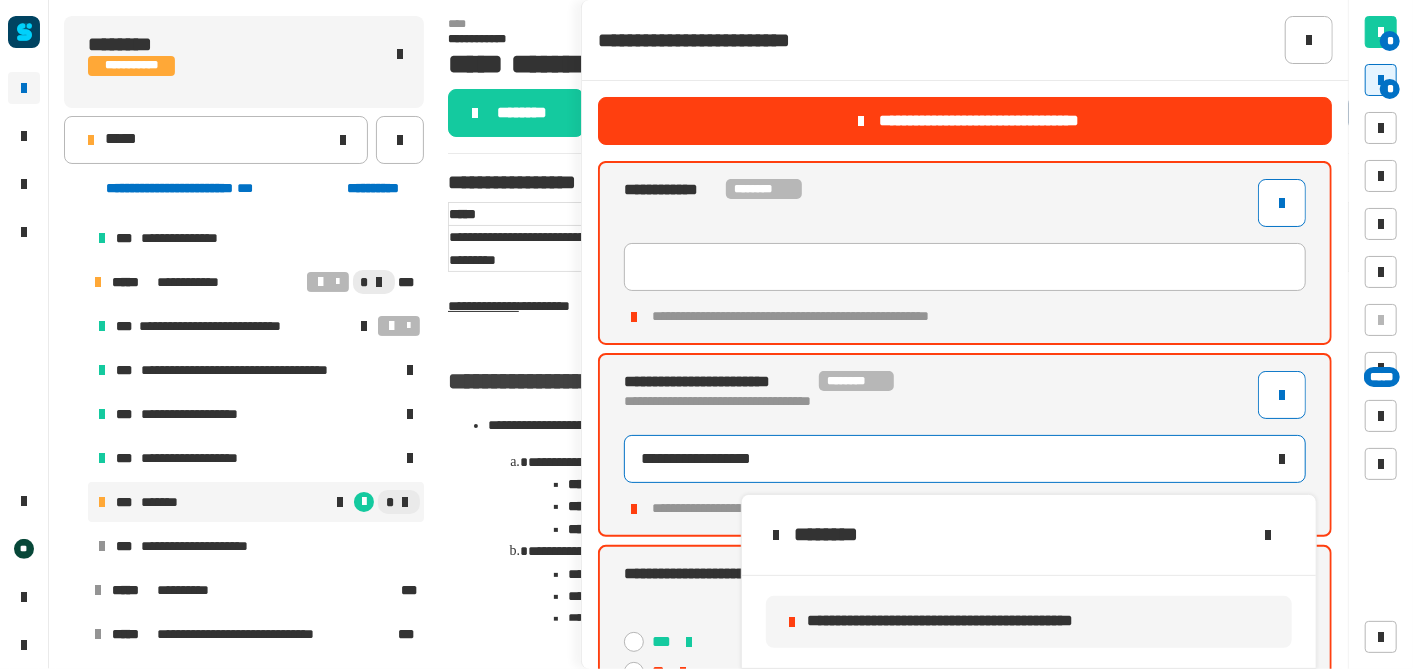 scroll, scrollTop: 60, scrollLeft: 0, axis: vertical 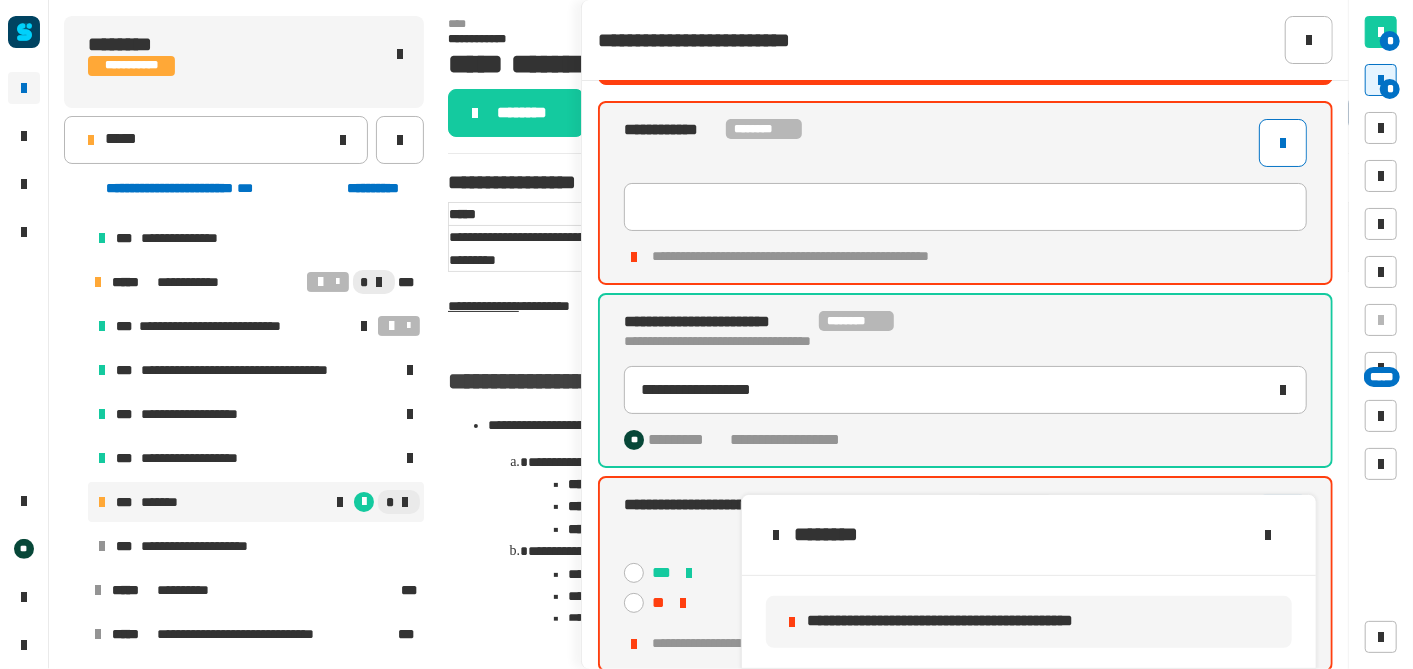 click 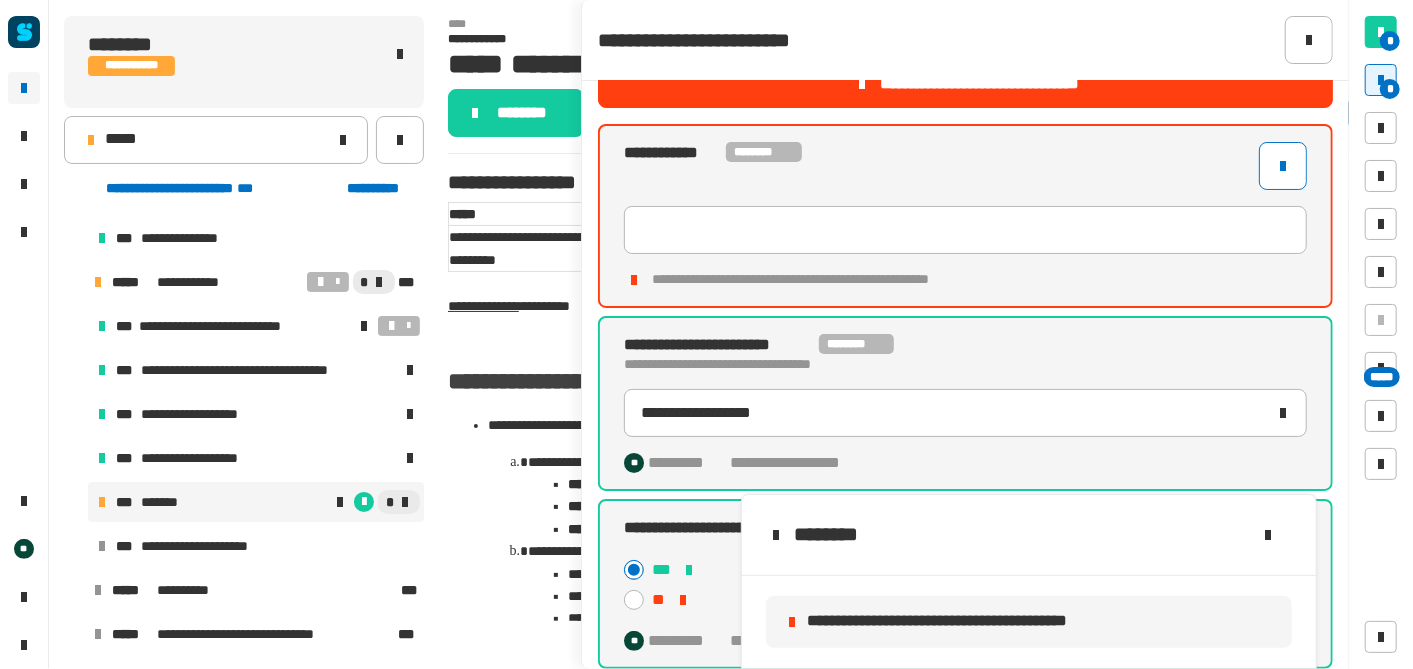 scroll, scrollTop: 33, scrollLeft: 0, axis: vertical 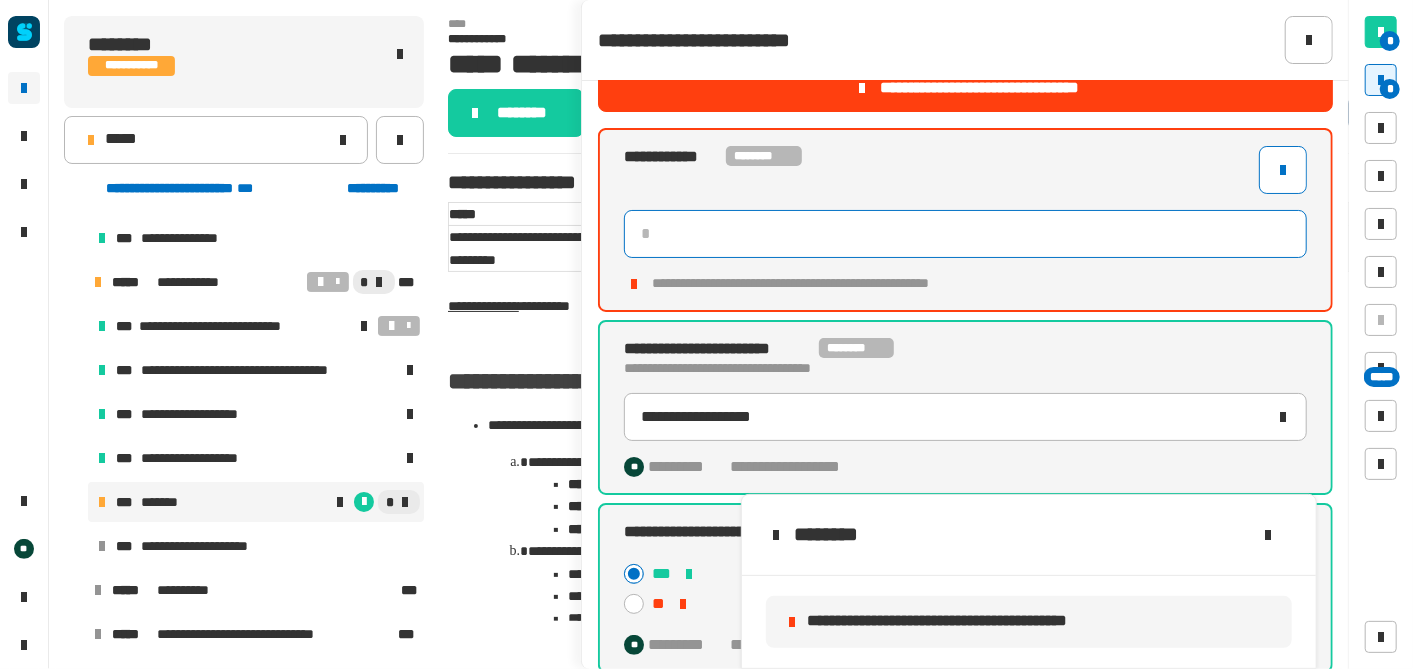 click 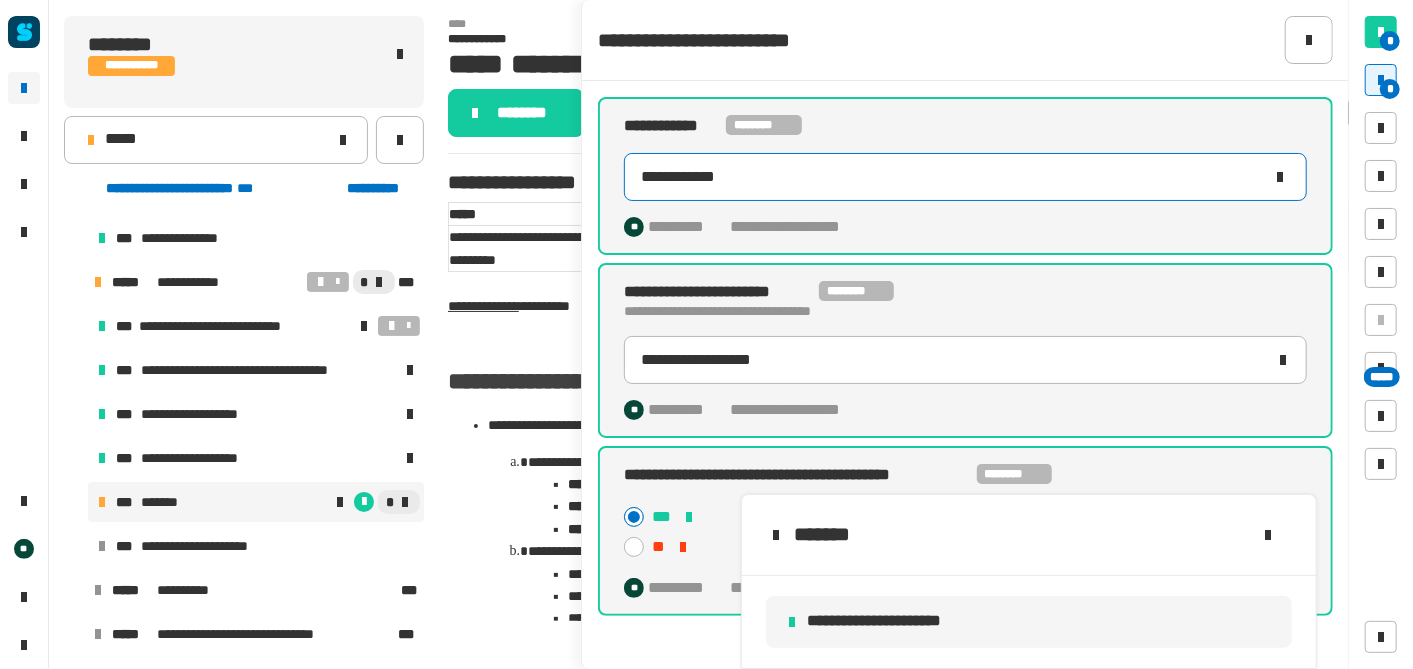 scroll, scrollTop: 0, scrollLeft: 0, axis: both 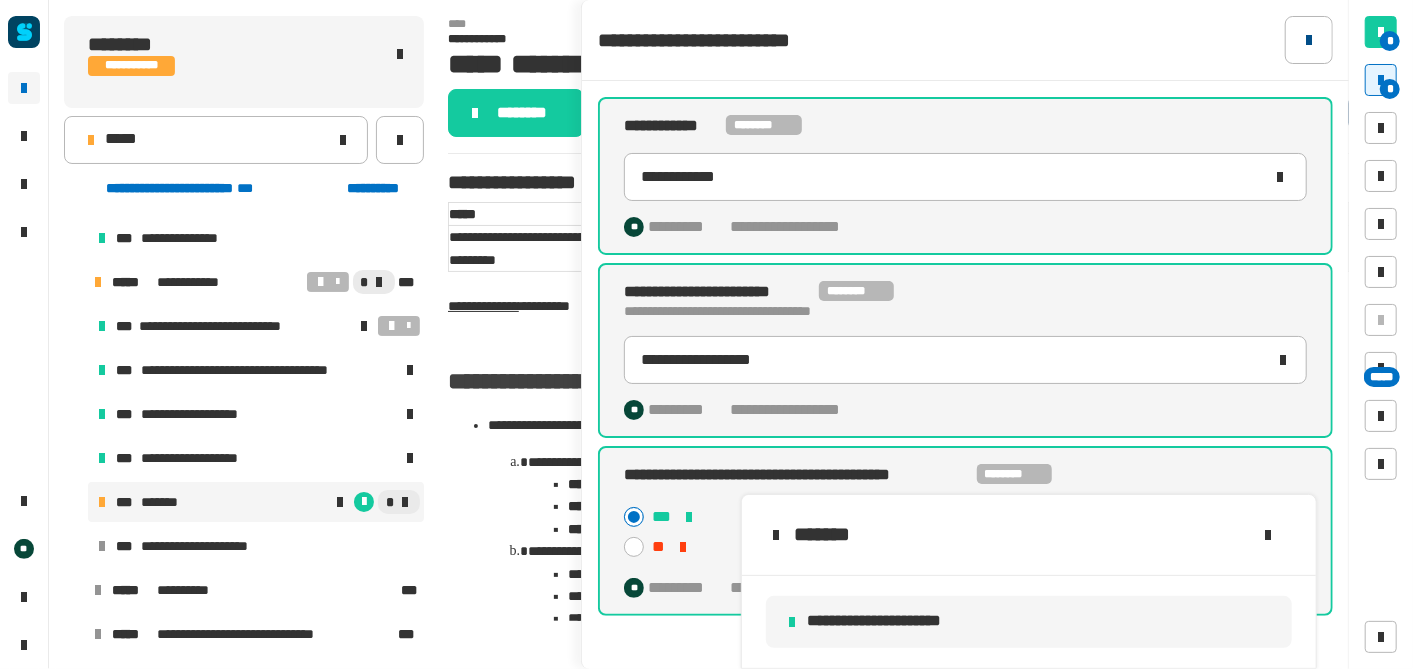 click 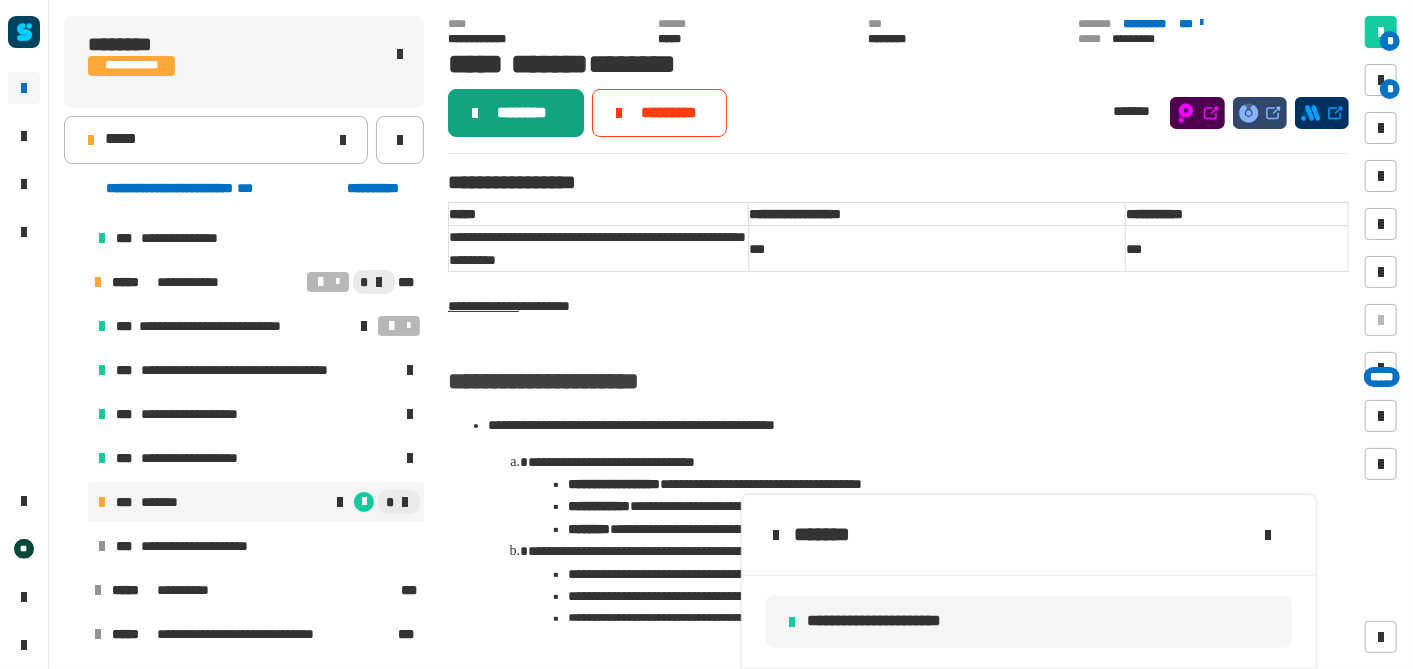click on "********" 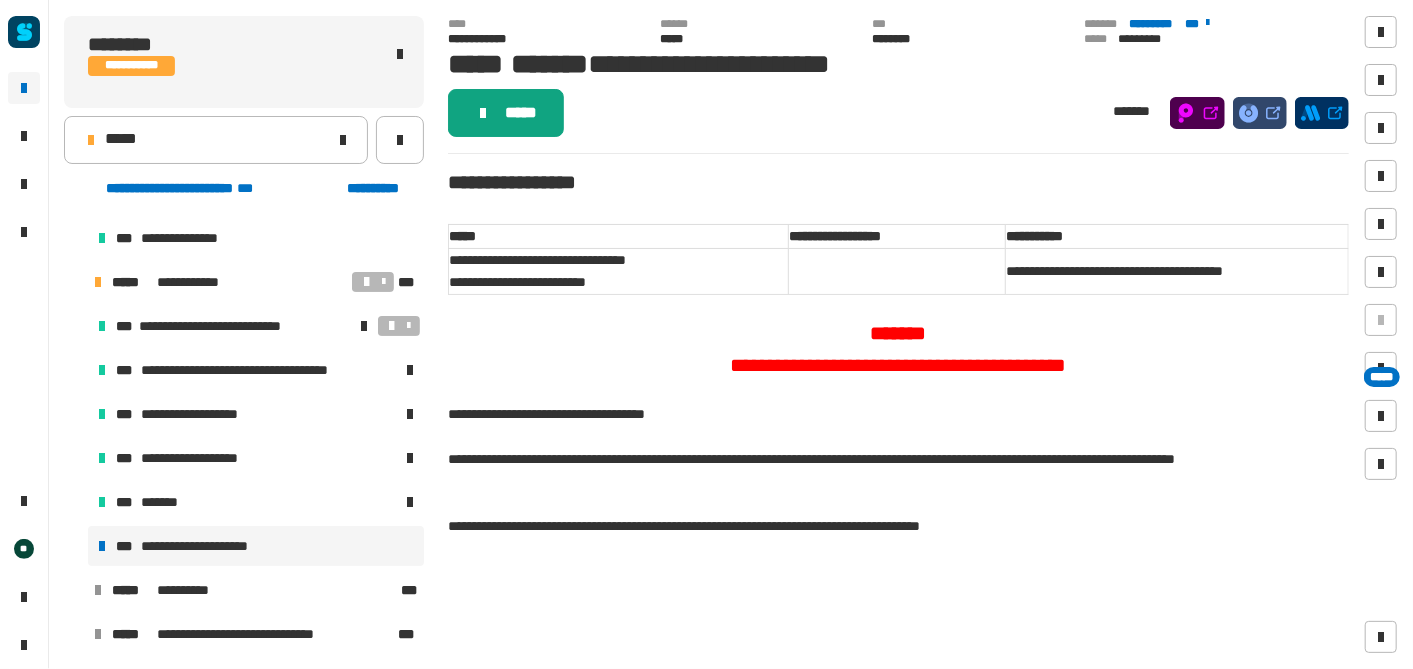 click on "*****" 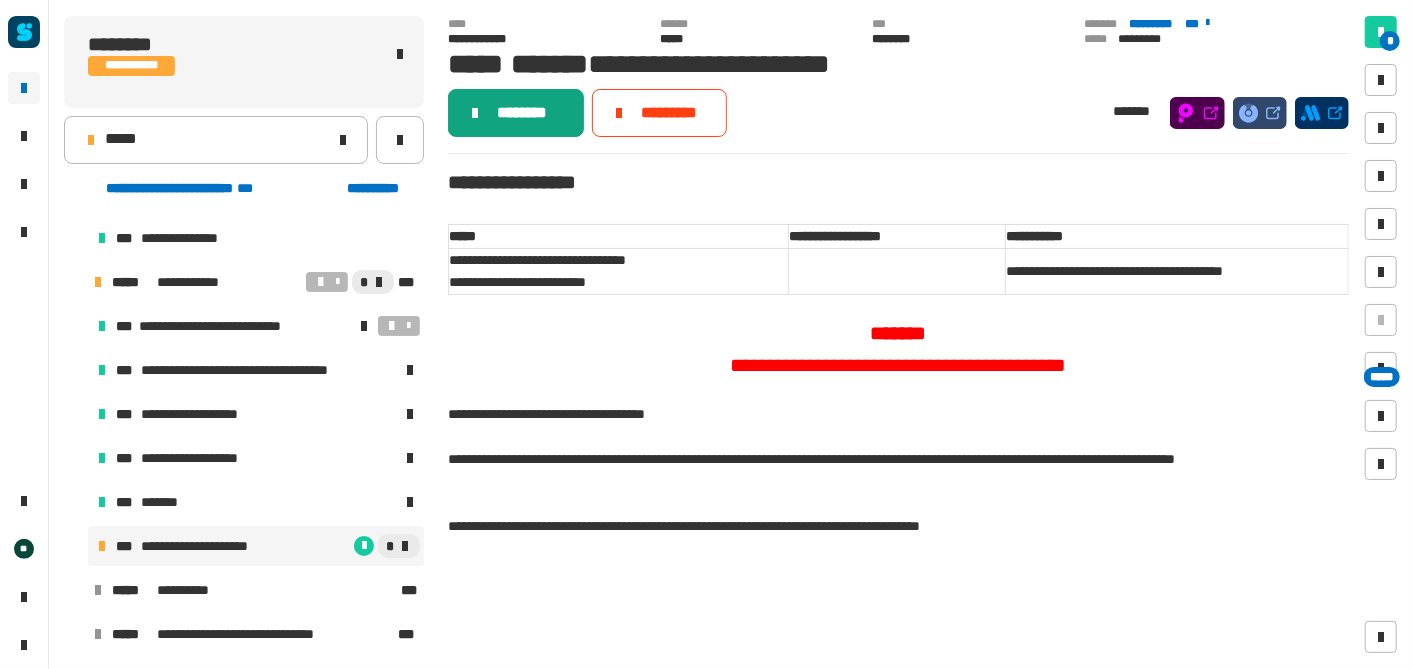 click on "********" 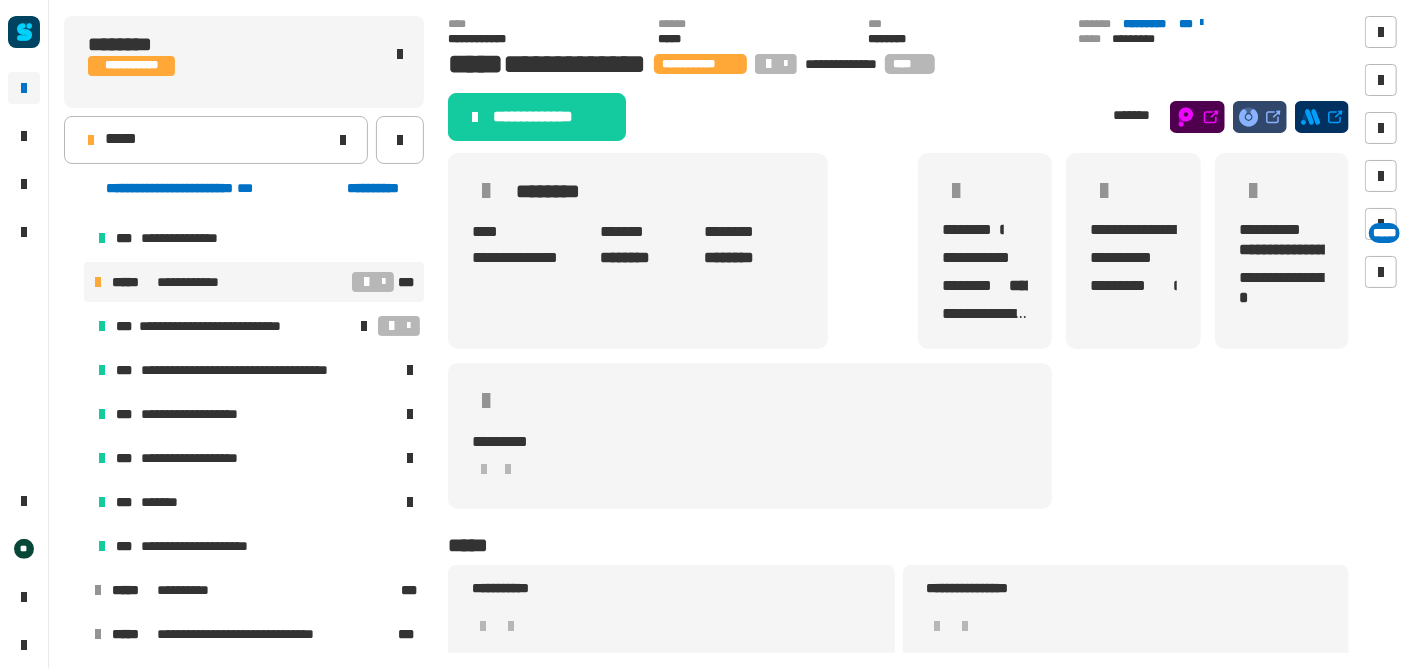 click on "**********" at bounding box center [230, 282] 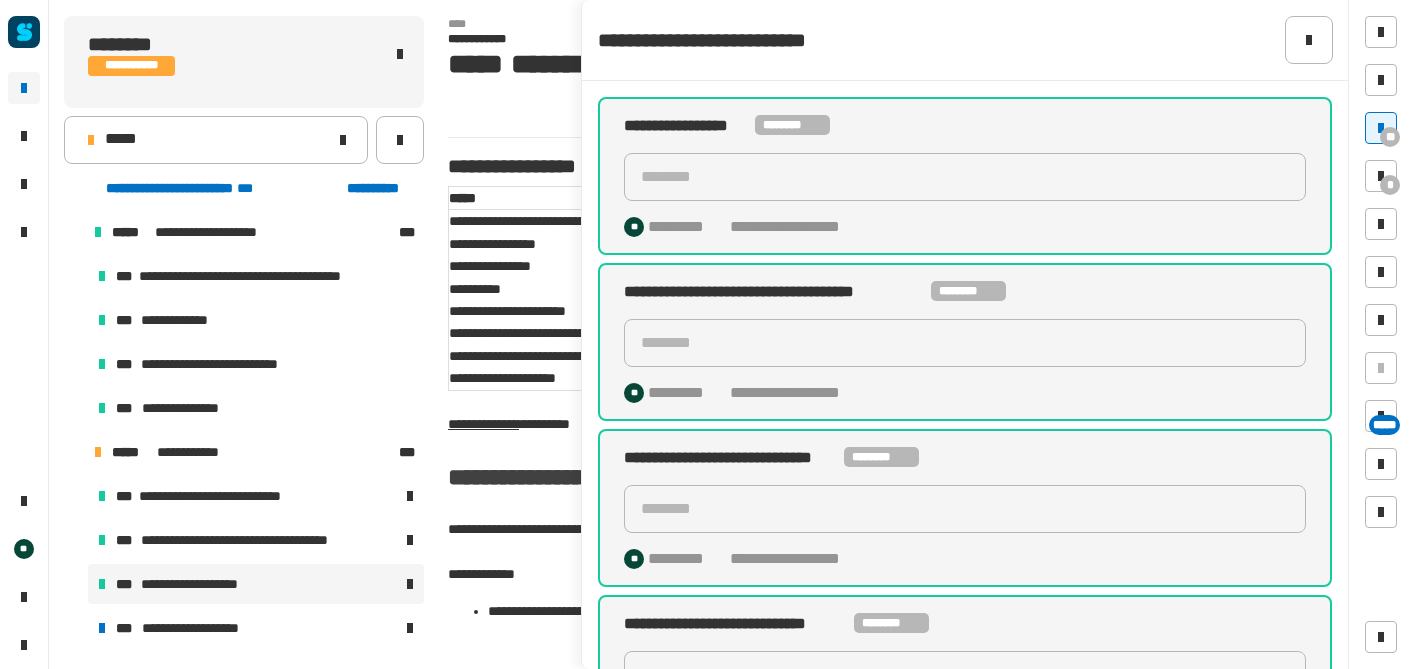 scroll, scrollTop: 0, scrollLeft: 0, axis: both 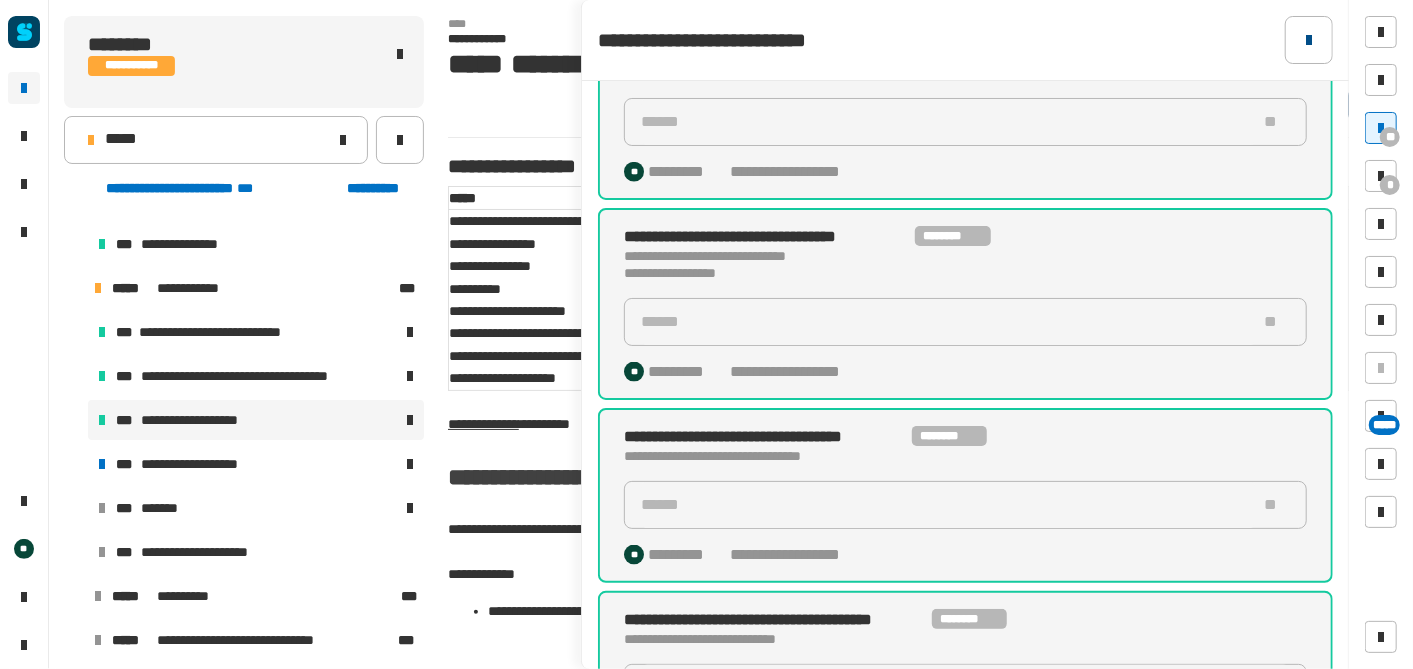 click 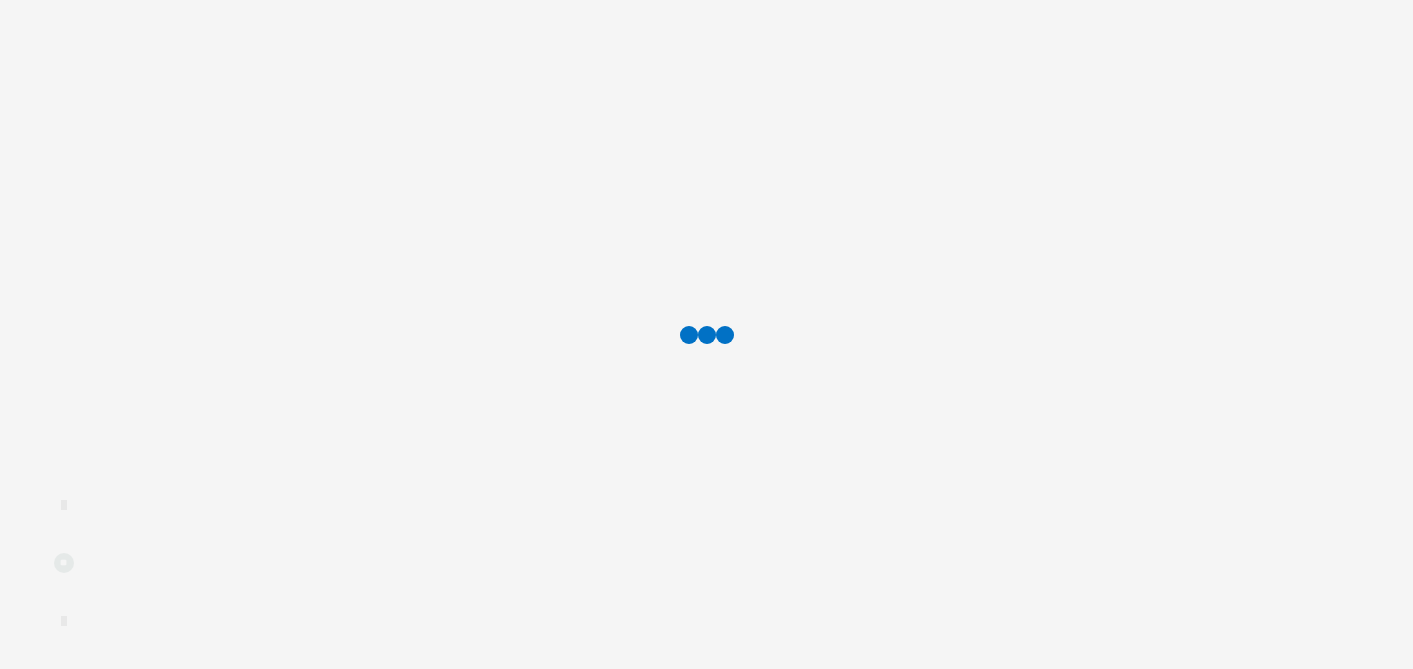 scroll, scrollTop: 0, scrollLeft: 0, axis: both 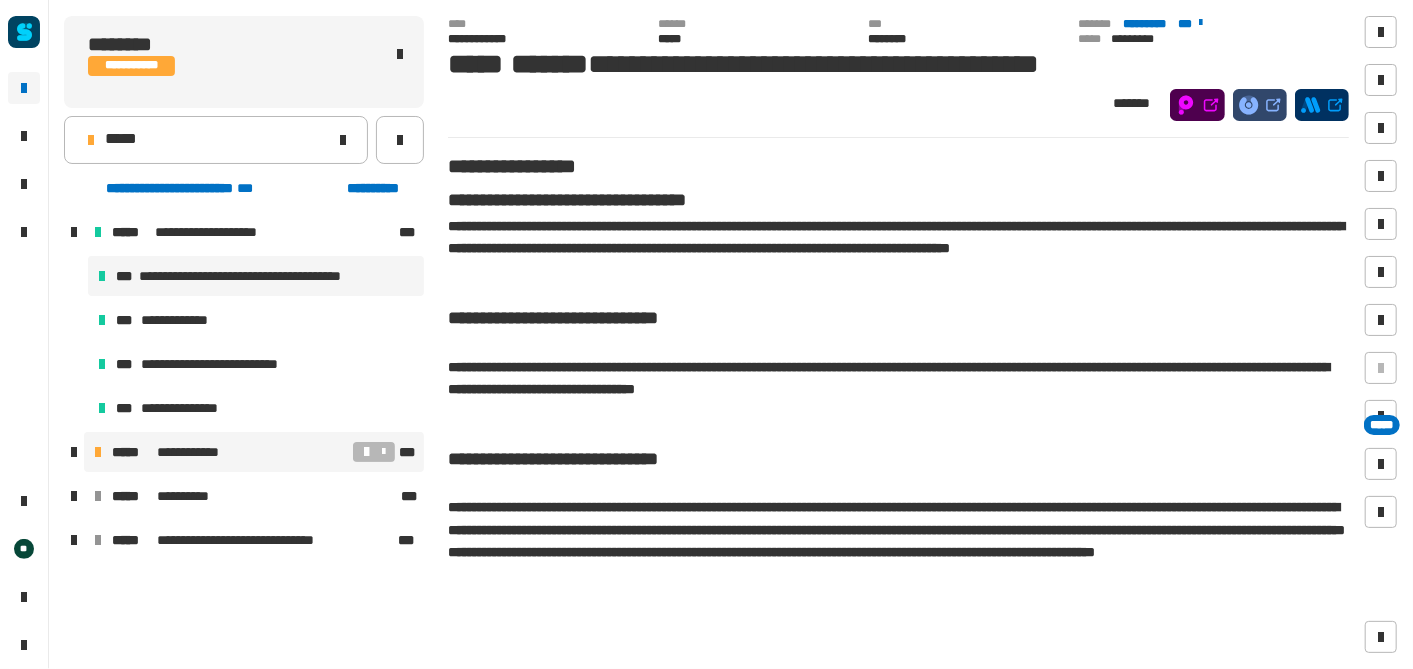 click on "**********" at bounding box center (254, 452) 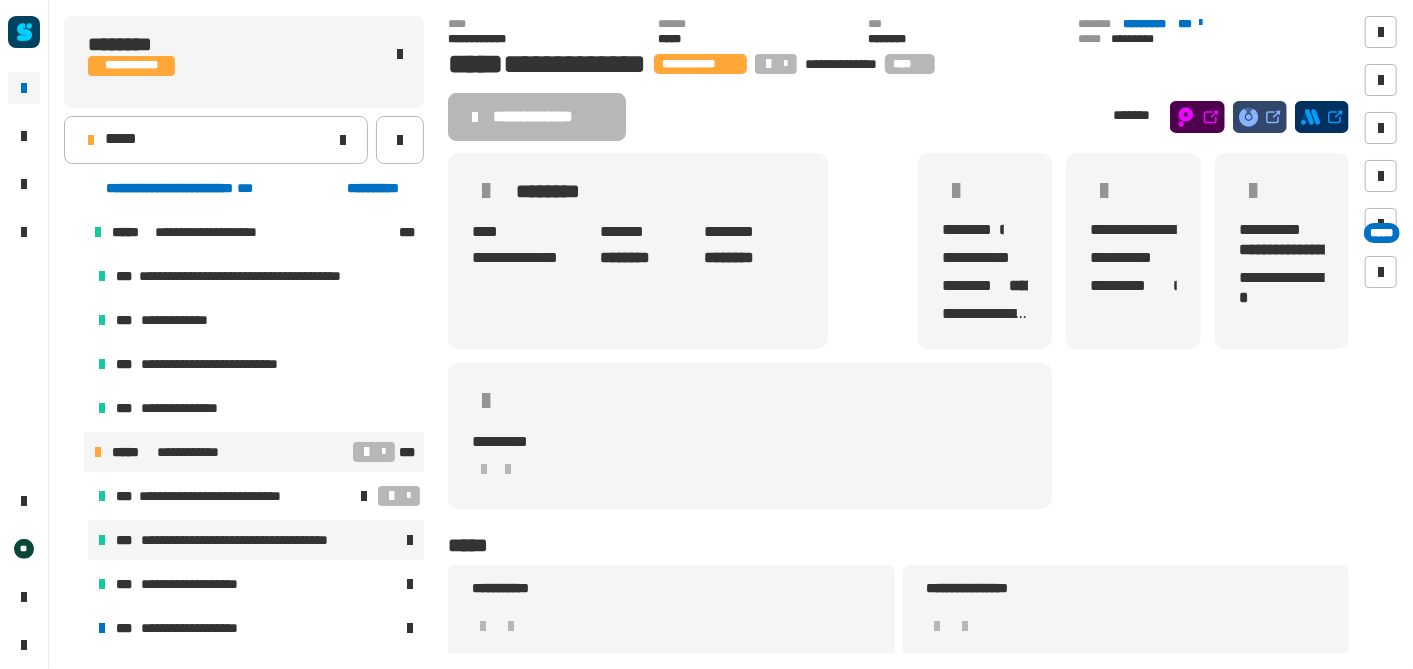 scroll, scrollTop: 62, scrollLeft: 0, axis: vertical 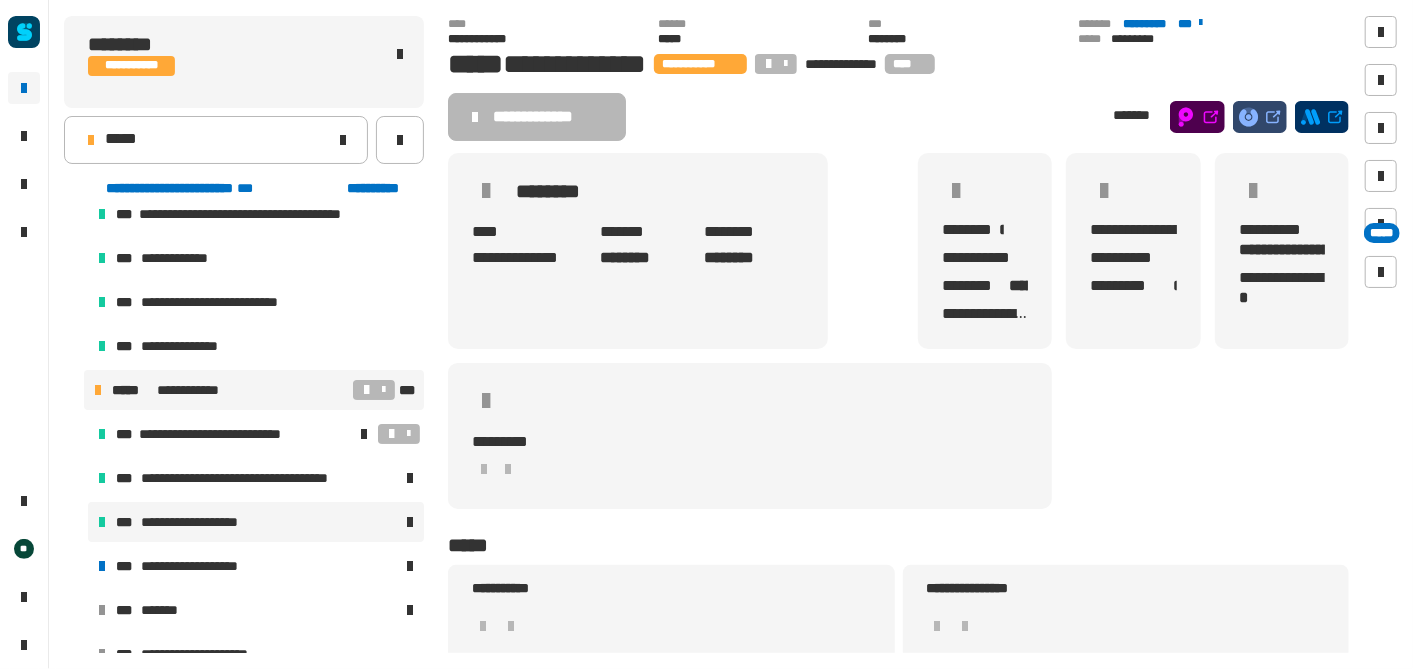 drag, startPoint x: 157, startPoint y: 573, endPoint x: 141, endPoint y: 540, distance: 36.67424 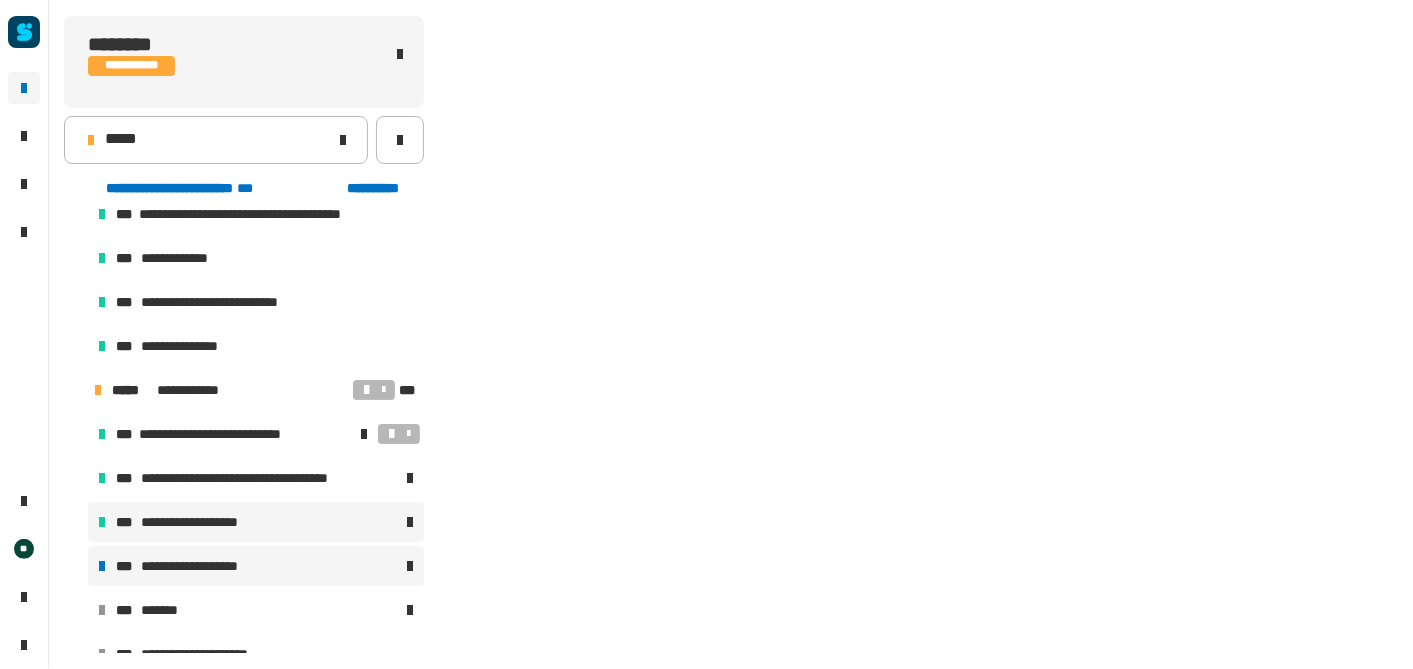 click on "**********" at bounding box center [194, 566] 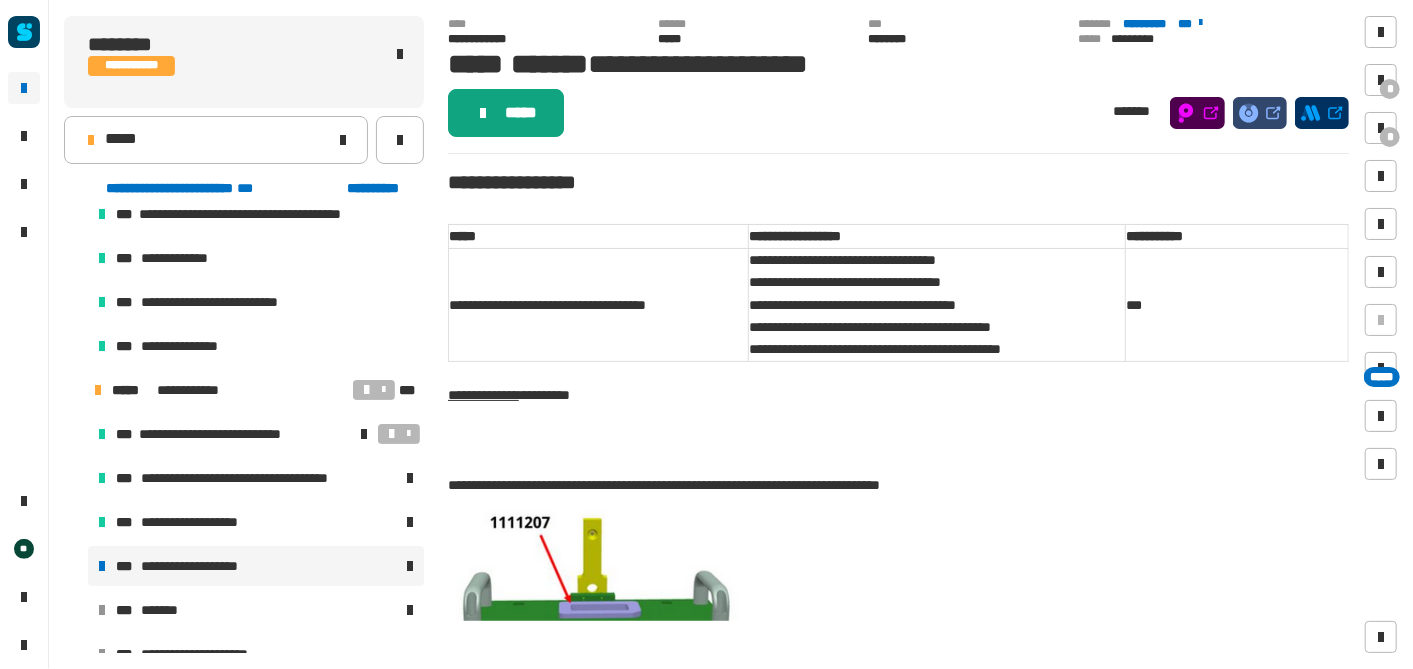 click on "*****" 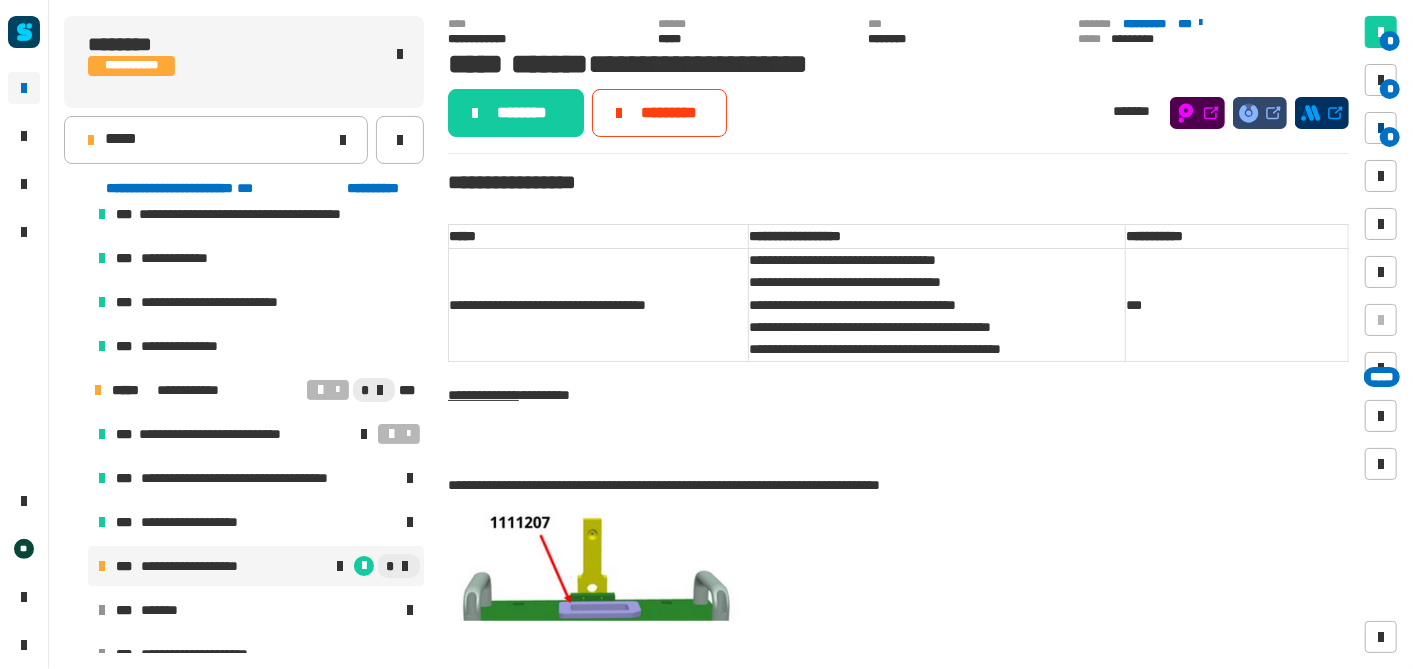 click at bounding box center [1381, 128] 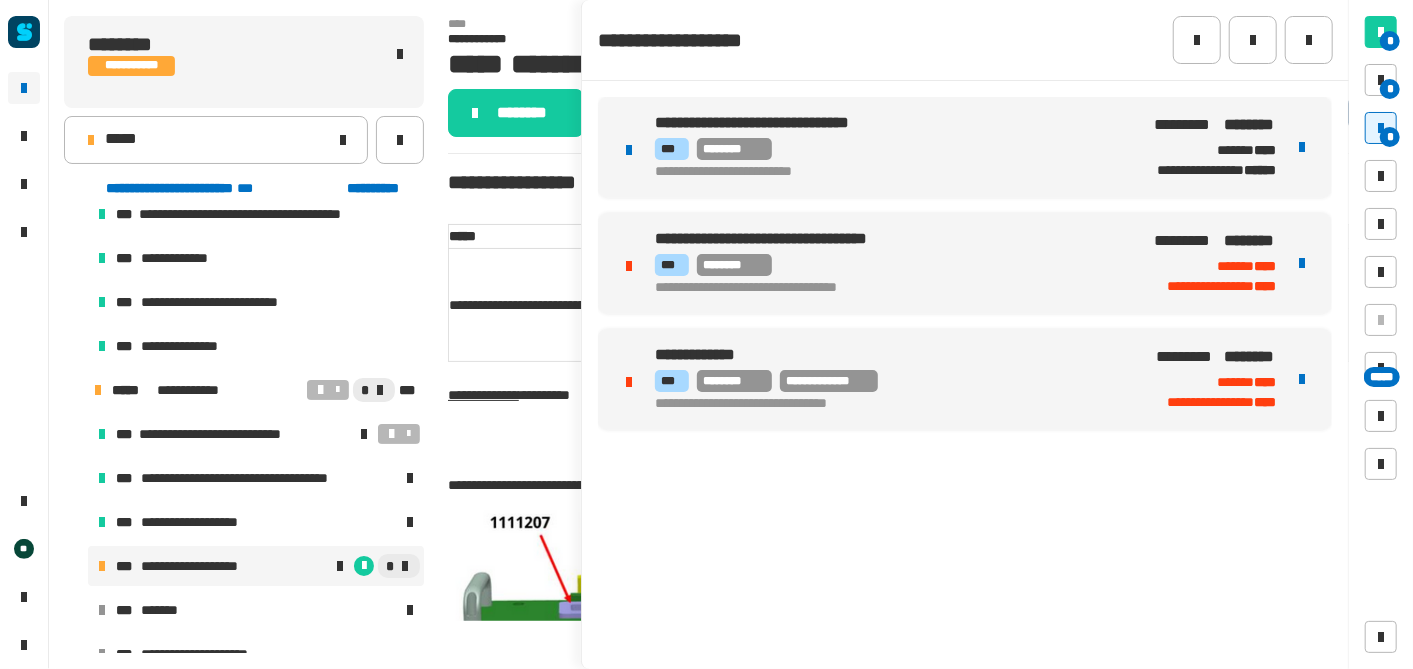 click on "*** ********" at bounding box center [882, 149] 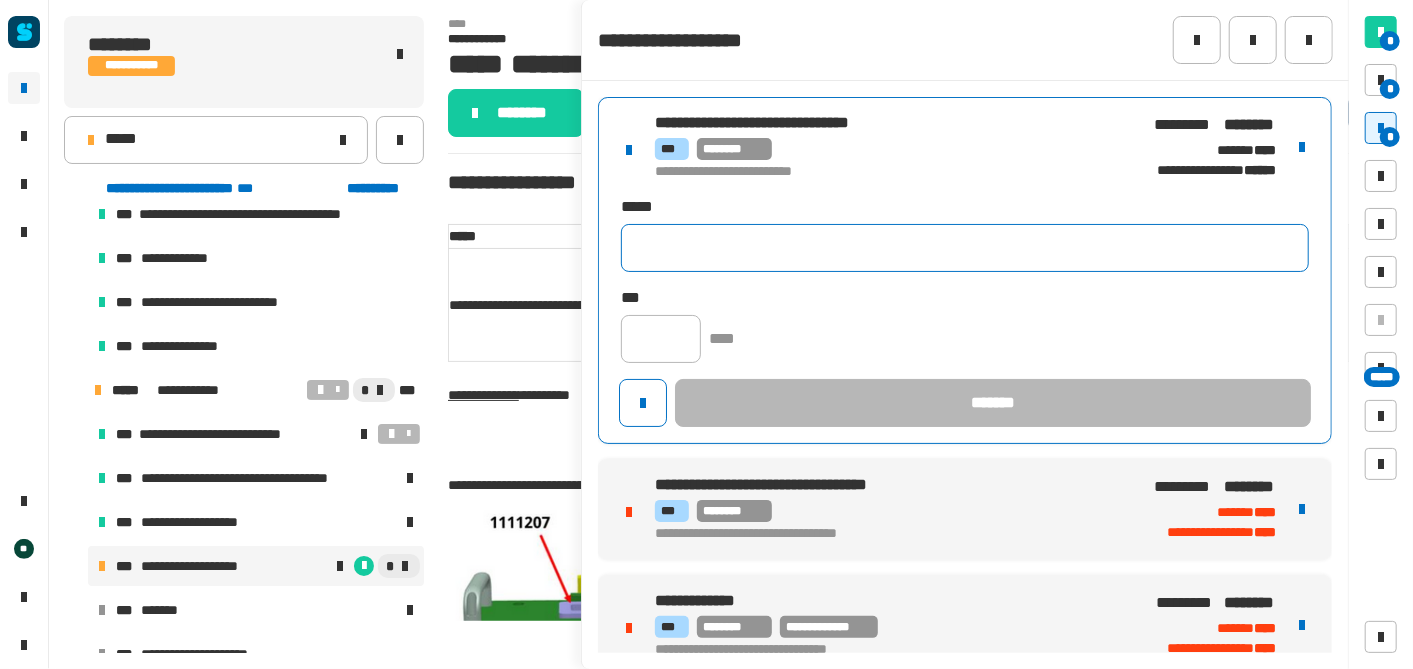 click 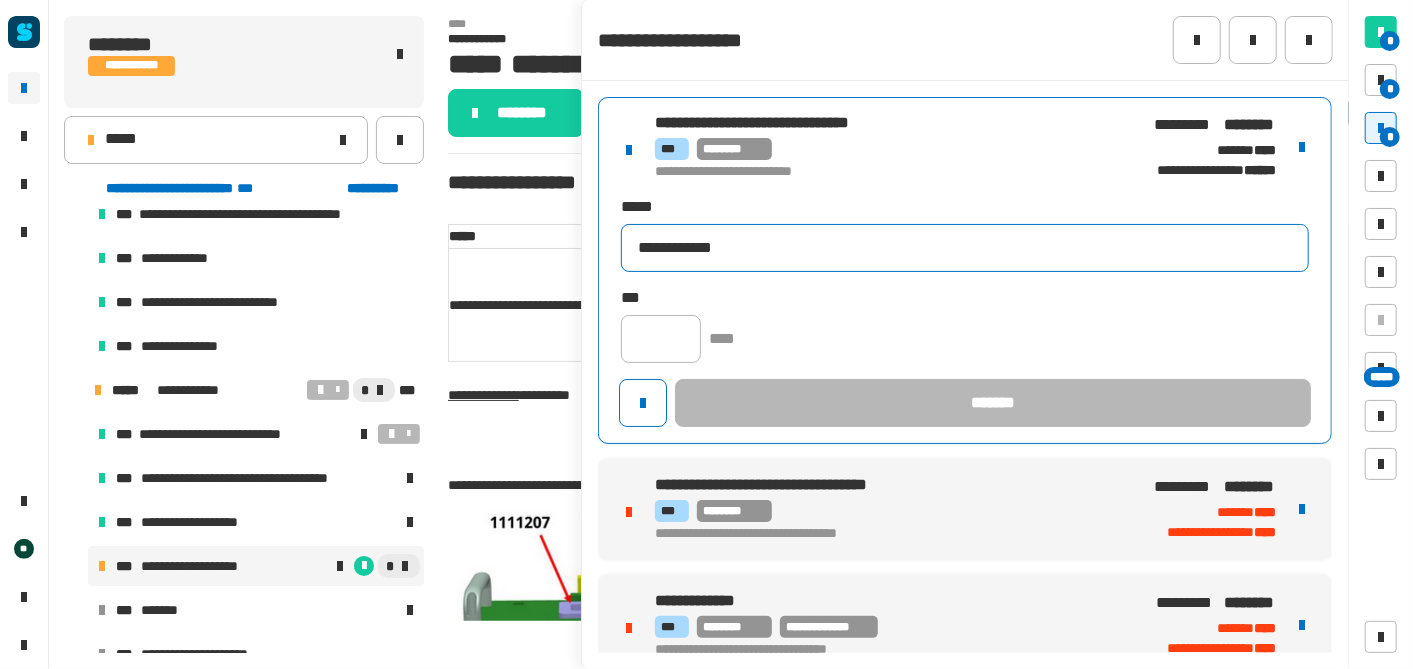 type on "**********" 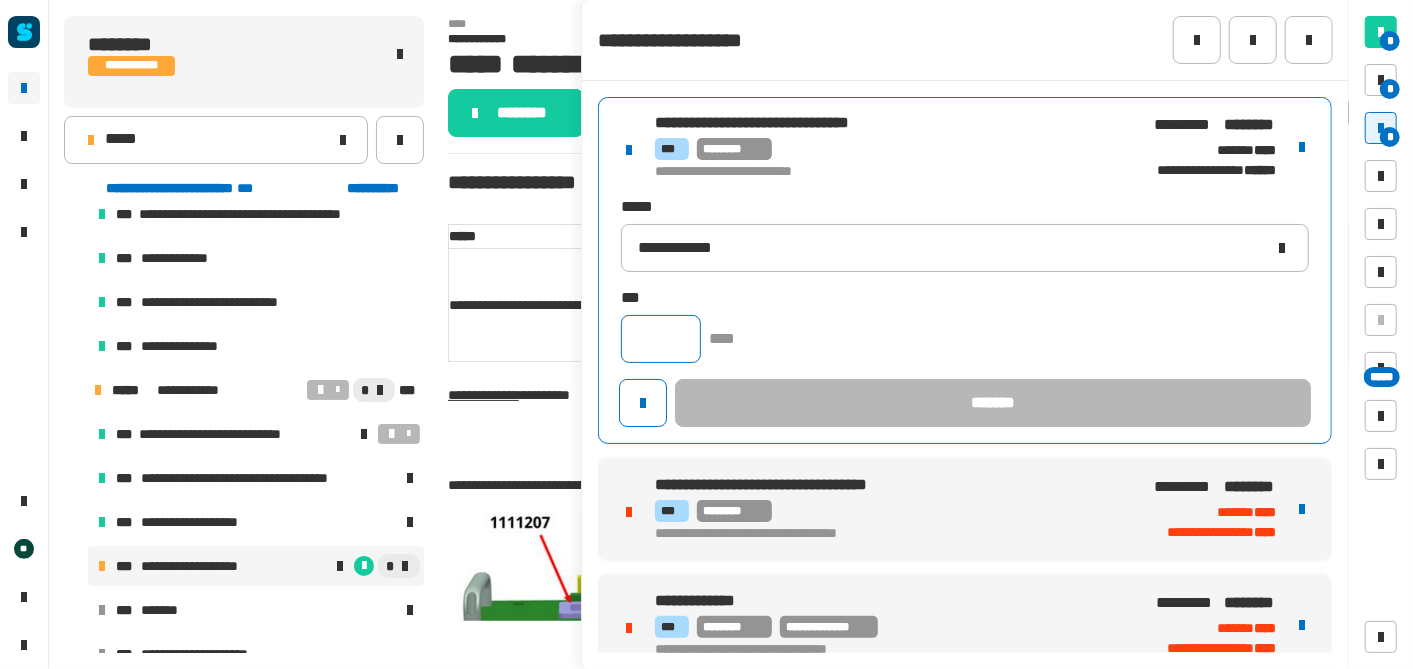 click 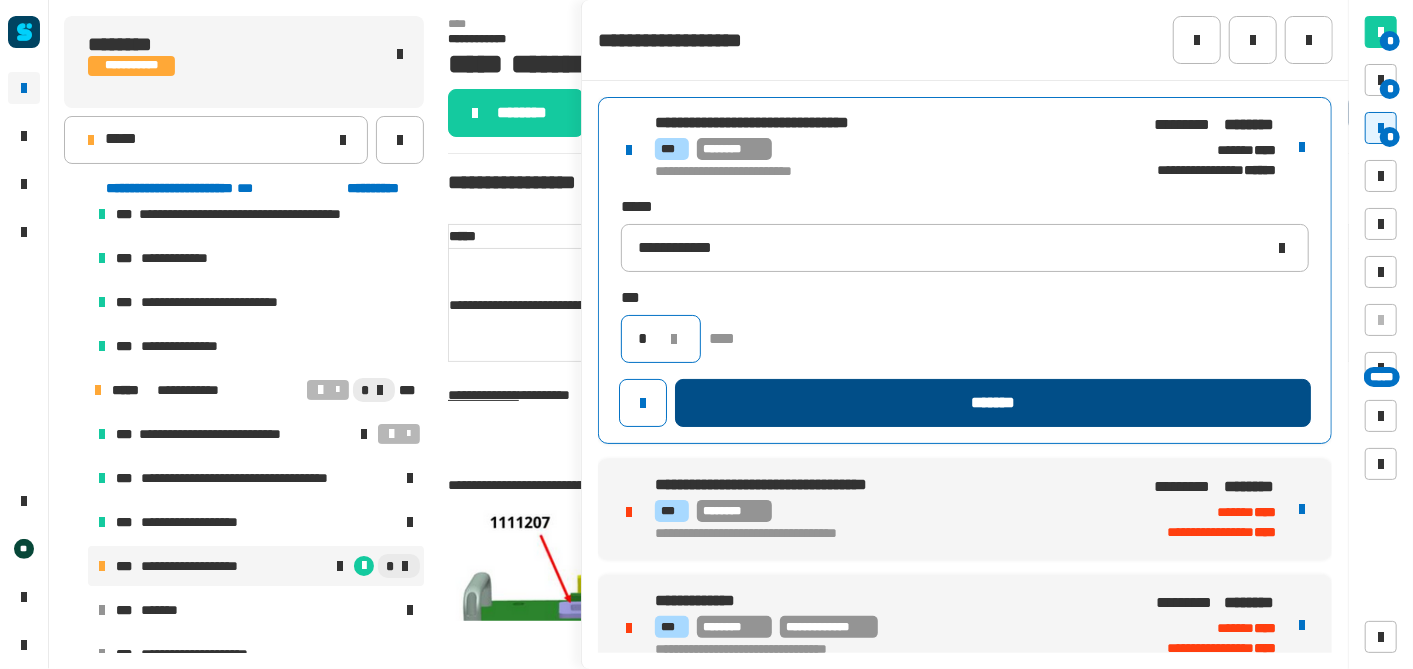 type on "*" 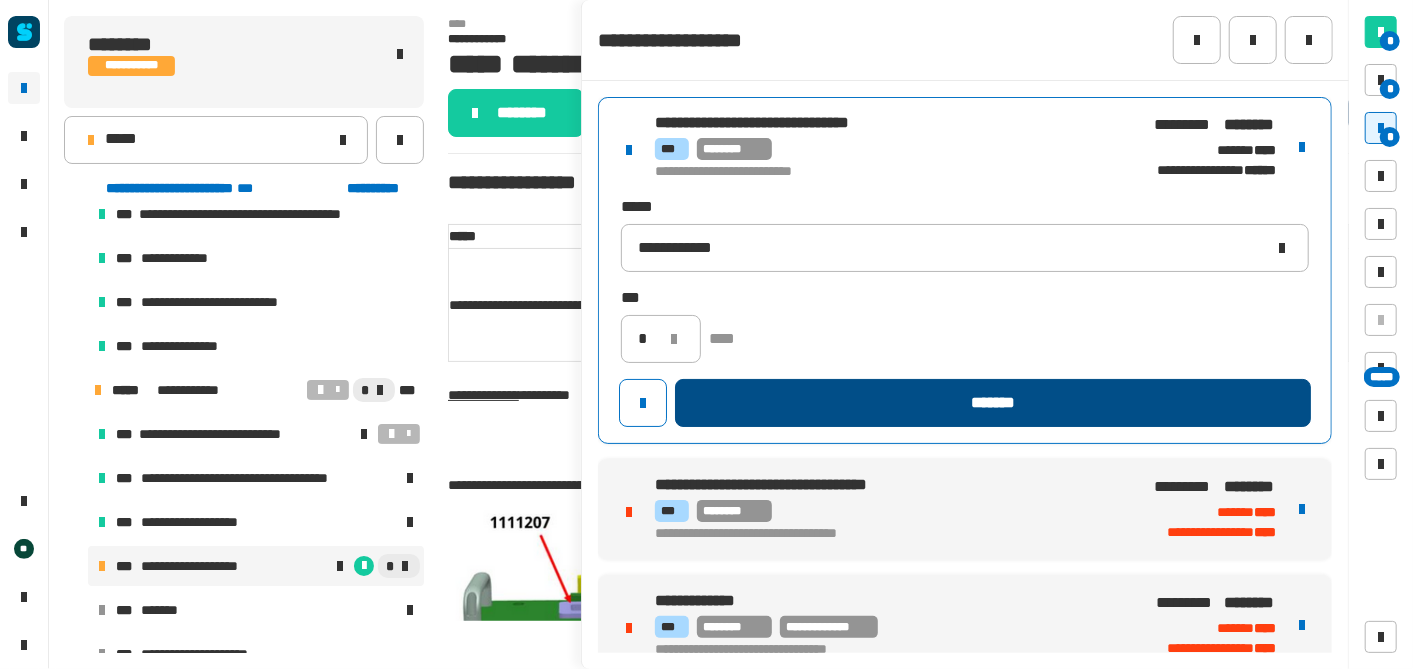 click on "*******" 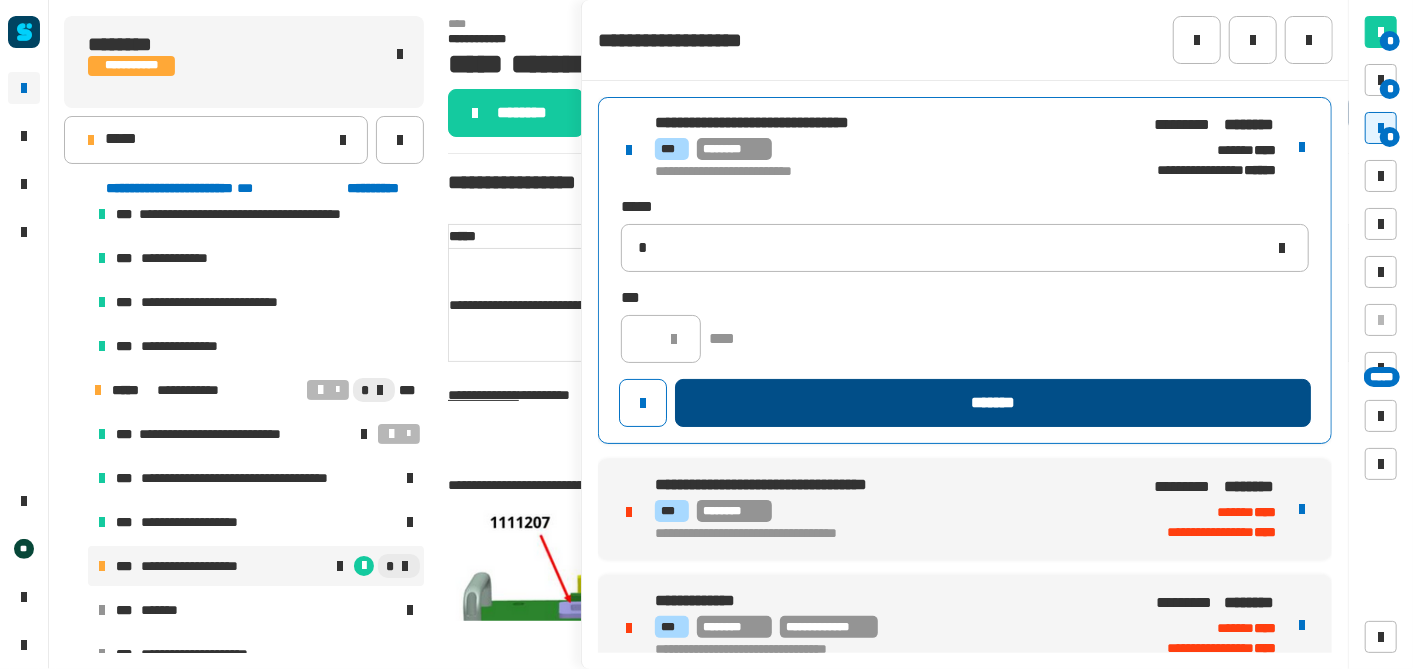 type 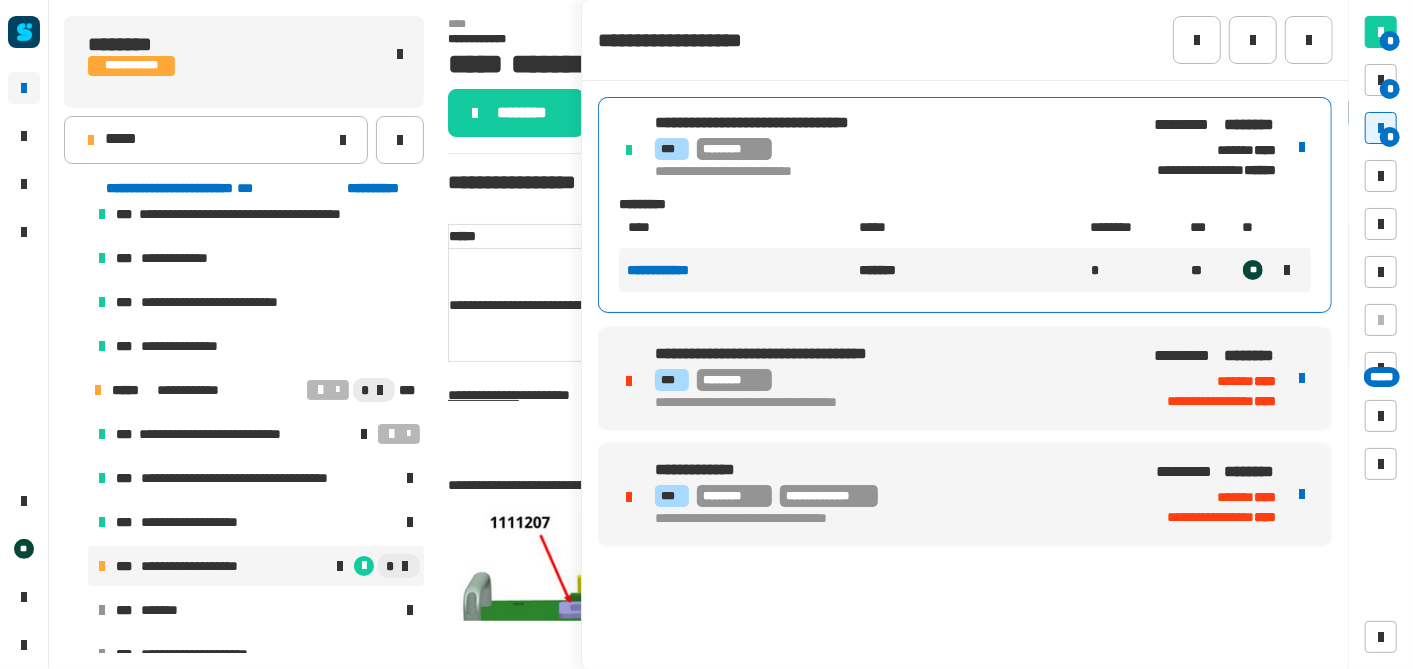 click on "**********" at bounding box center (965, 378) 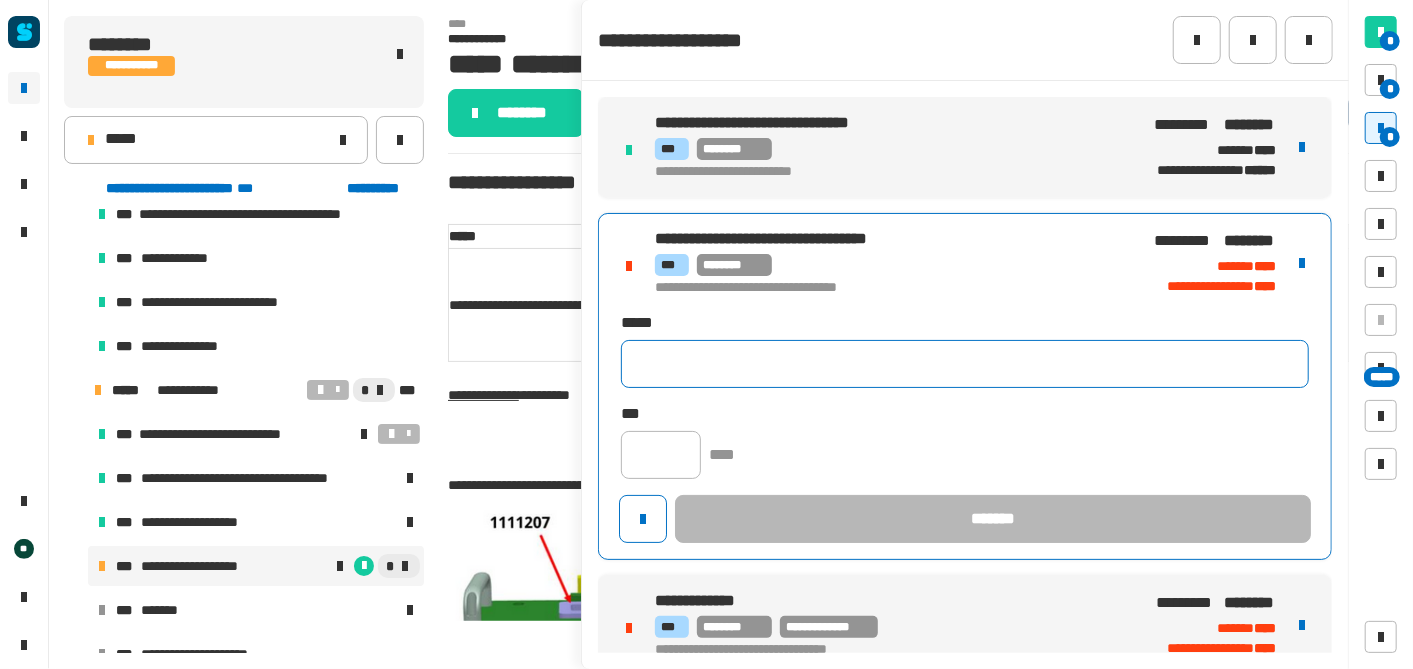 click 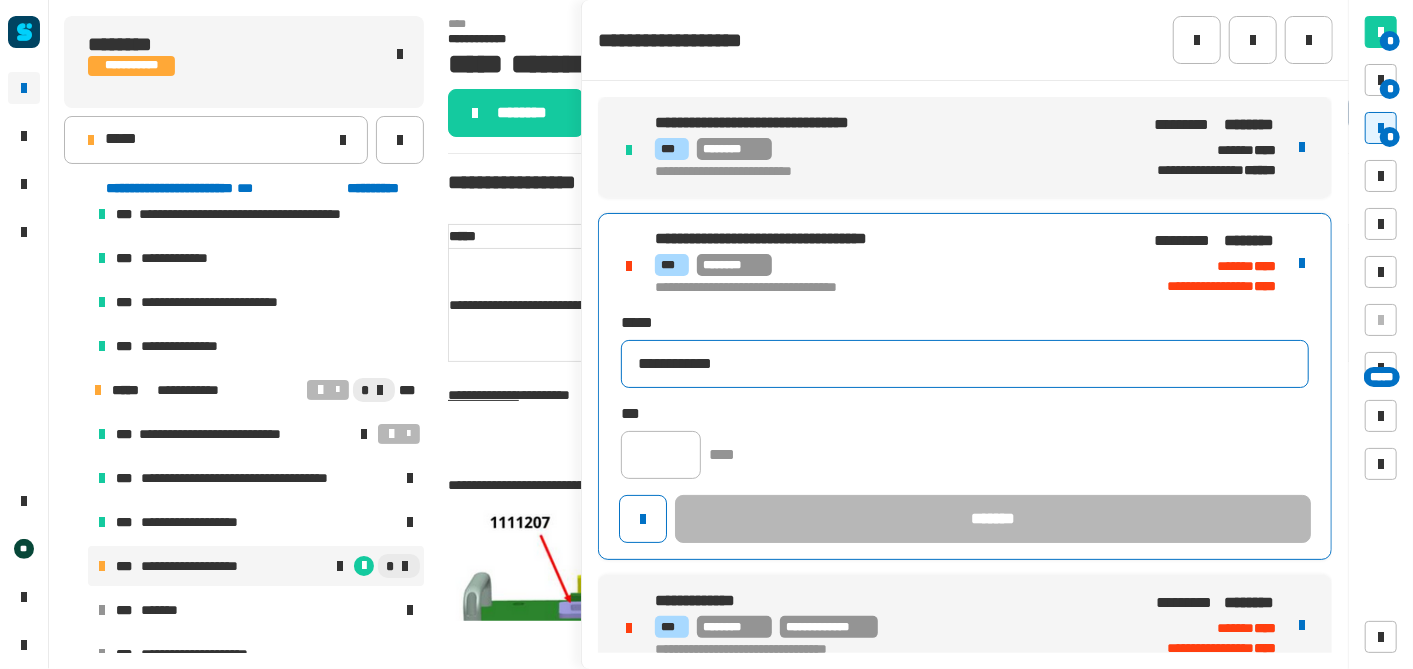 type on "**********" 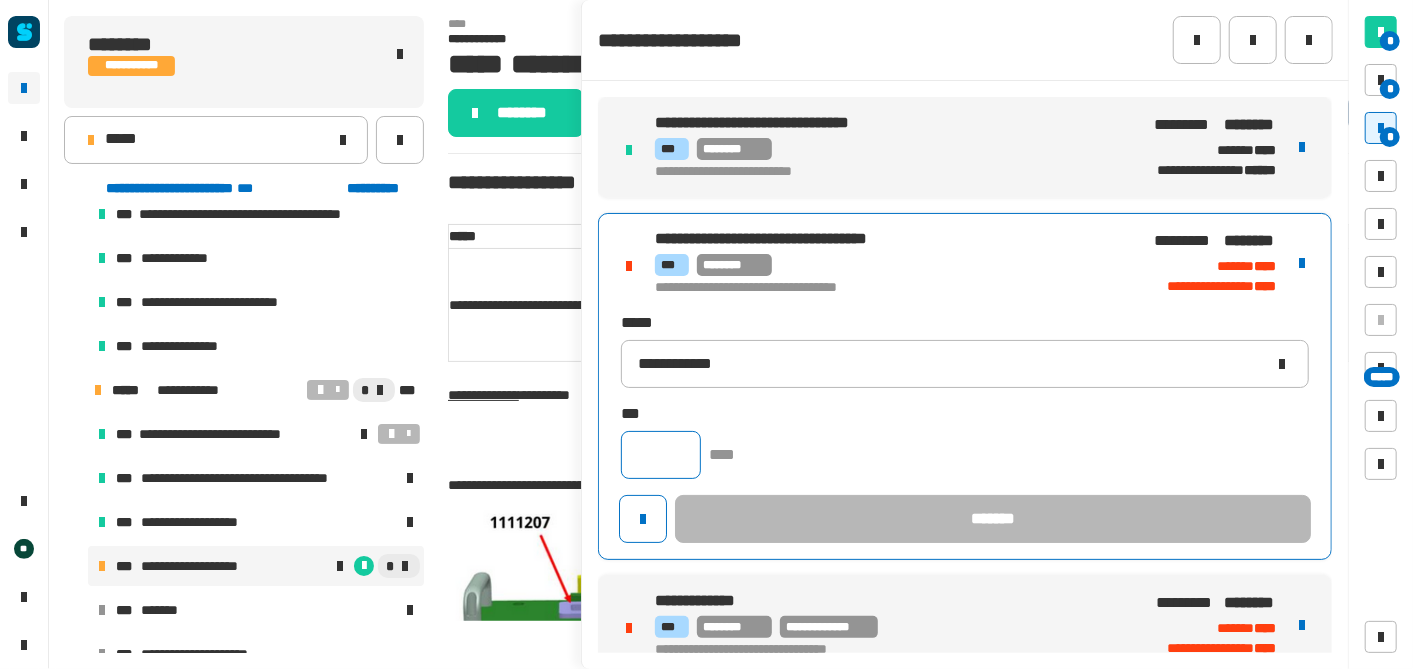 click 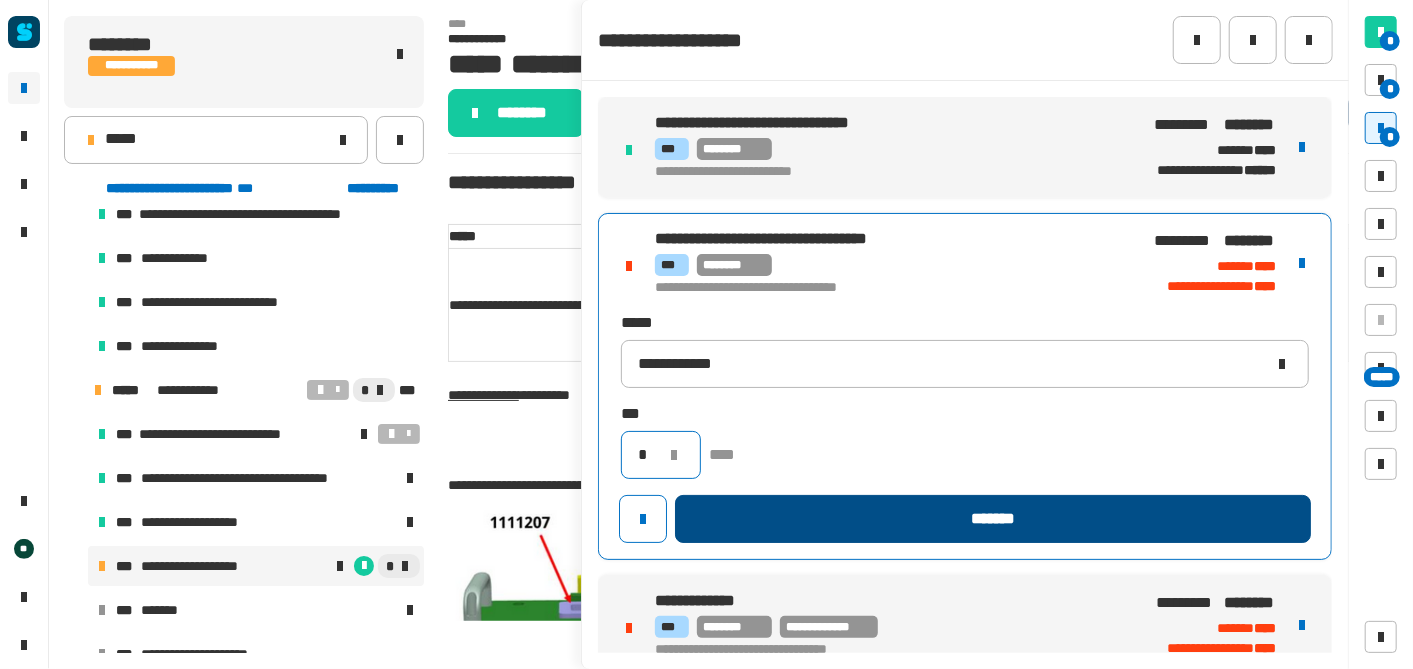 type on "*" 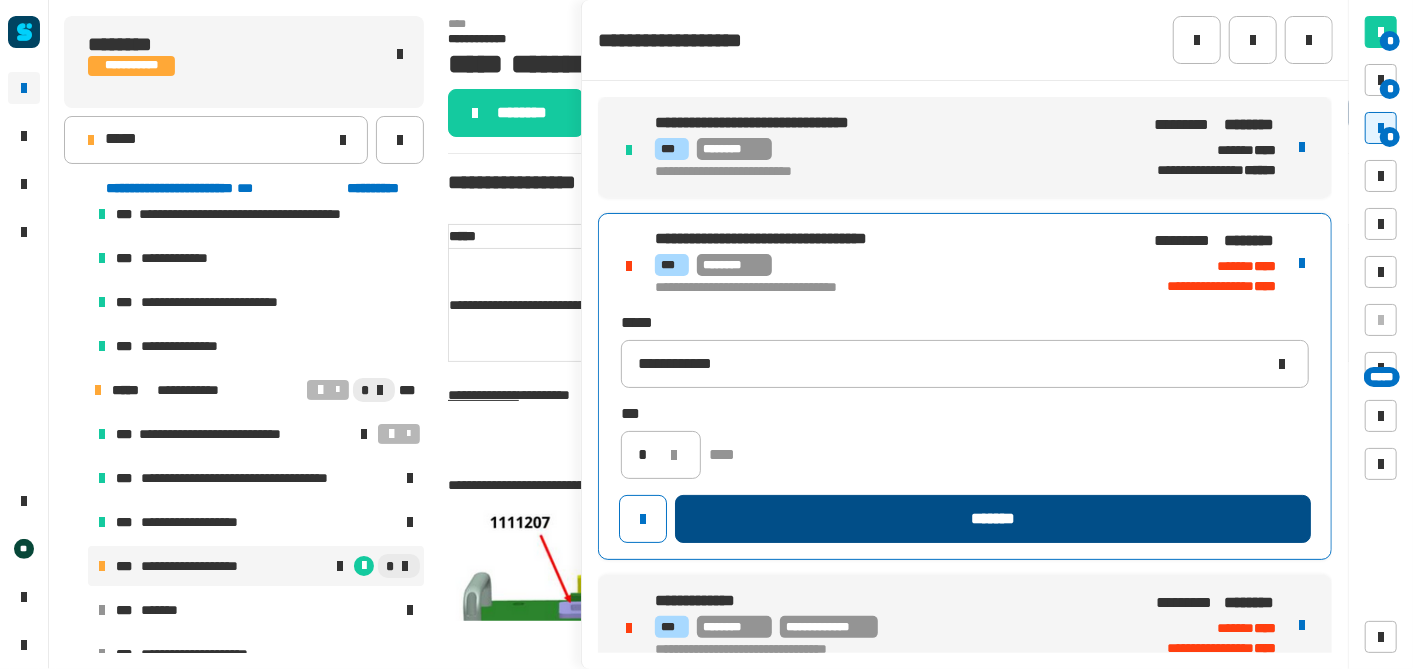 click on "*******" 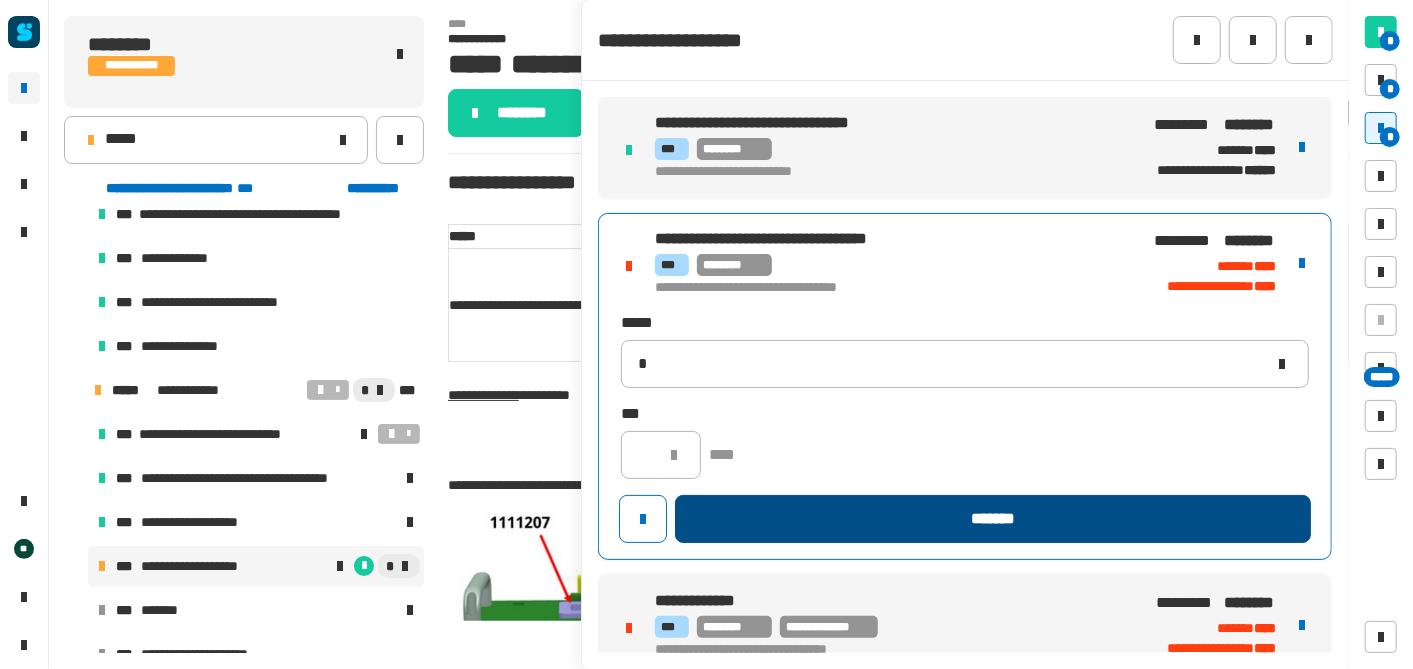 type 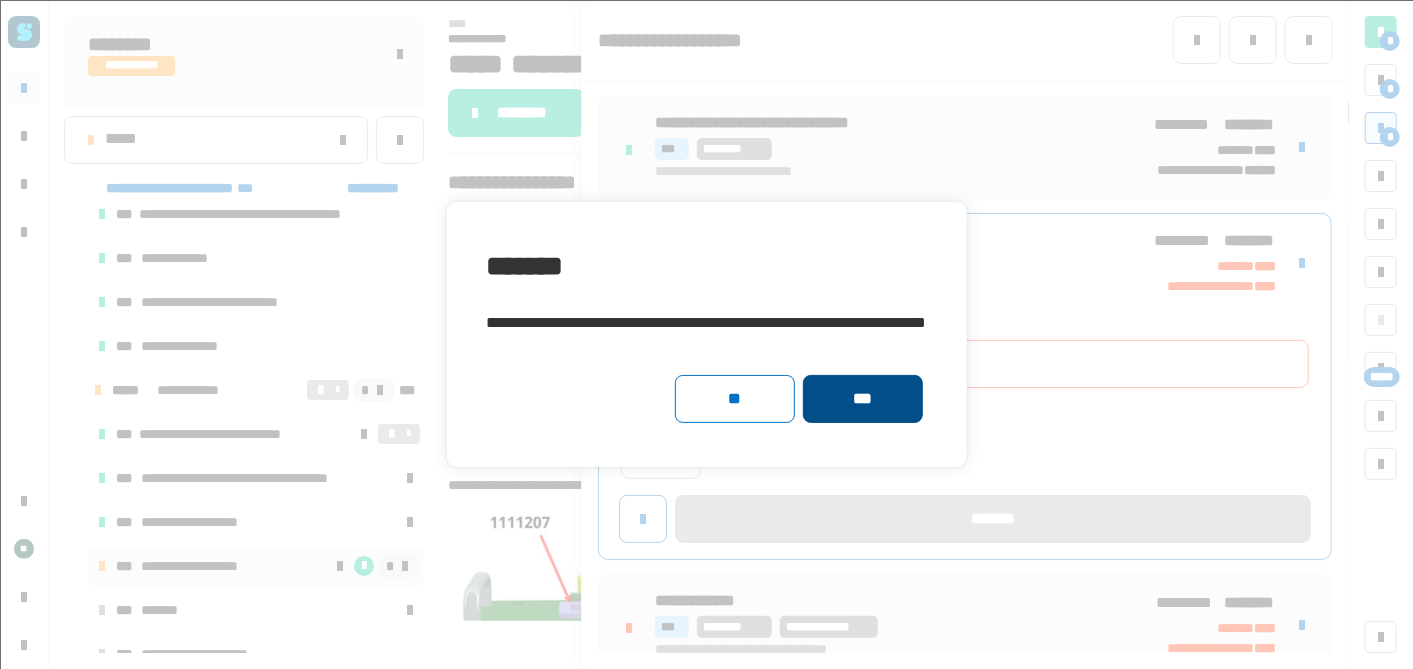 click on "***" 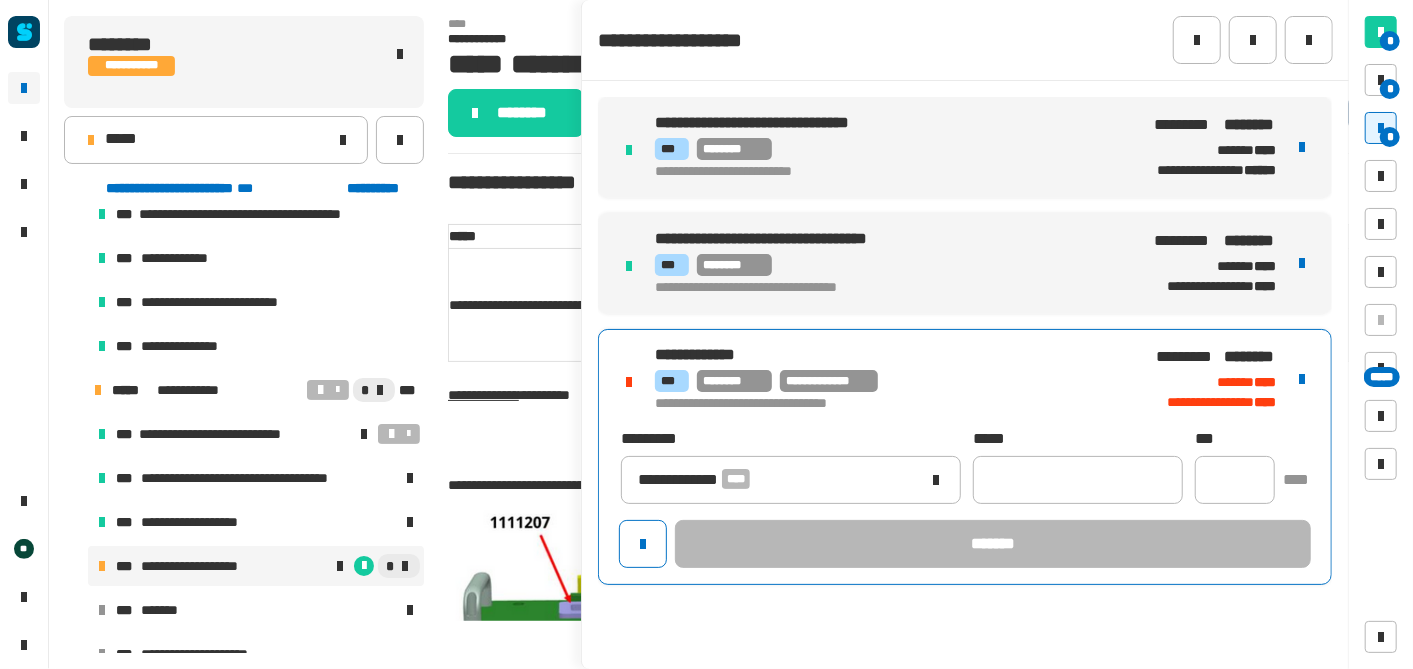 click on "**********" at bounding box center [965, 457] 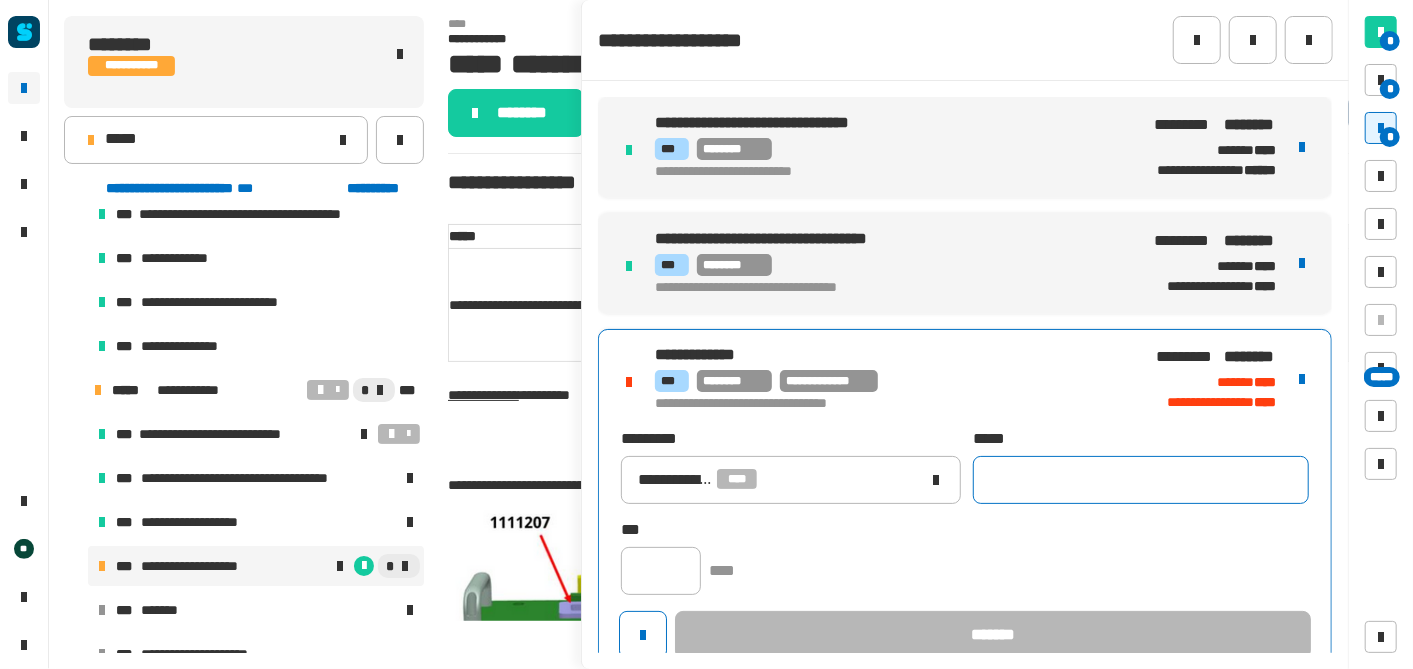 click 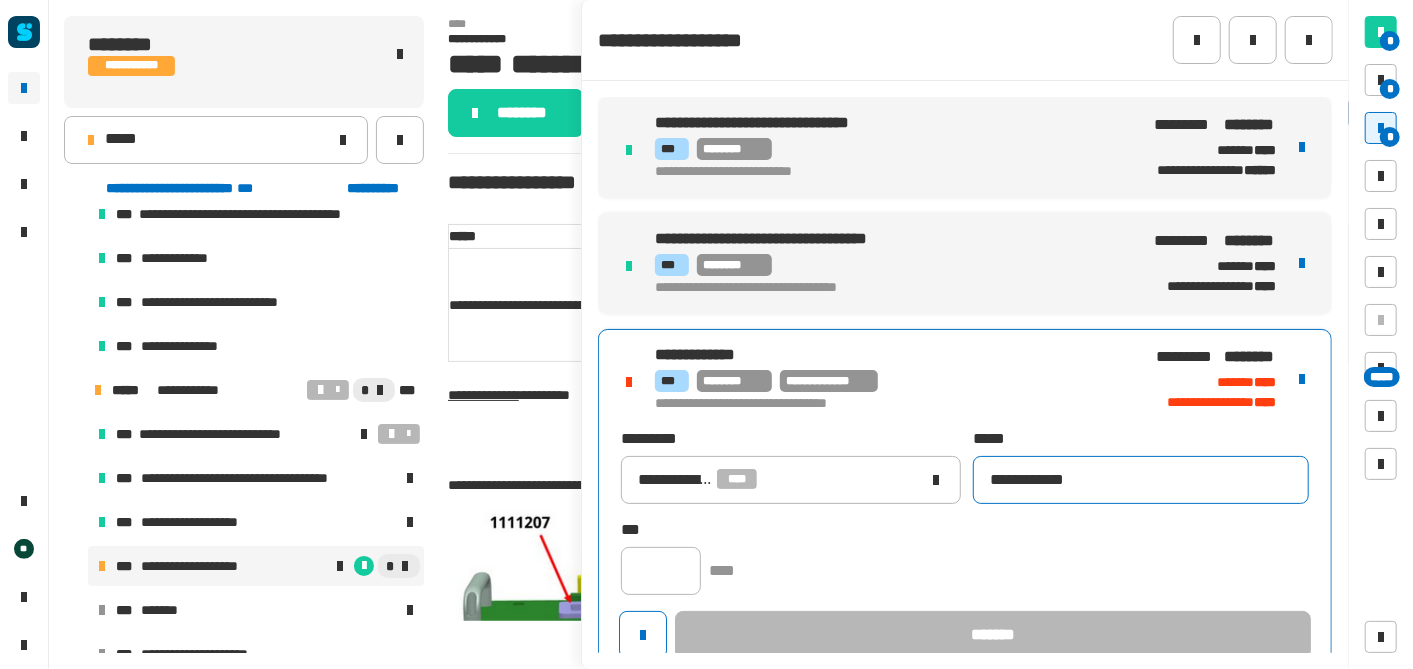 type on "**********" 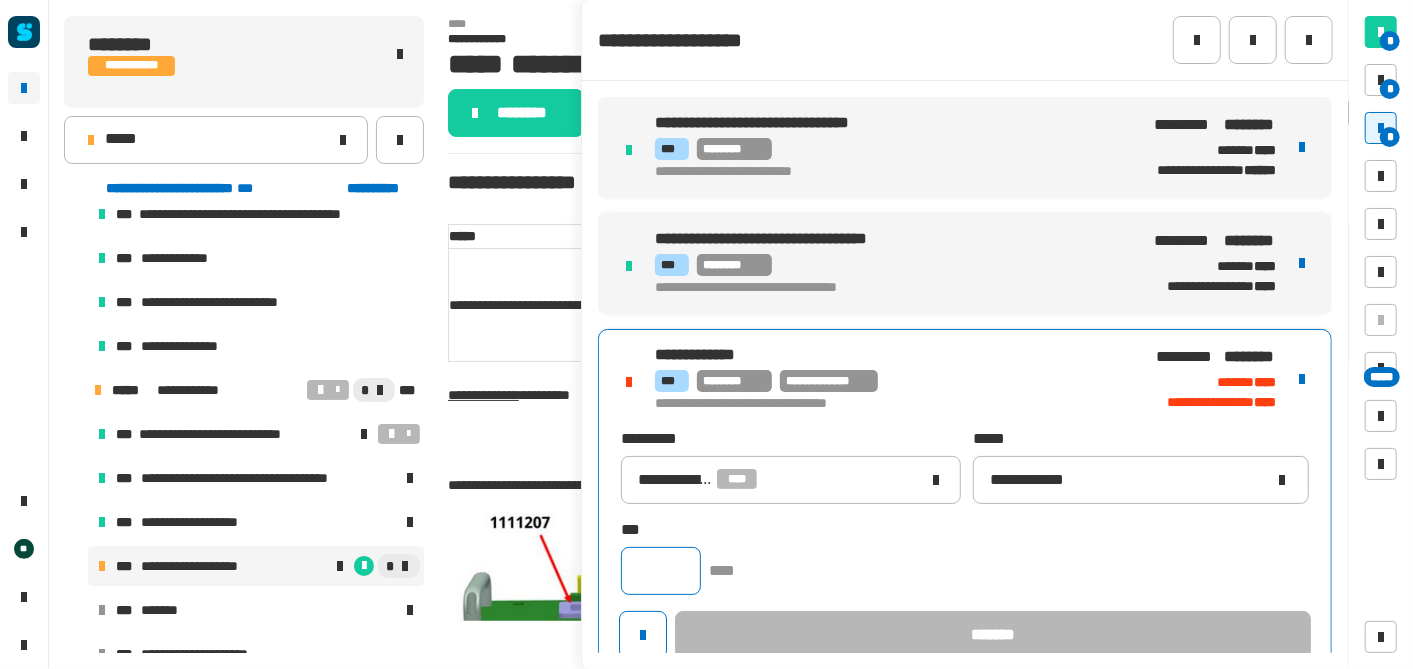 click 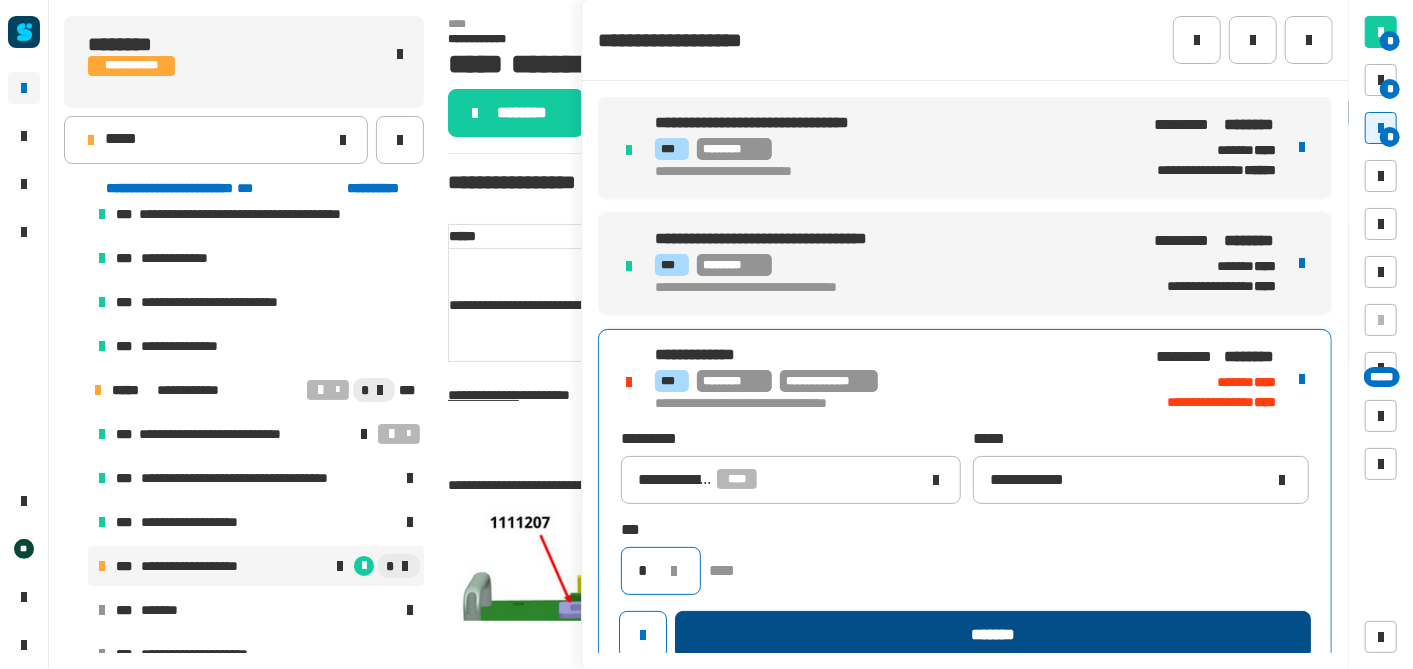 type on "*" 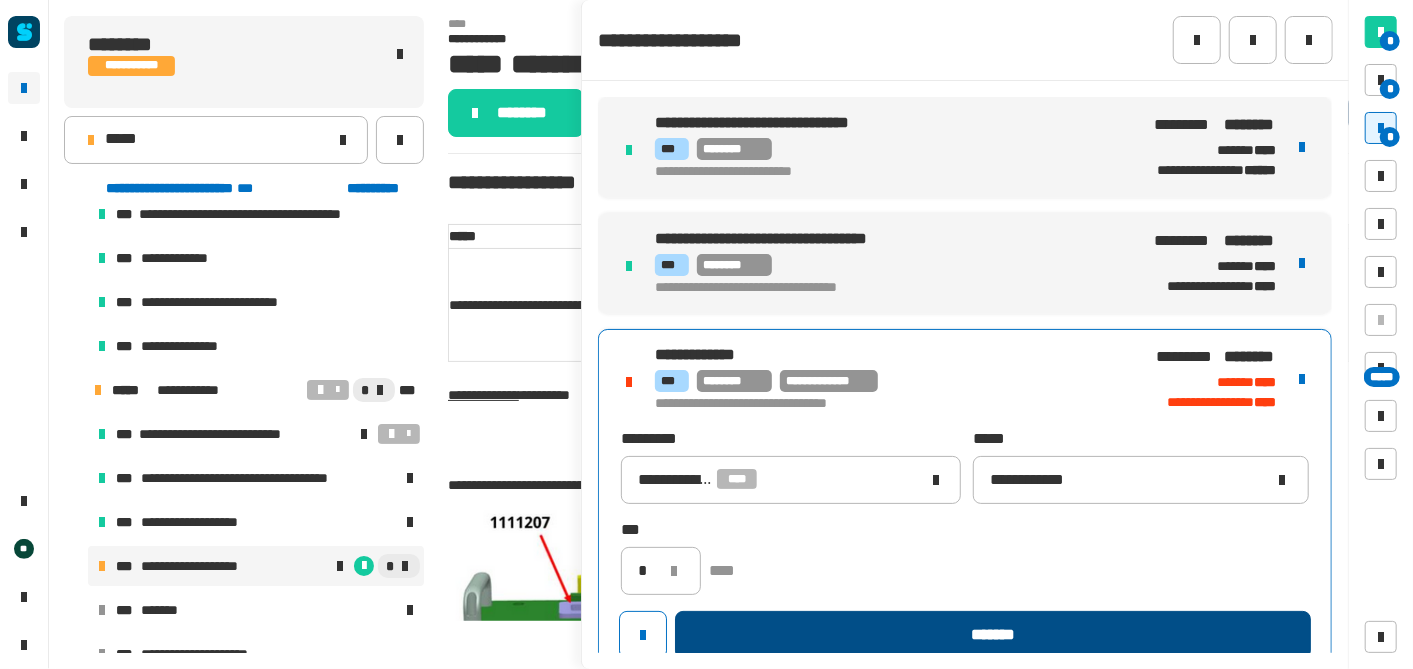 click on "*******" 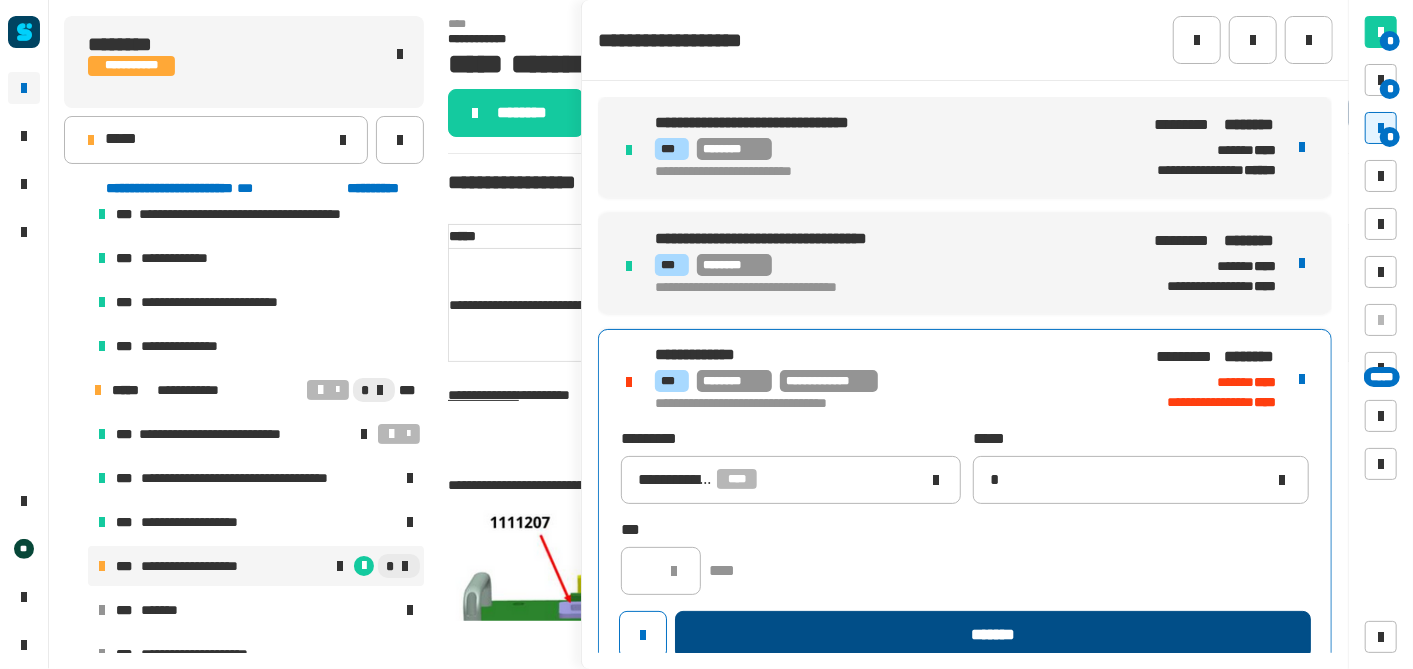 type 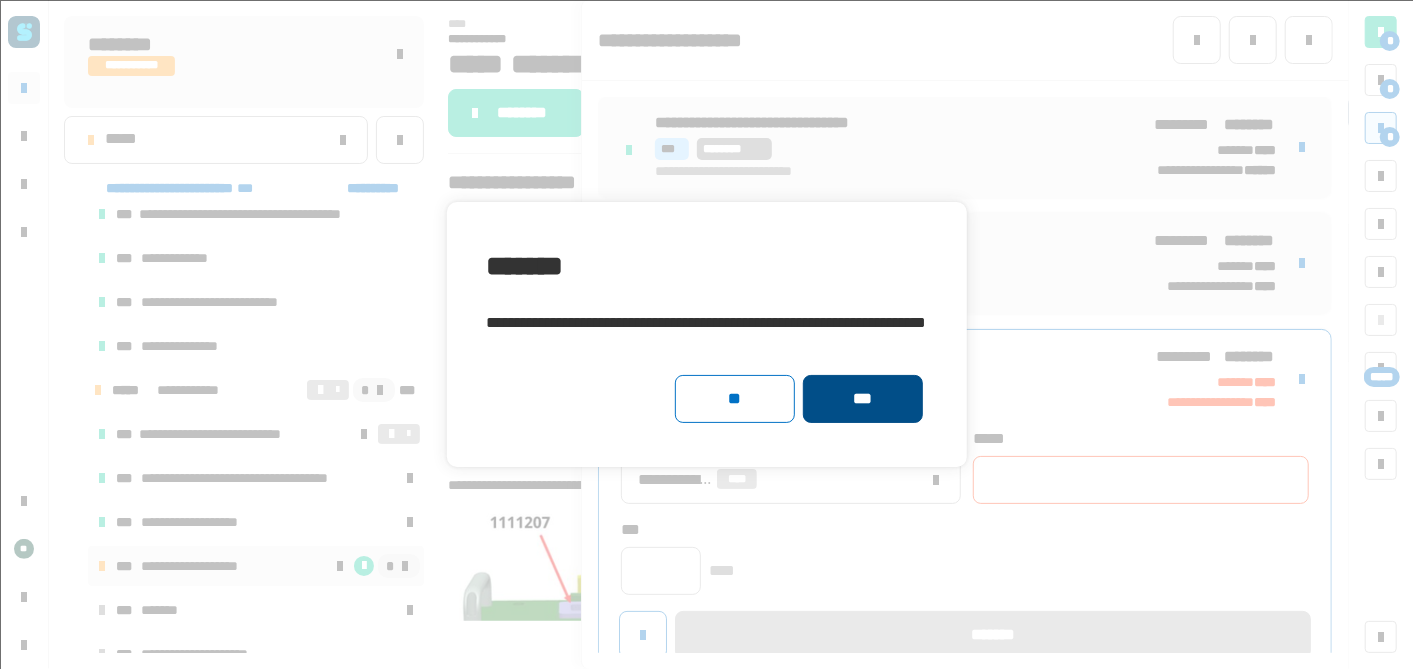 click on "***" 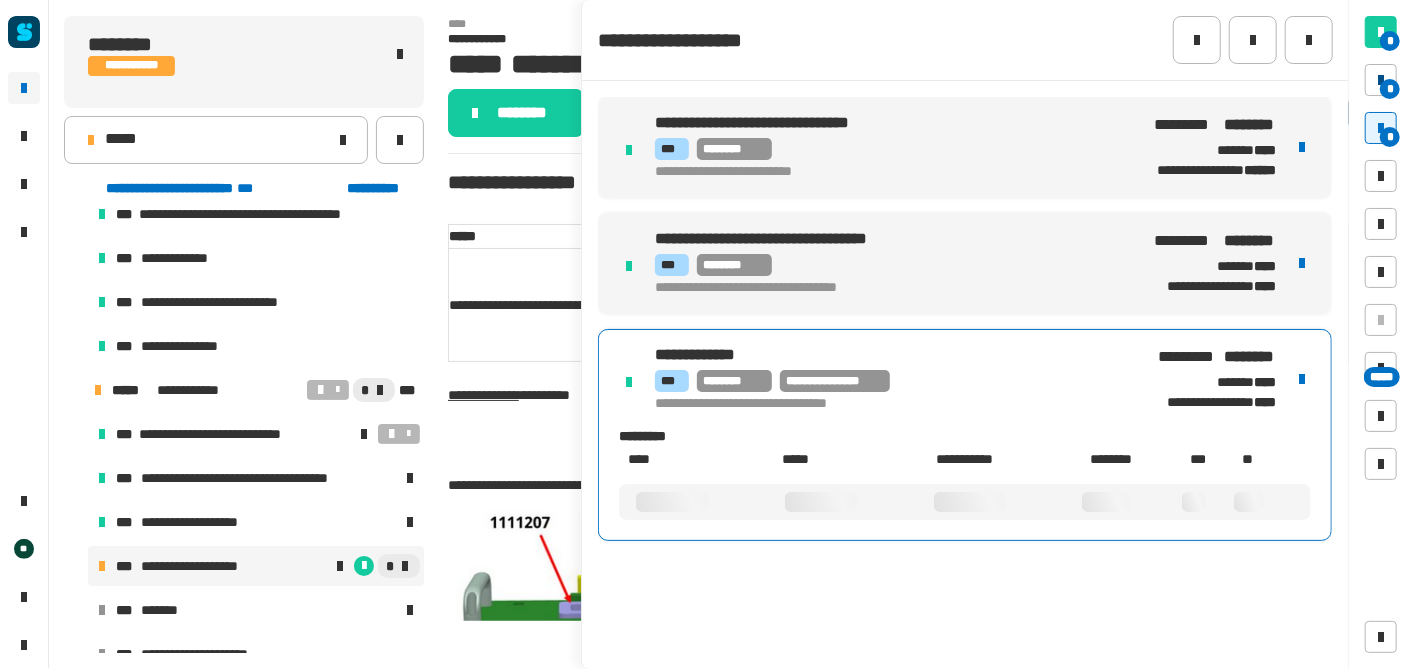 click at bounding box center [1381, 80] 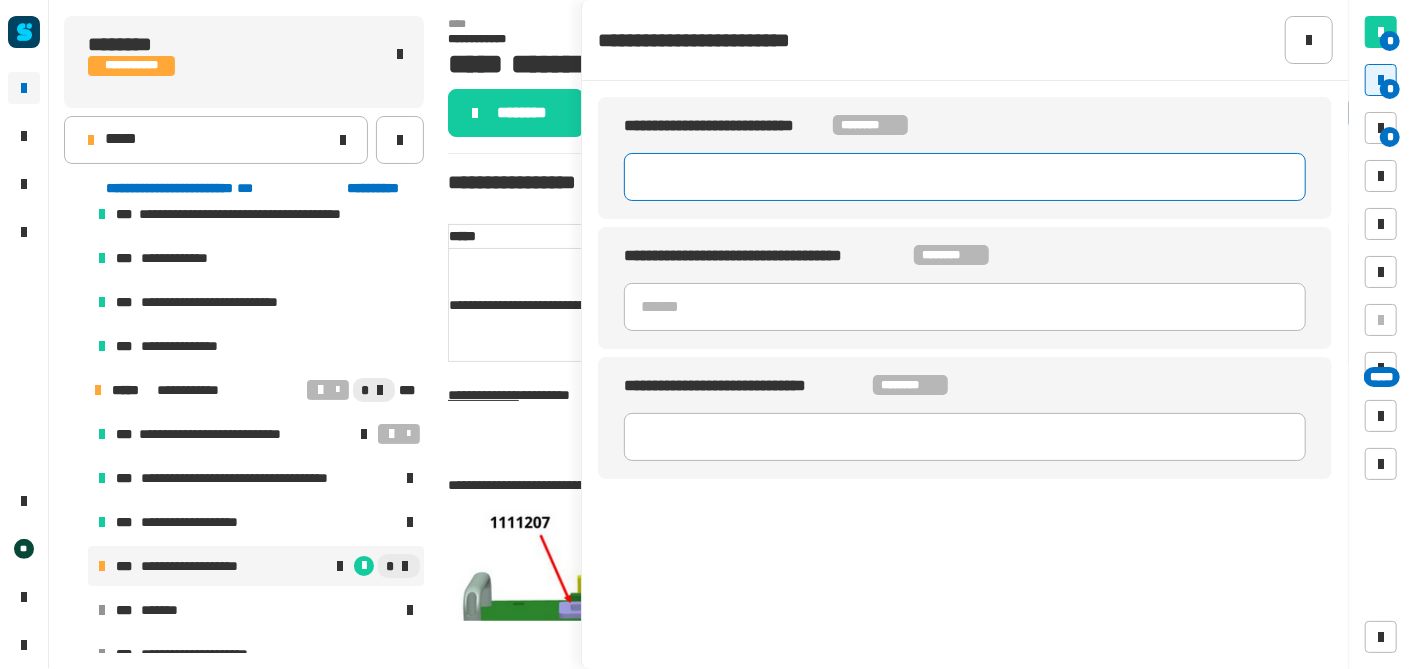click 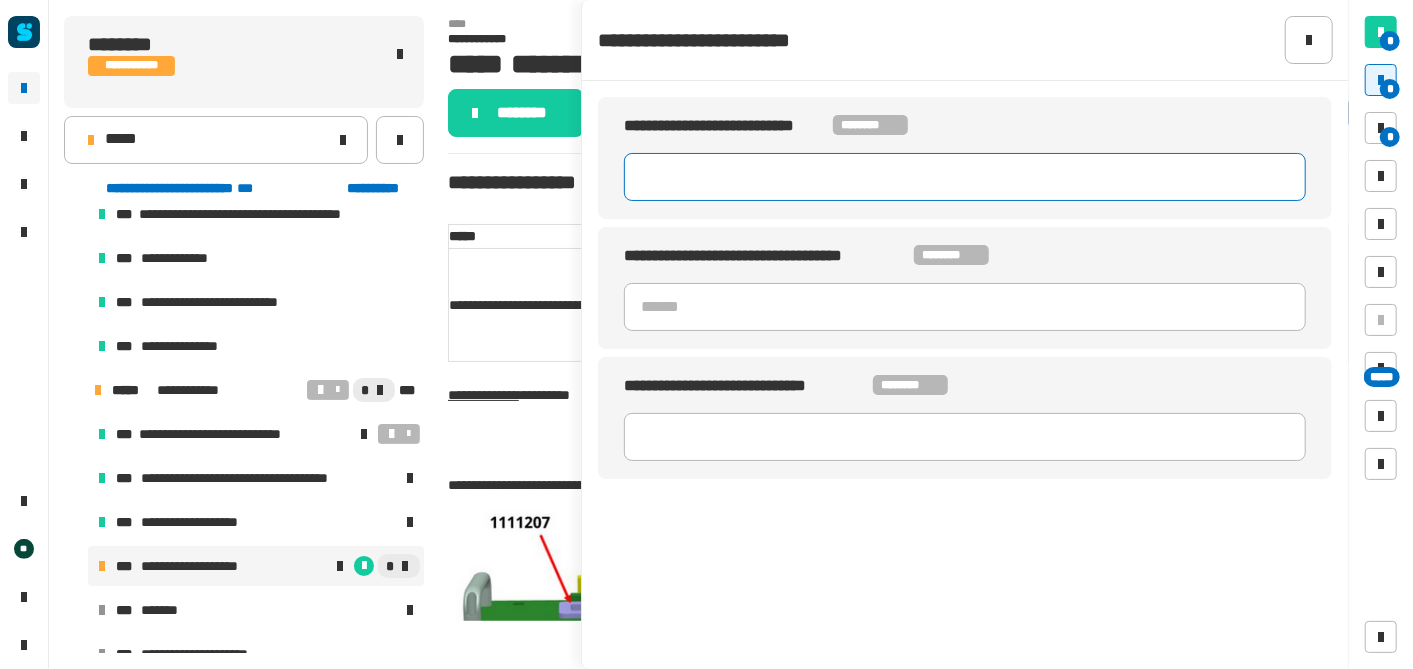 click 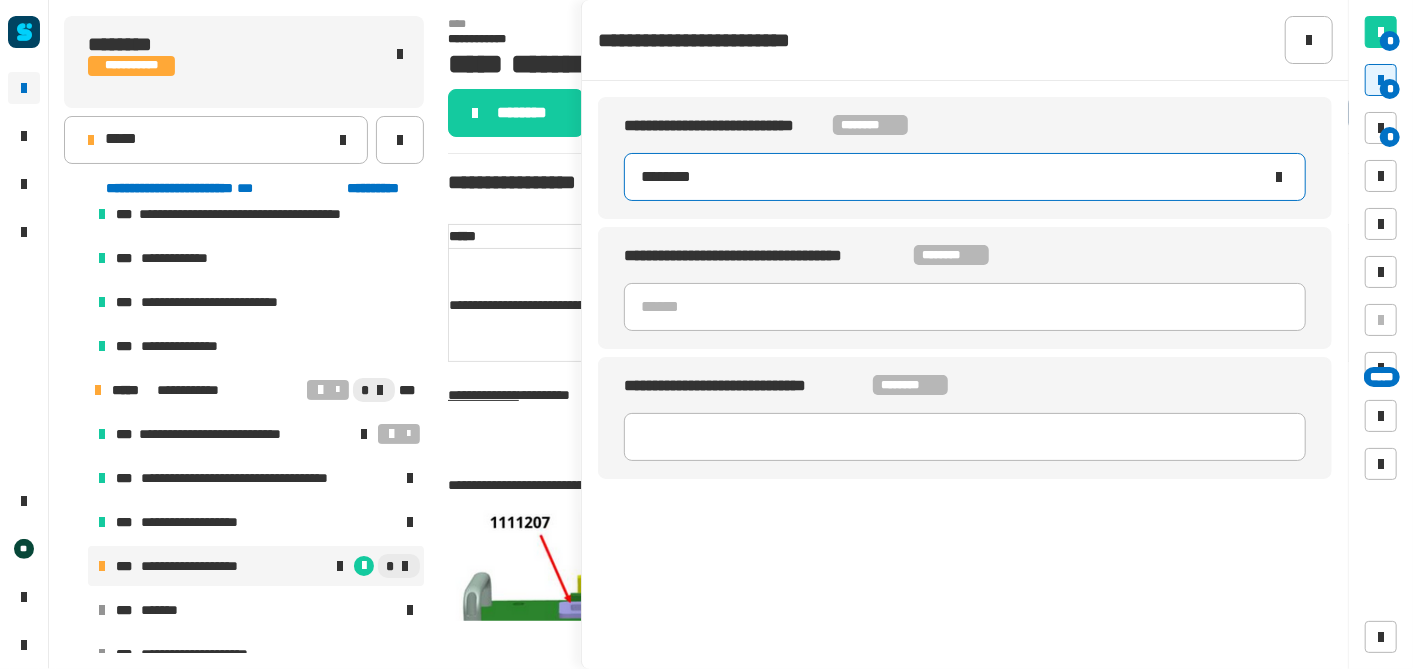 type on "********" 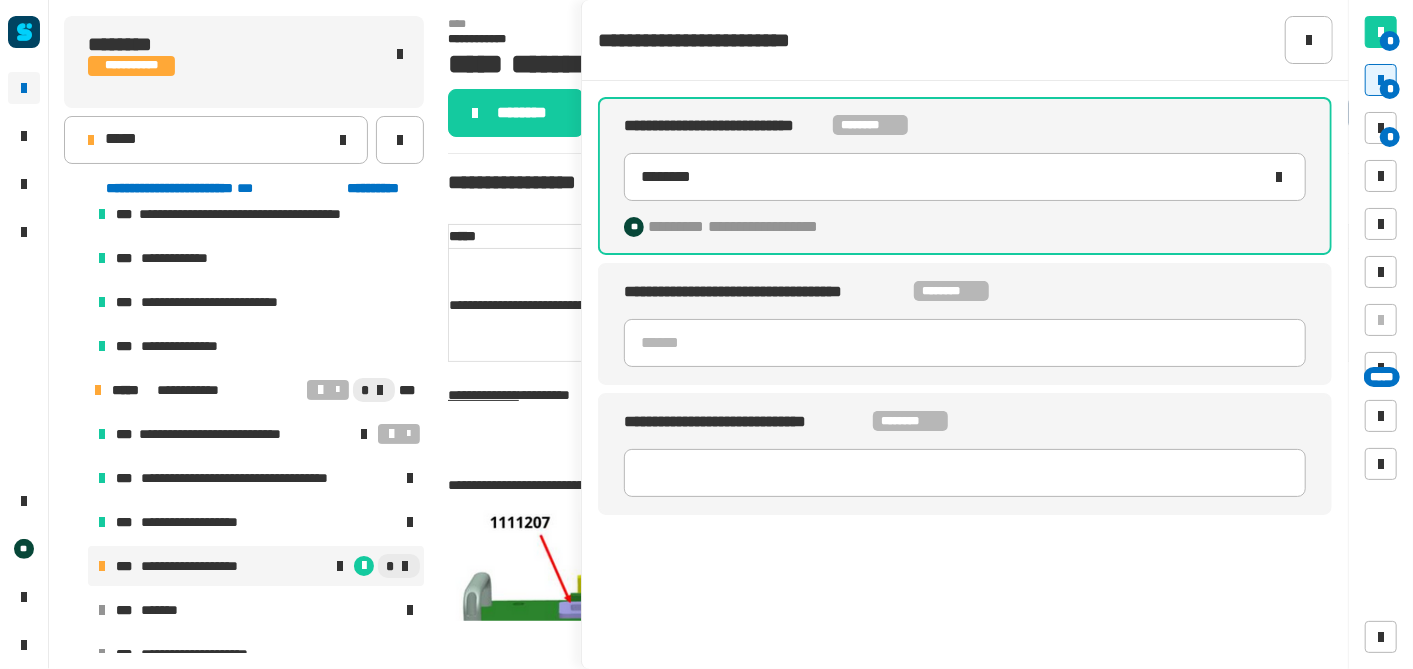 click on "**********" 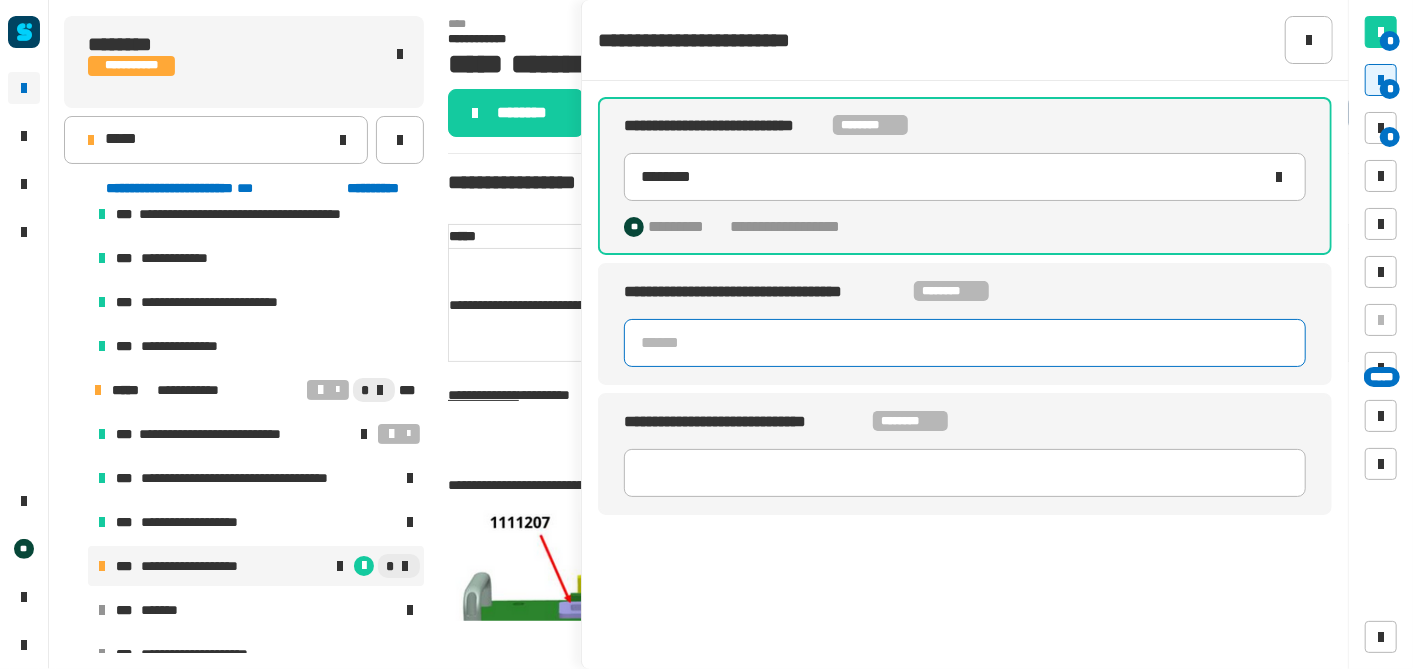 click 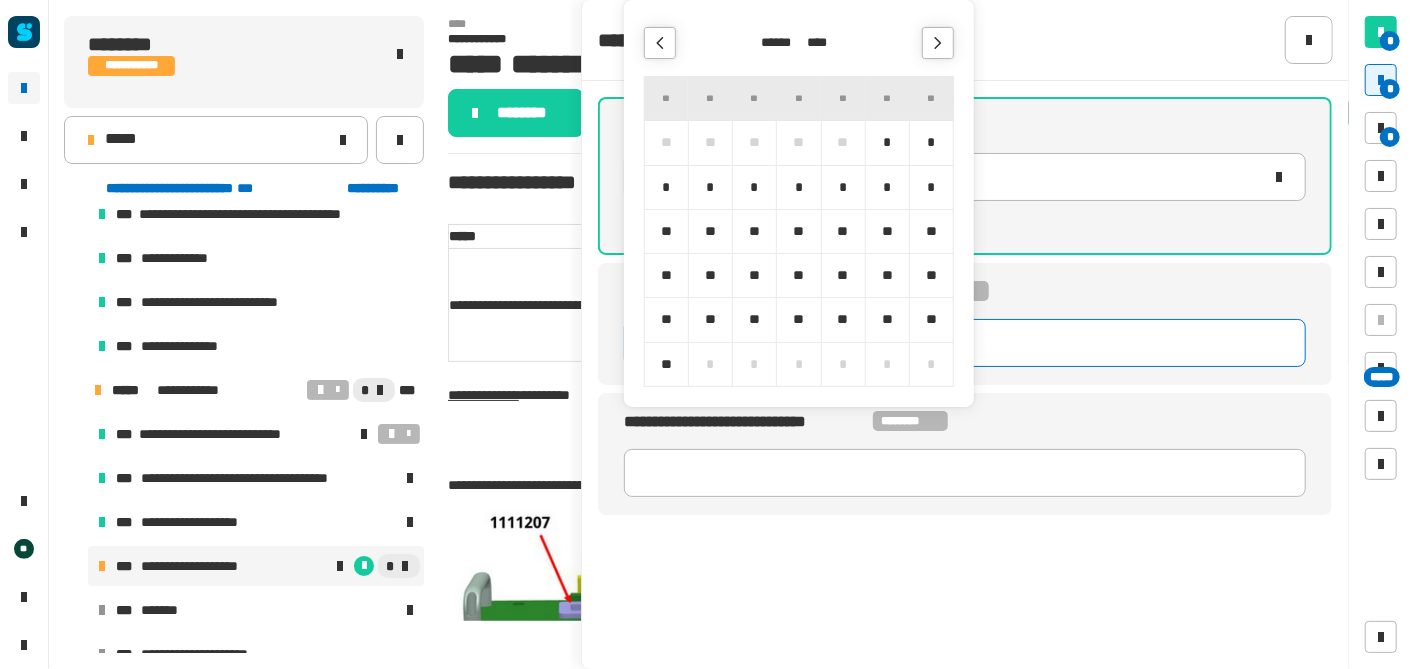 click on "******" at bounding box center [781, 43] 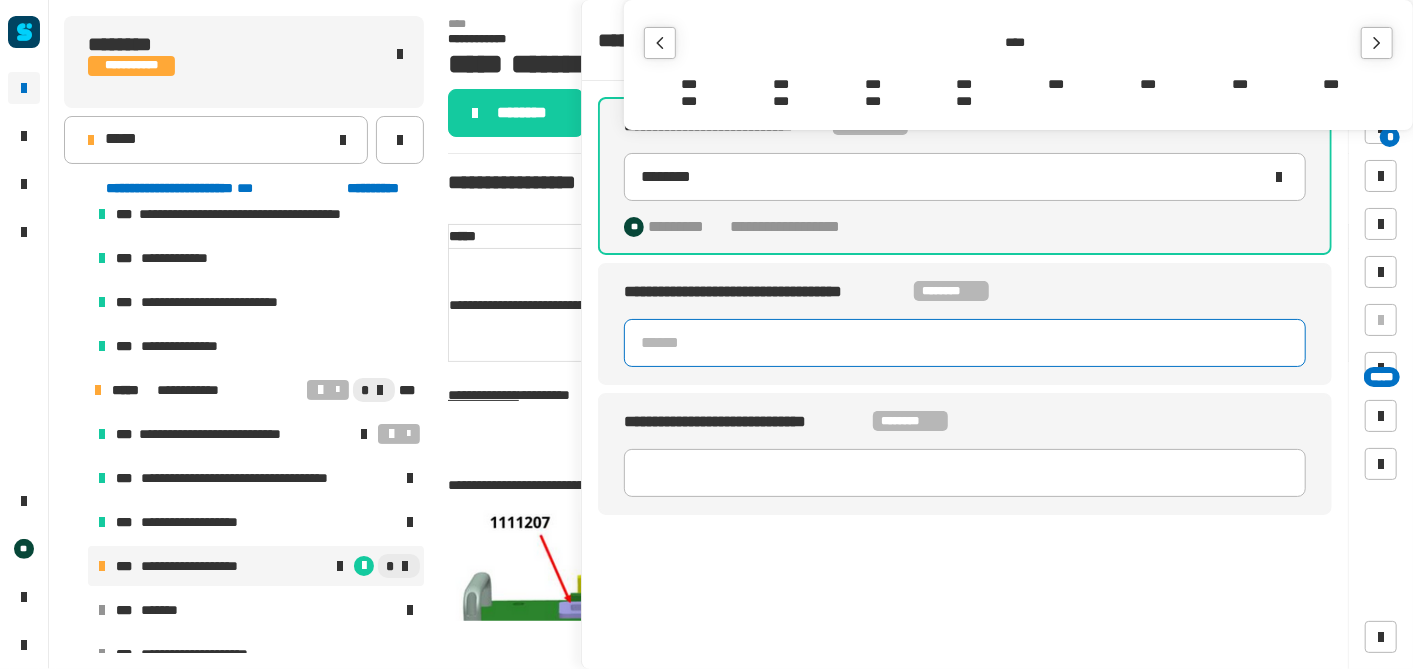 click 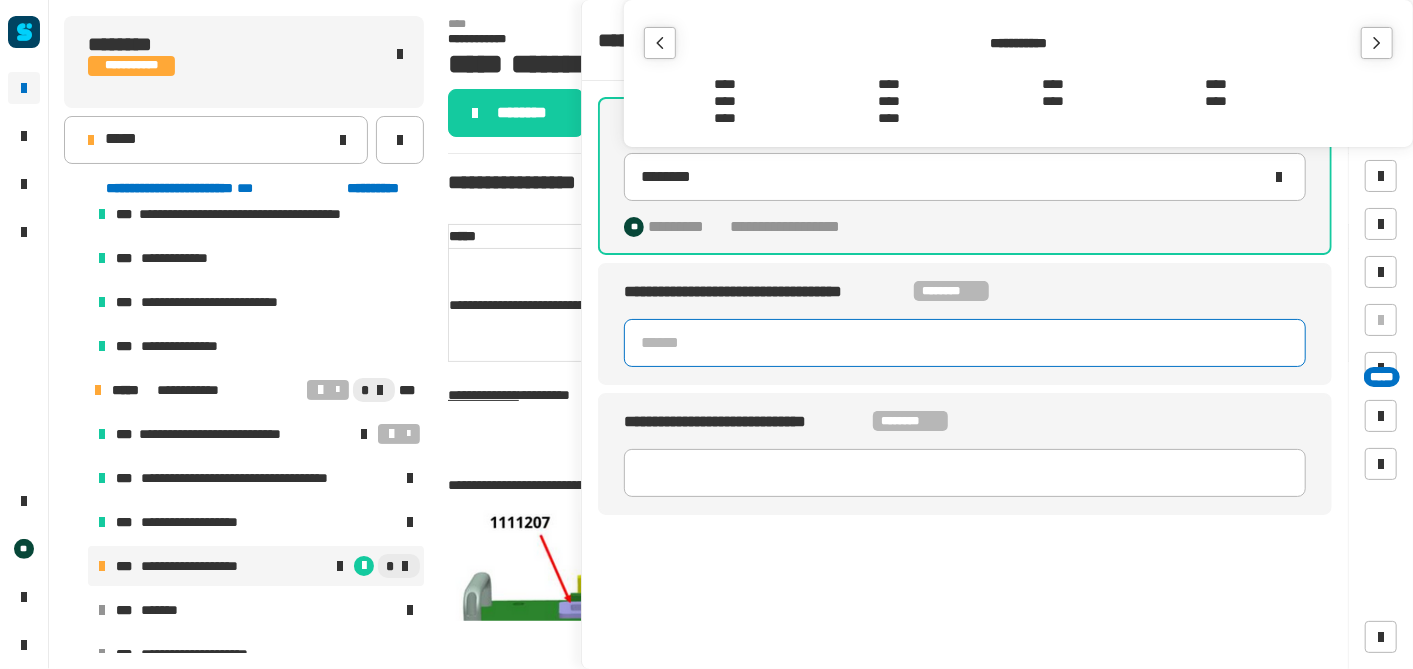 click on "****" at bounding box center (1053, 101) 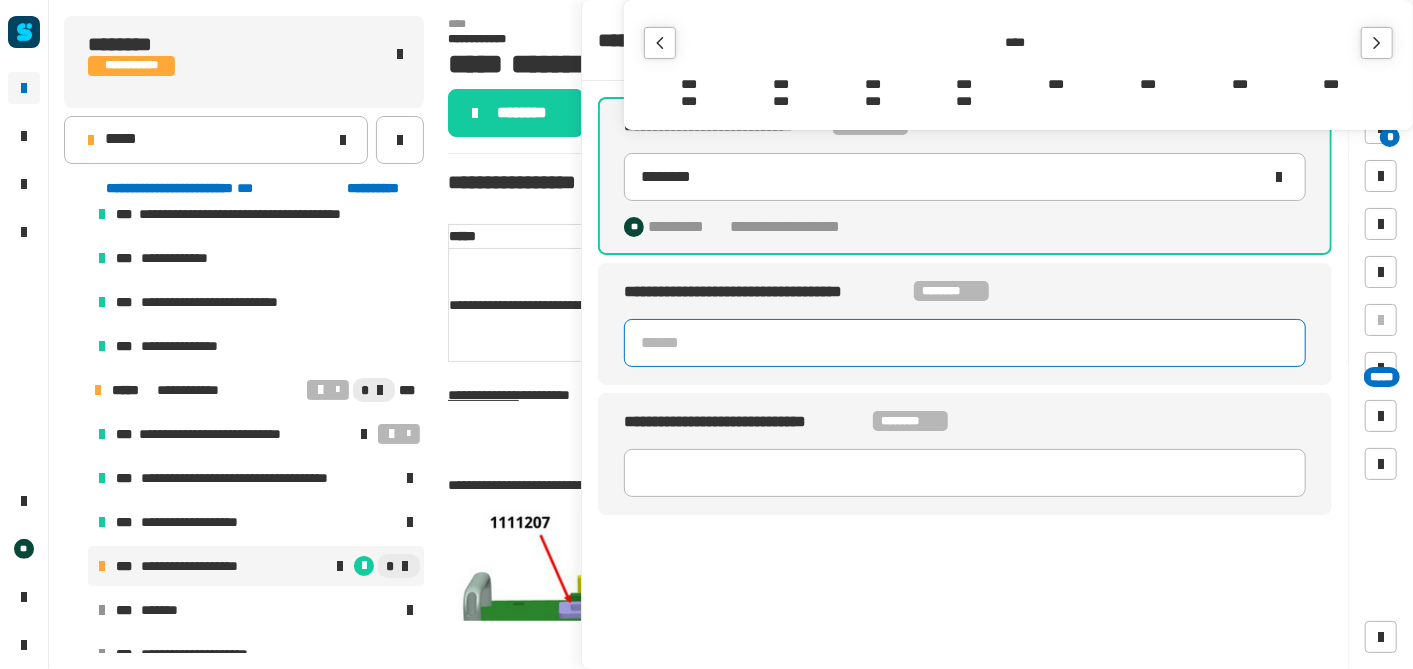 click on "***" at bounding box center (1240, 84) 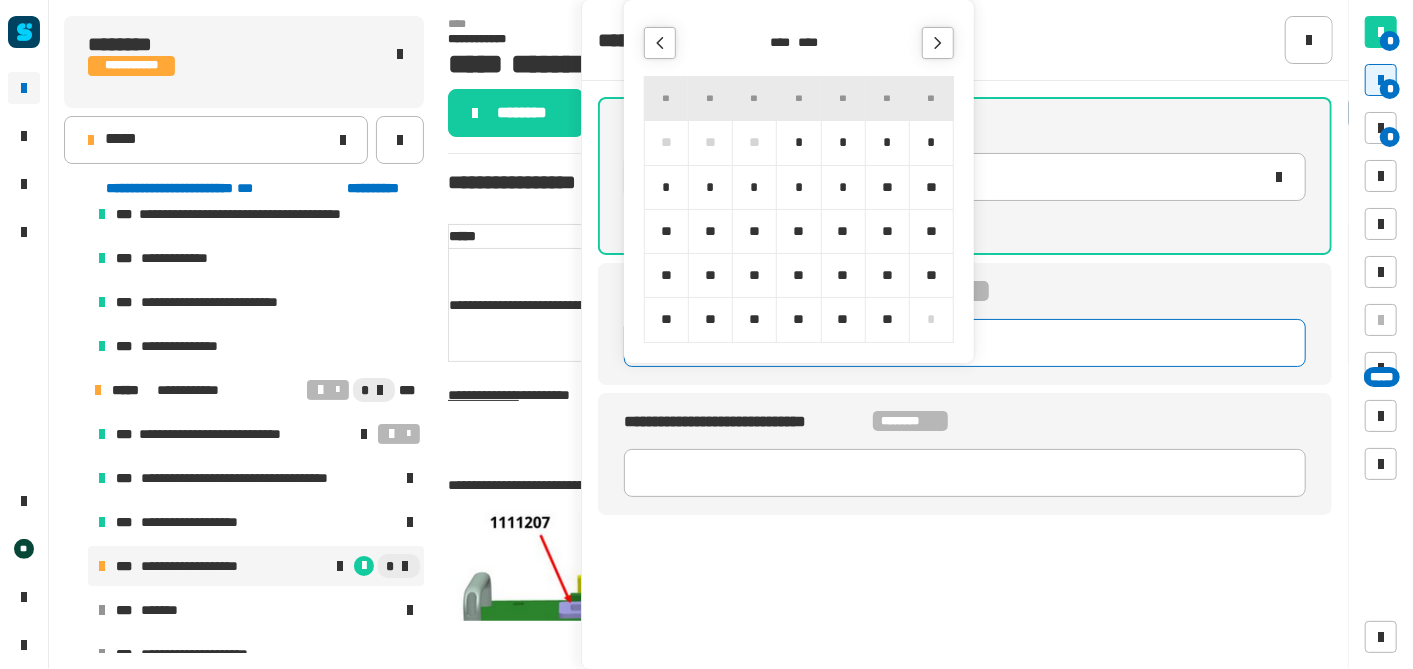 click on "*" at bounding box center [887, 142] 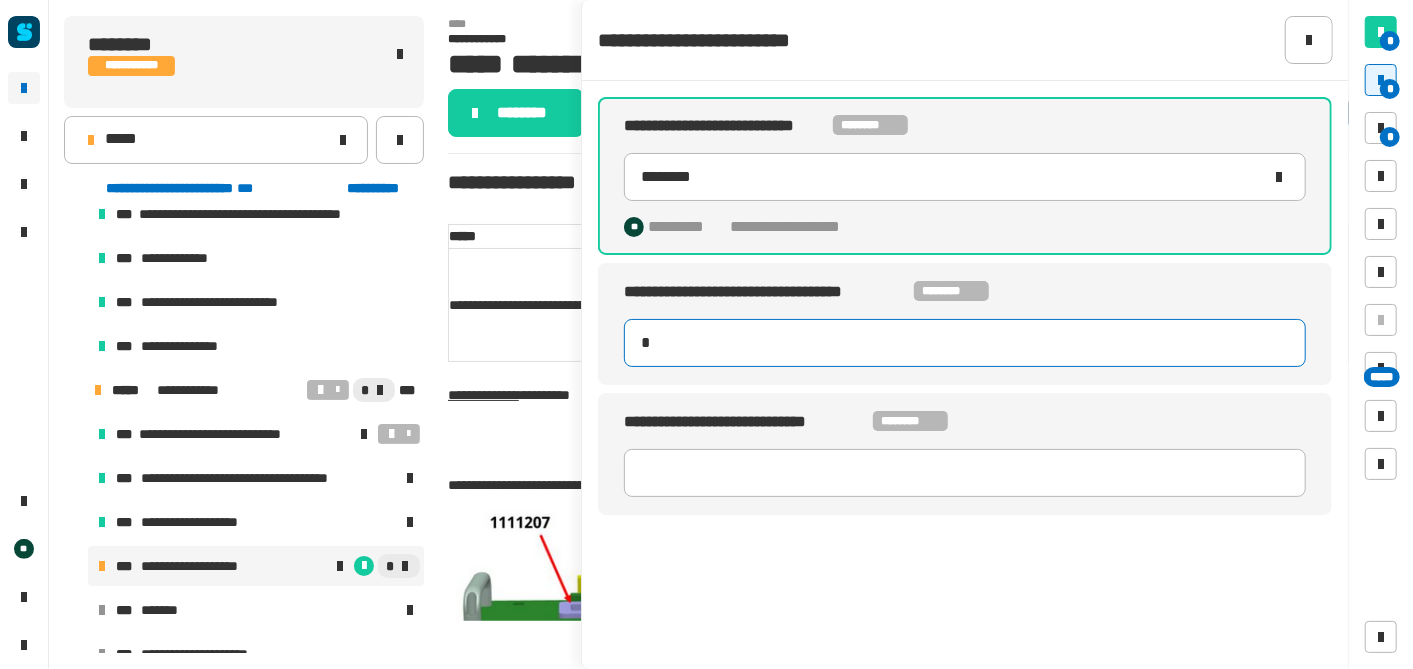 type on "**********" 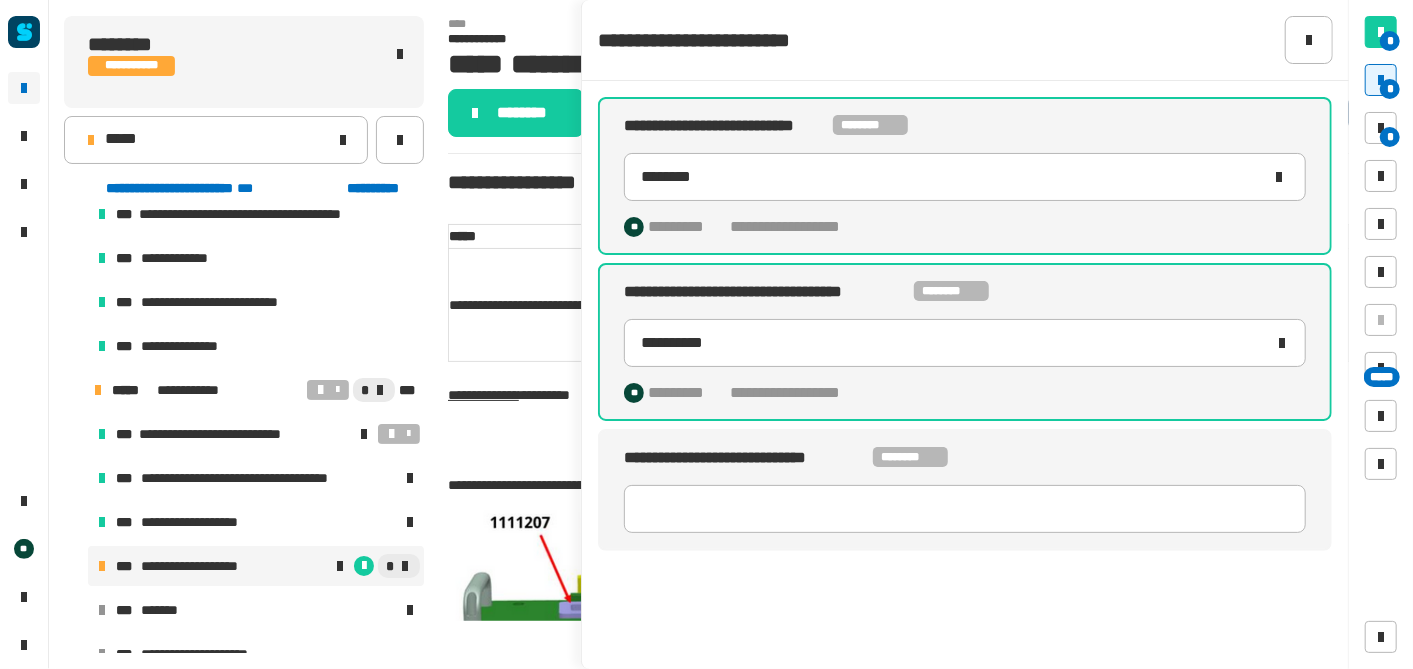 drag, startPoint x: 762, startPoint y: 486, endPoint x: 765, endPoint y: 476, distance: 10.440307 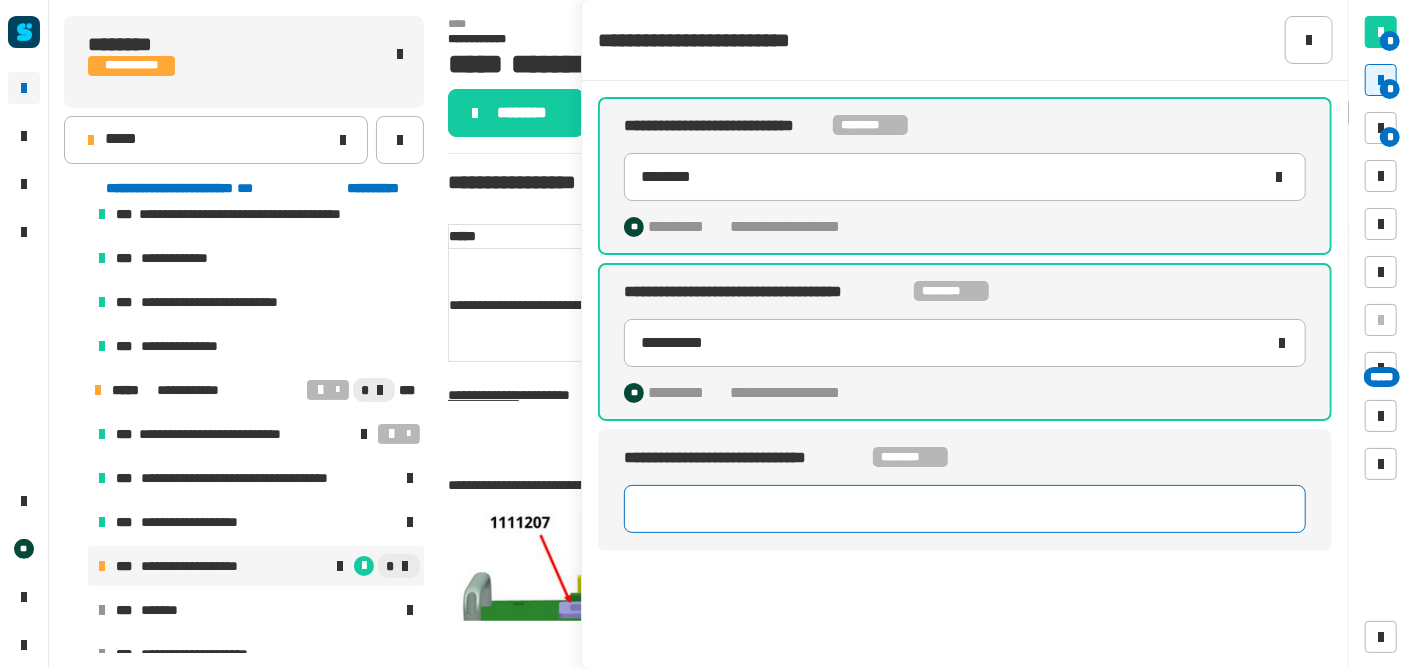 click 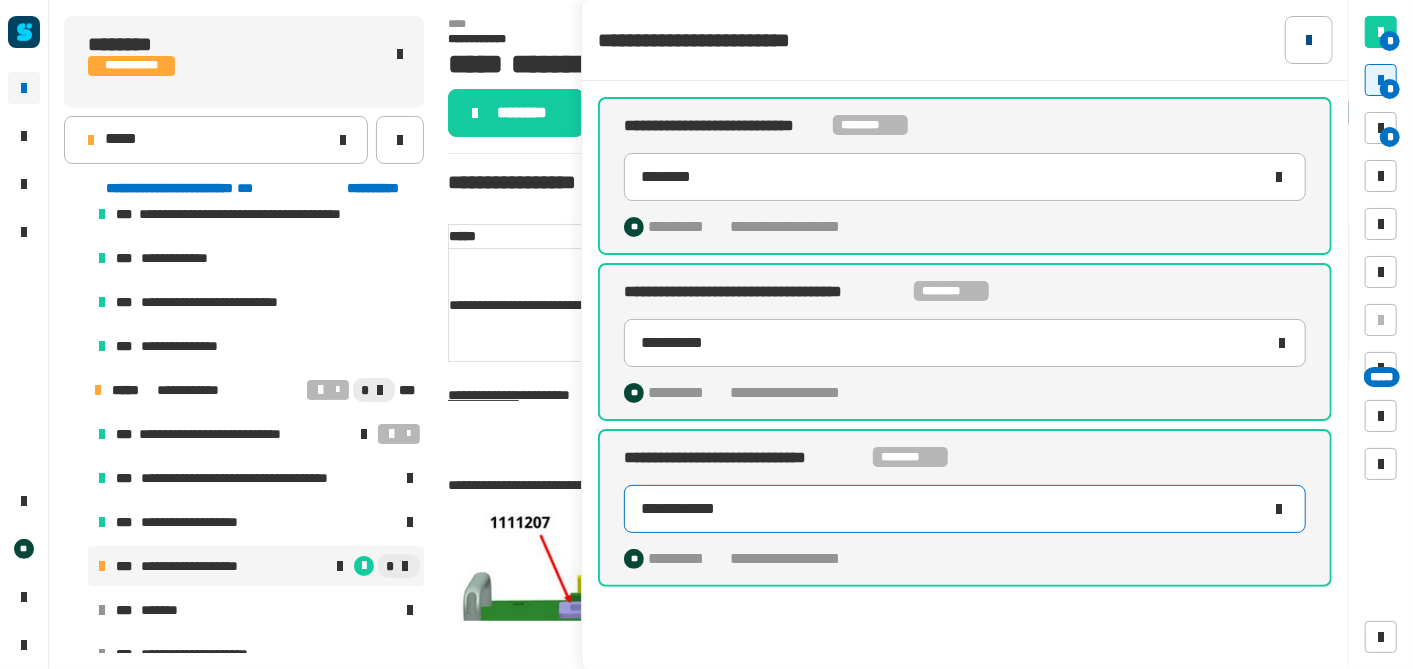 type on "**********" 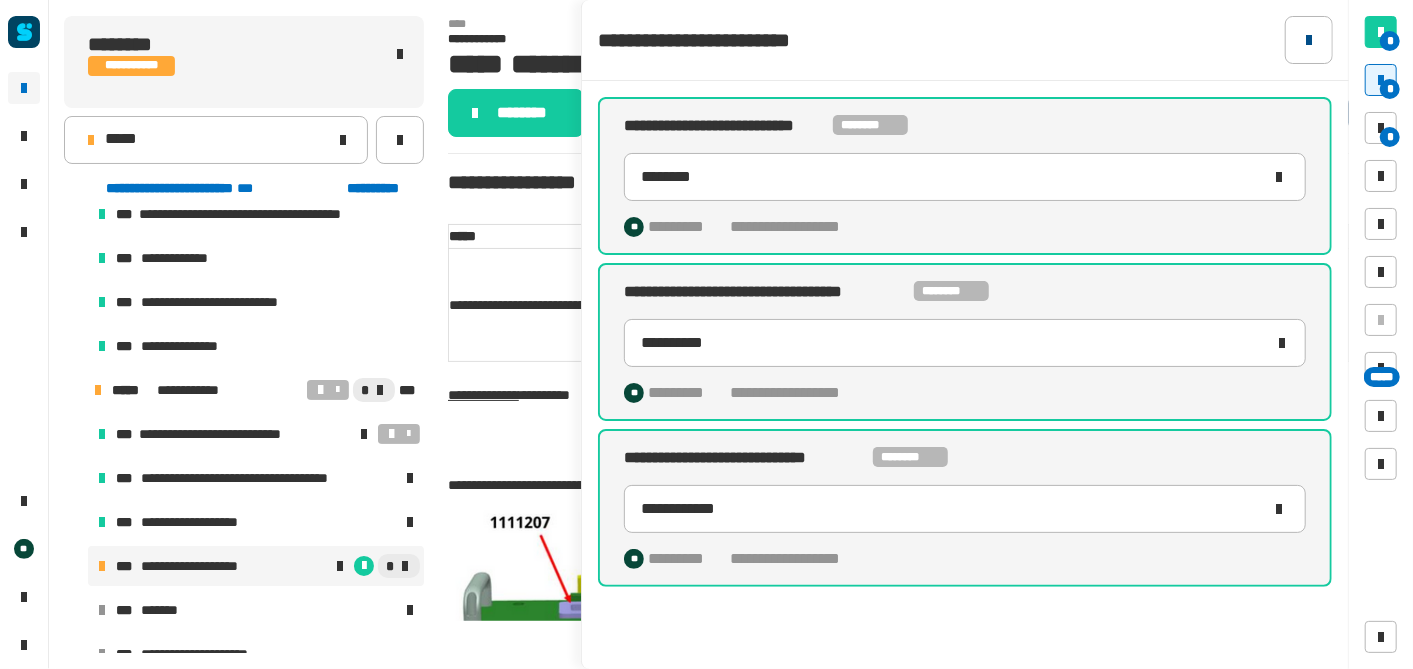 click 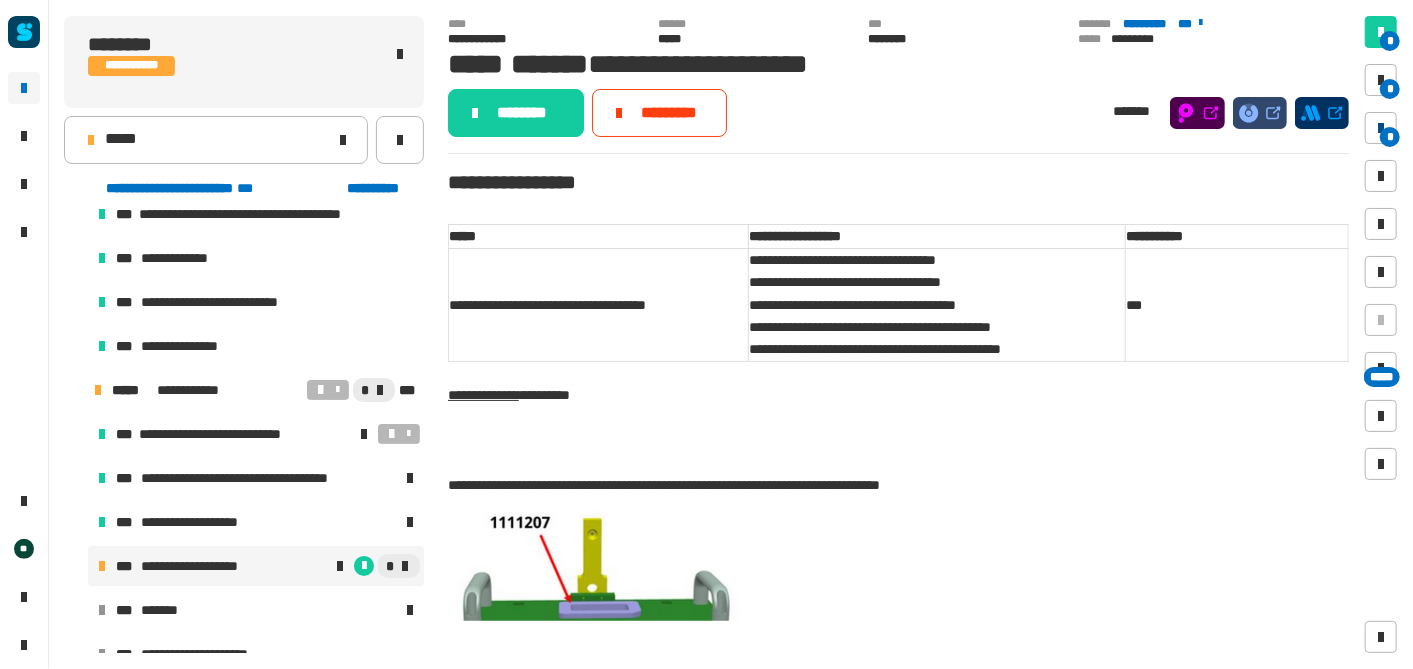 click at bounding box center [1381, 128] 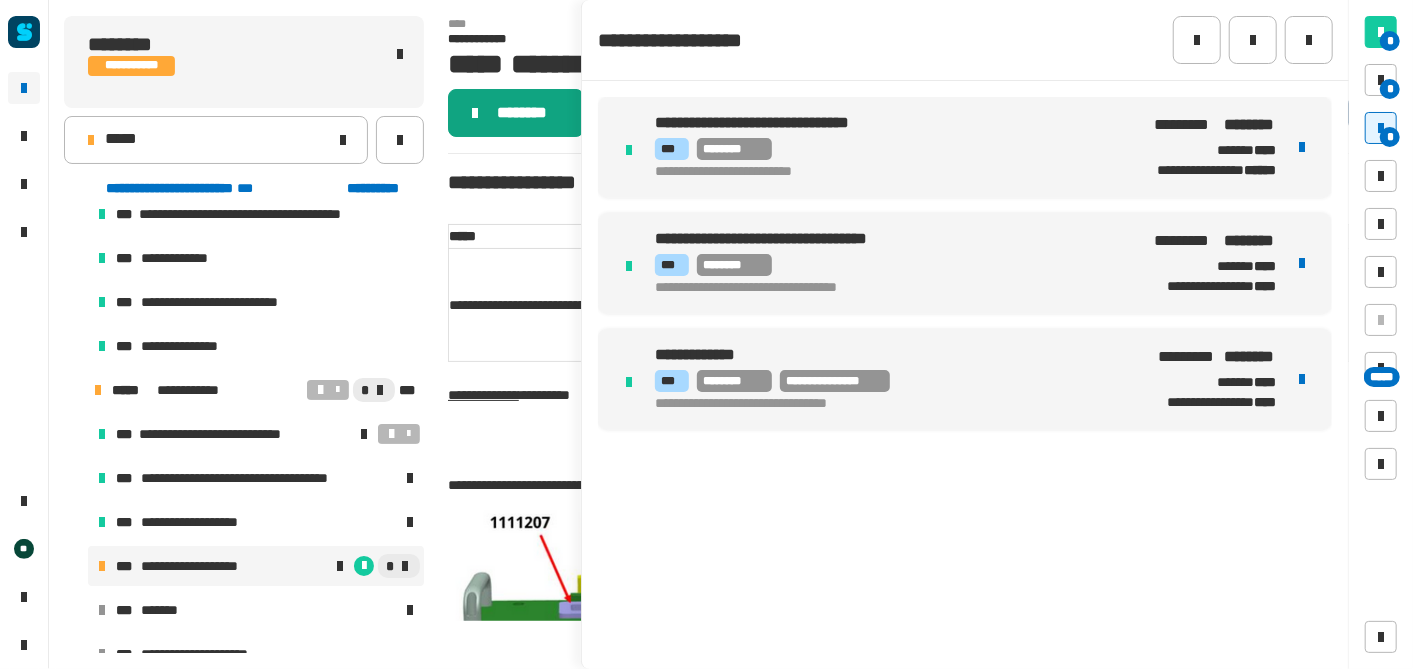 click on "********" 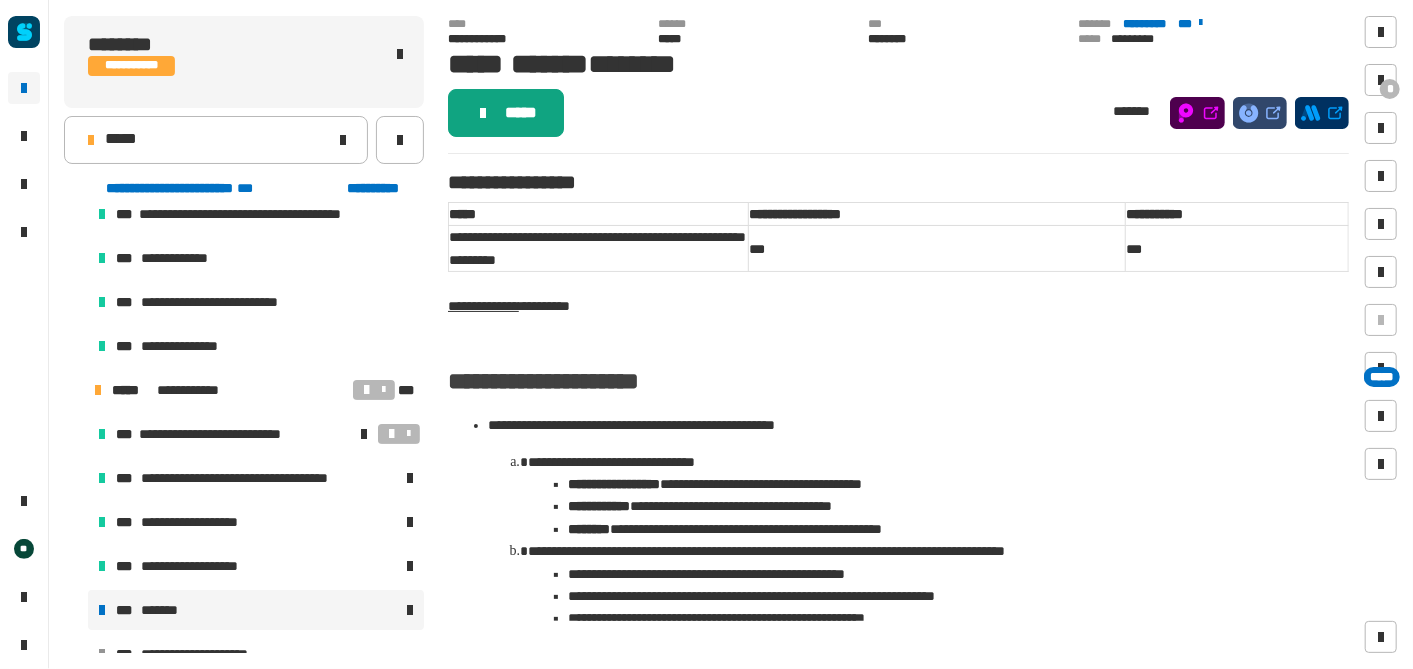 click on "*****" 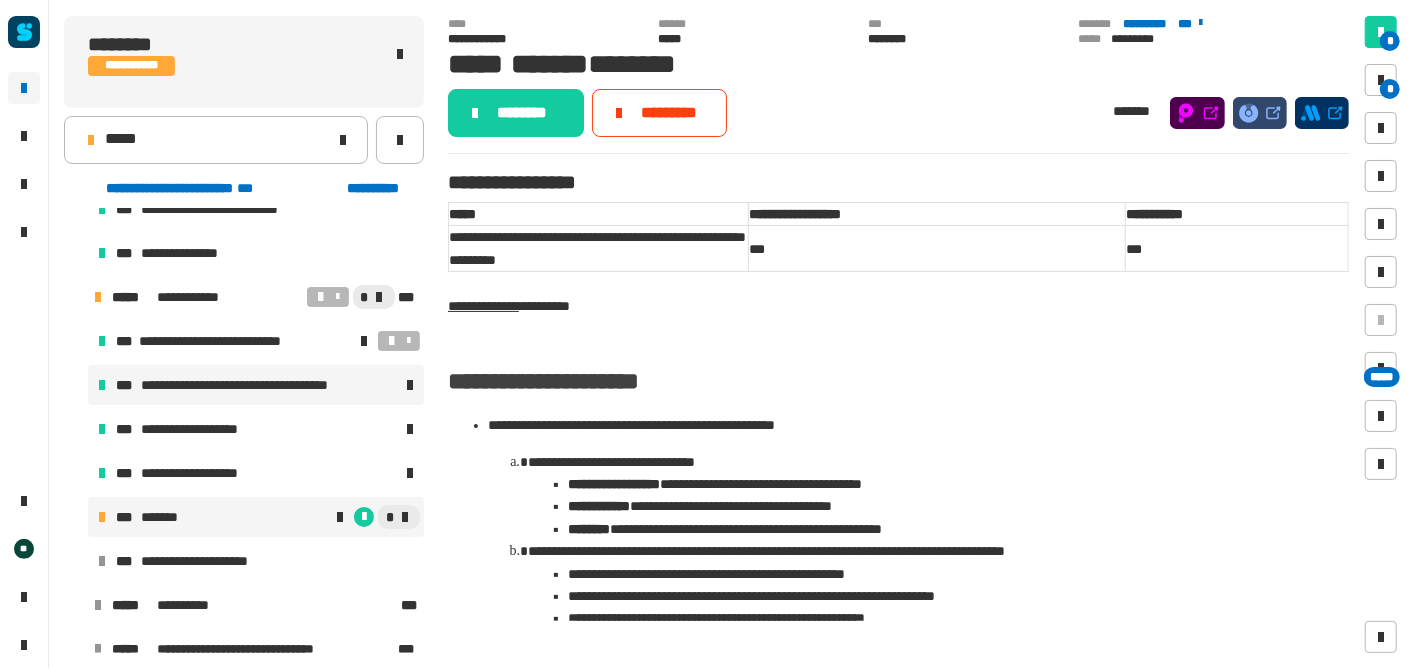 scroll, scrollTop: 164, scrollLeft: 0, axis: vertical 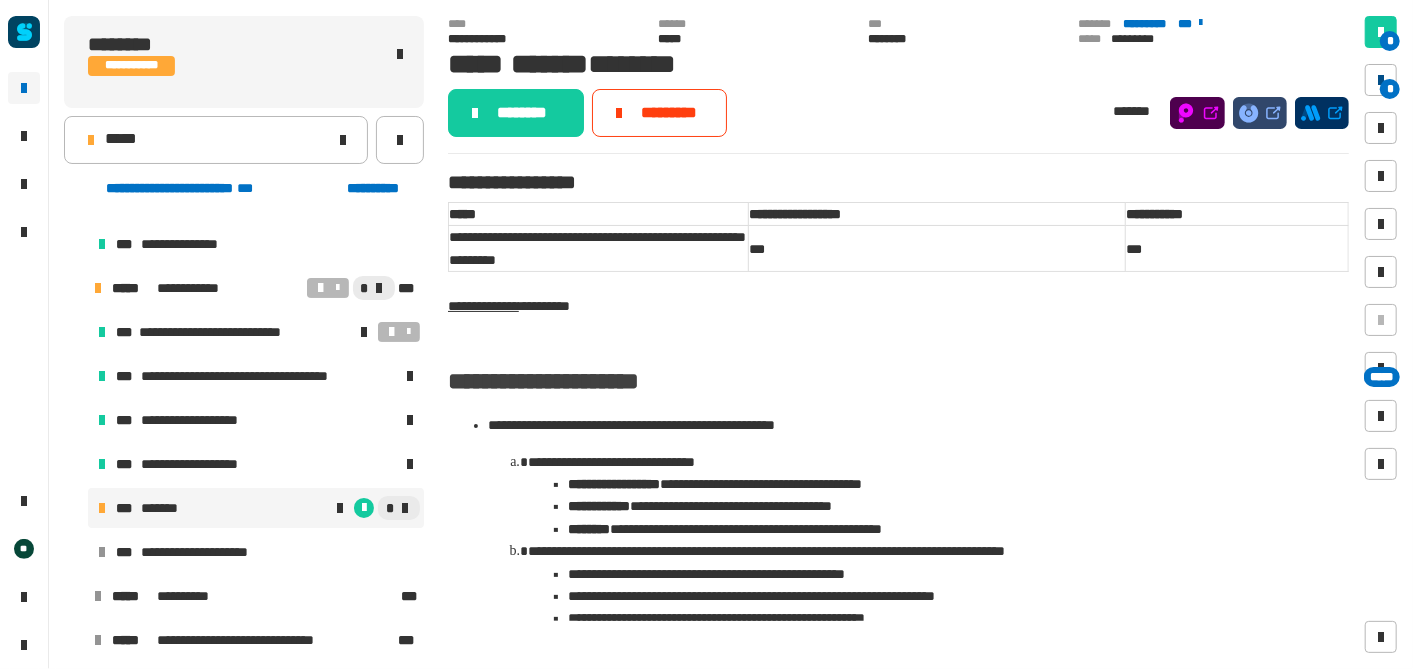 click at bounding box center [1381, 80] 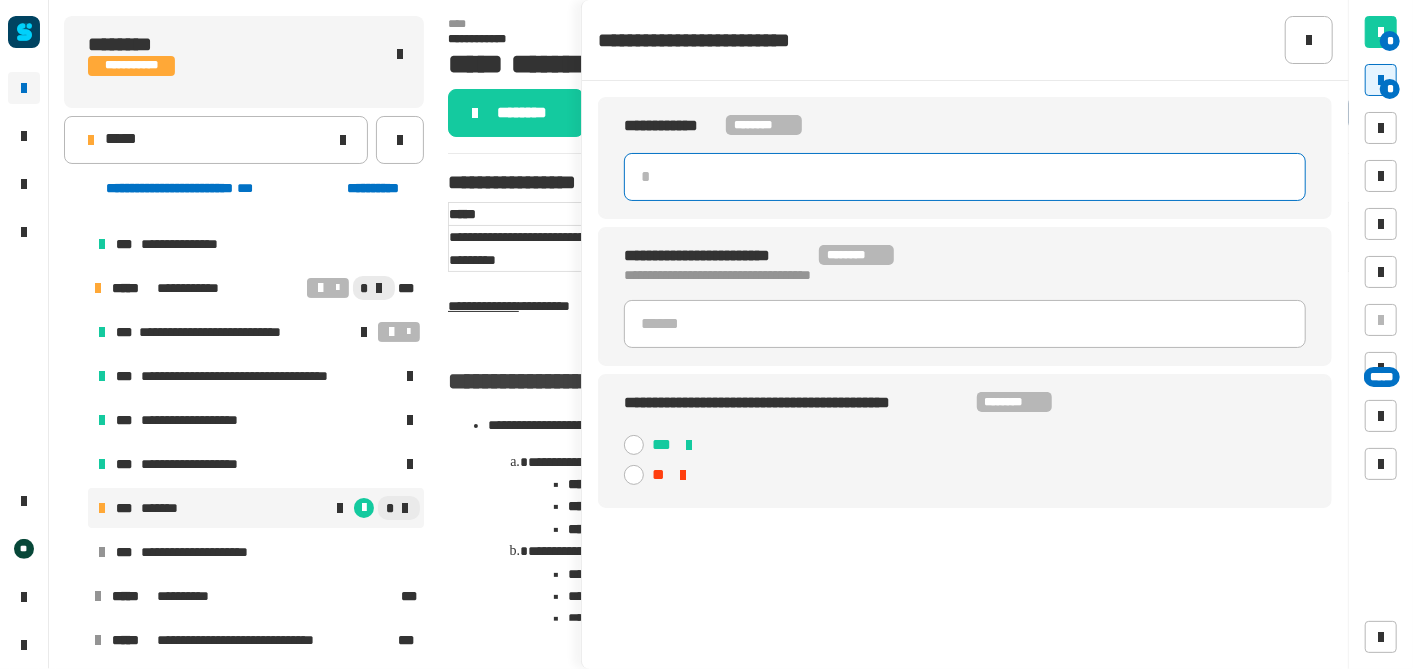 click 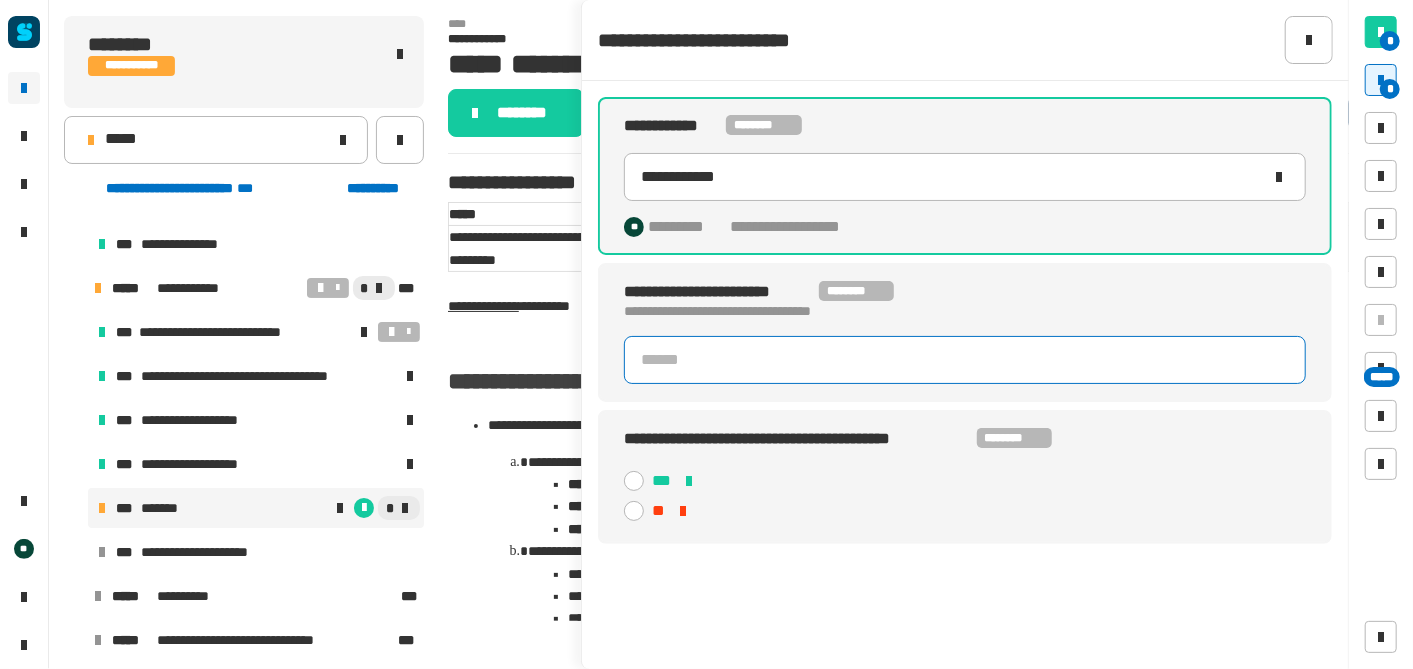 click 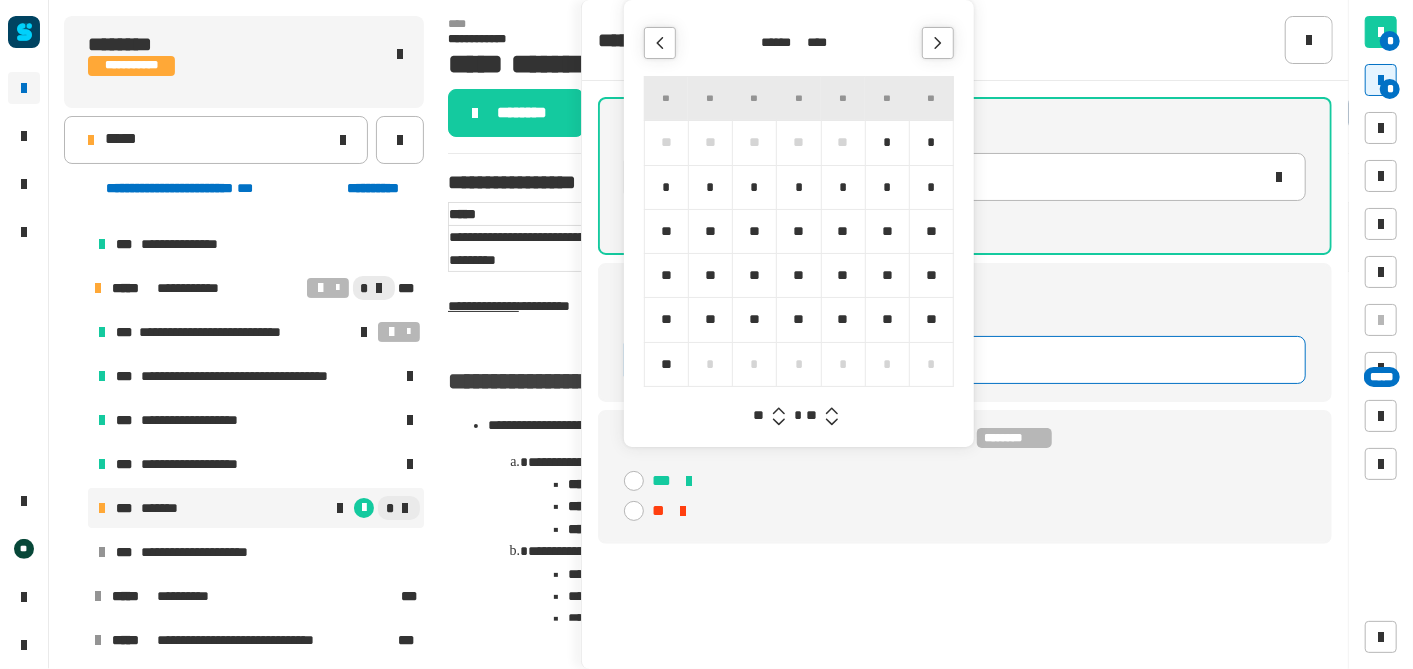 click on "****" at bounding box center [822, 43] 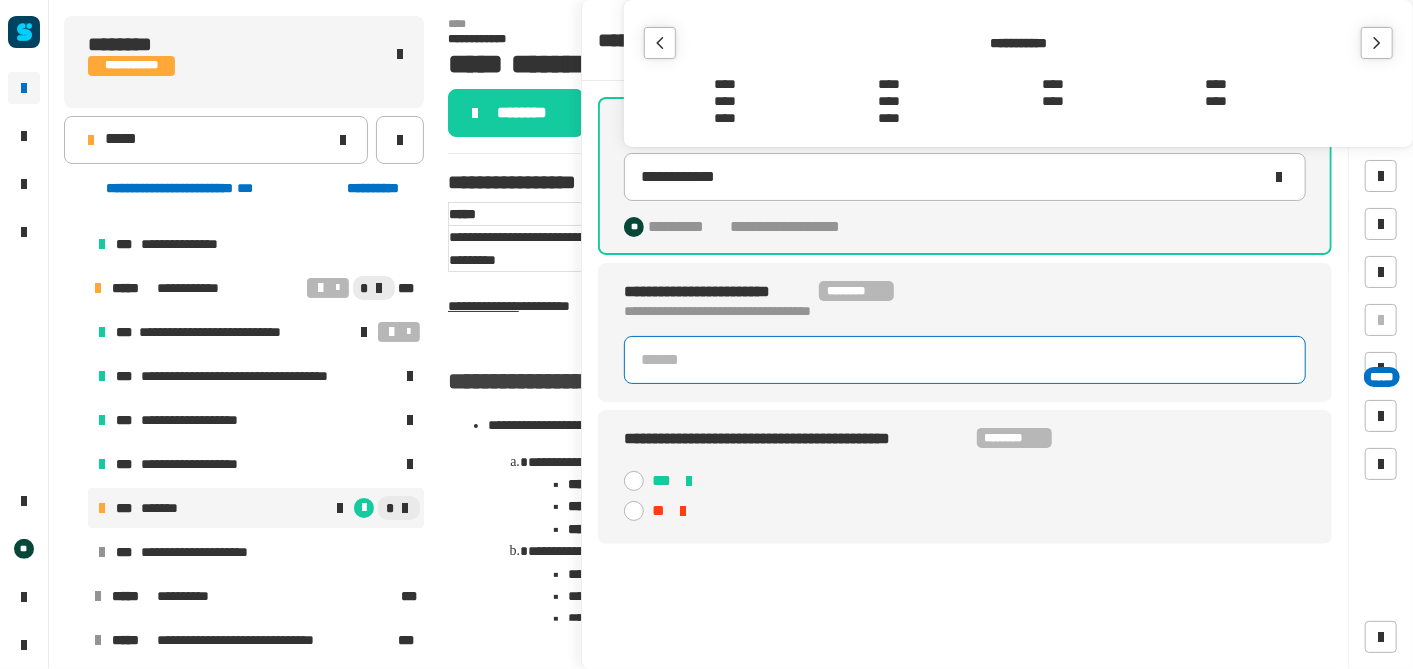click on "****" at bounding box center [1053, 101] 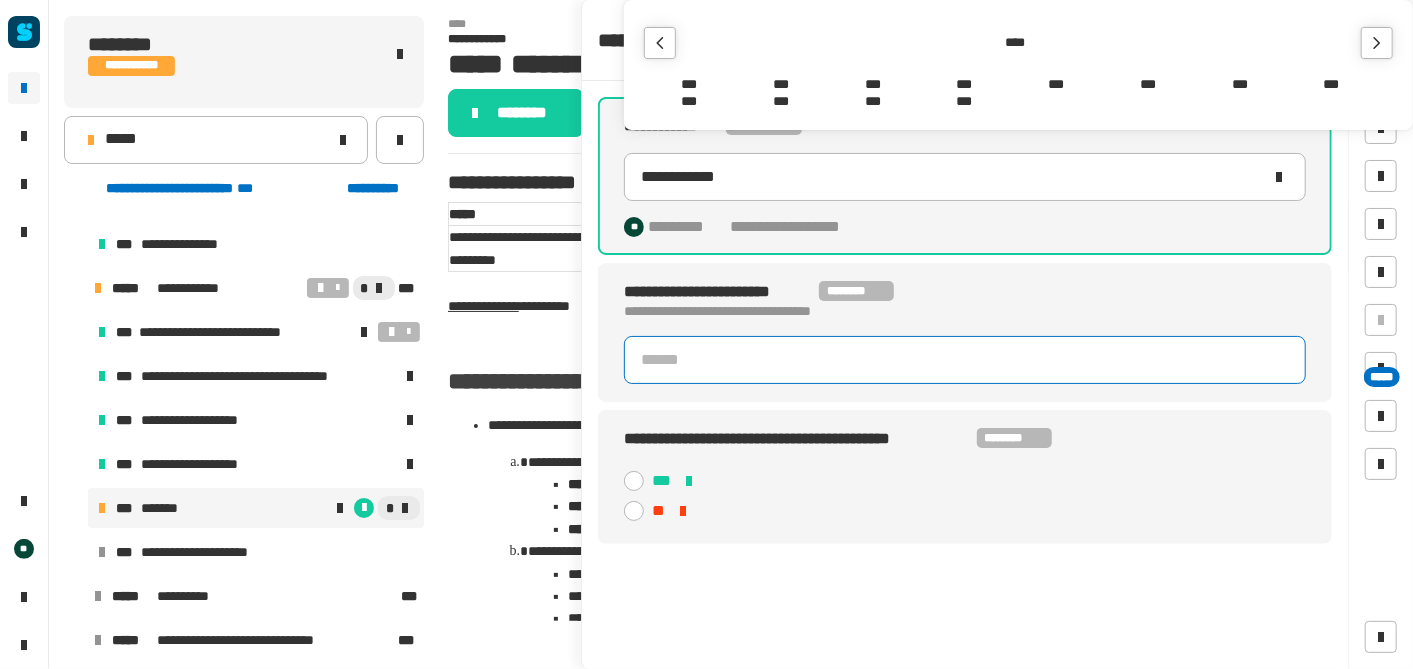 click on "***" at bounding box center (1240, 84) 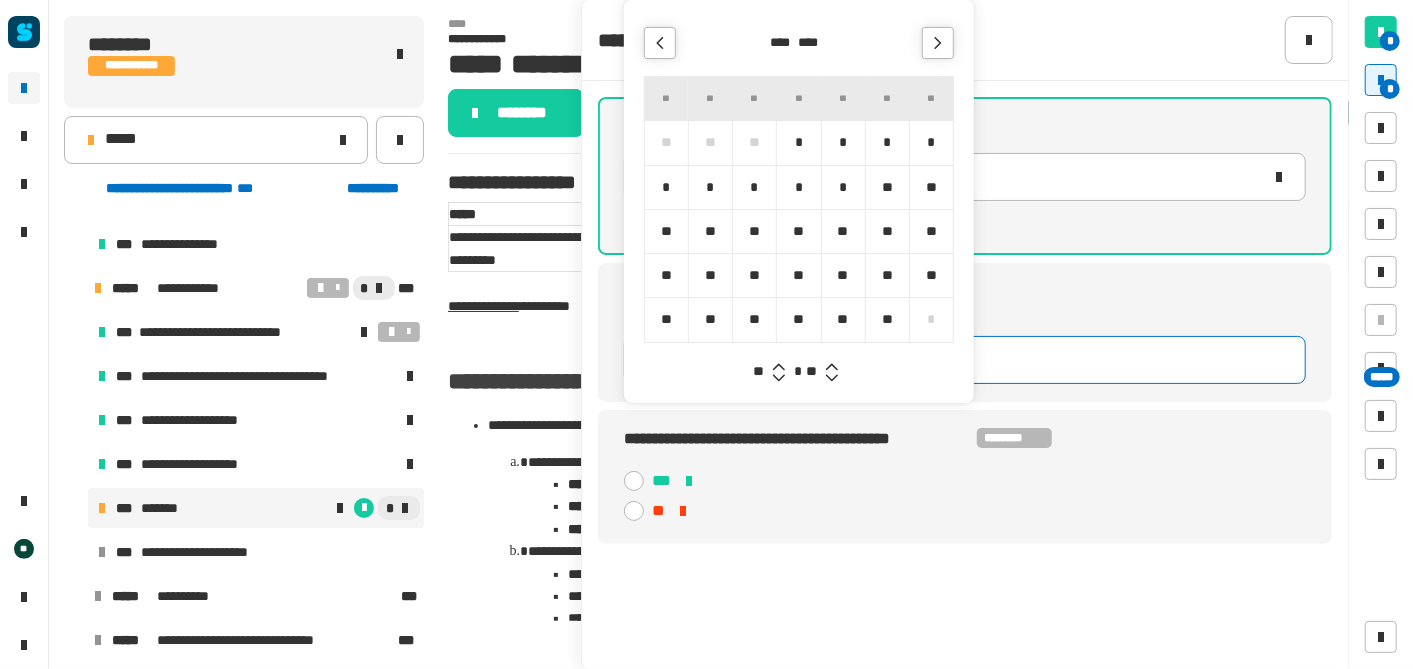 click on "*" at bounding box center [887, 142] 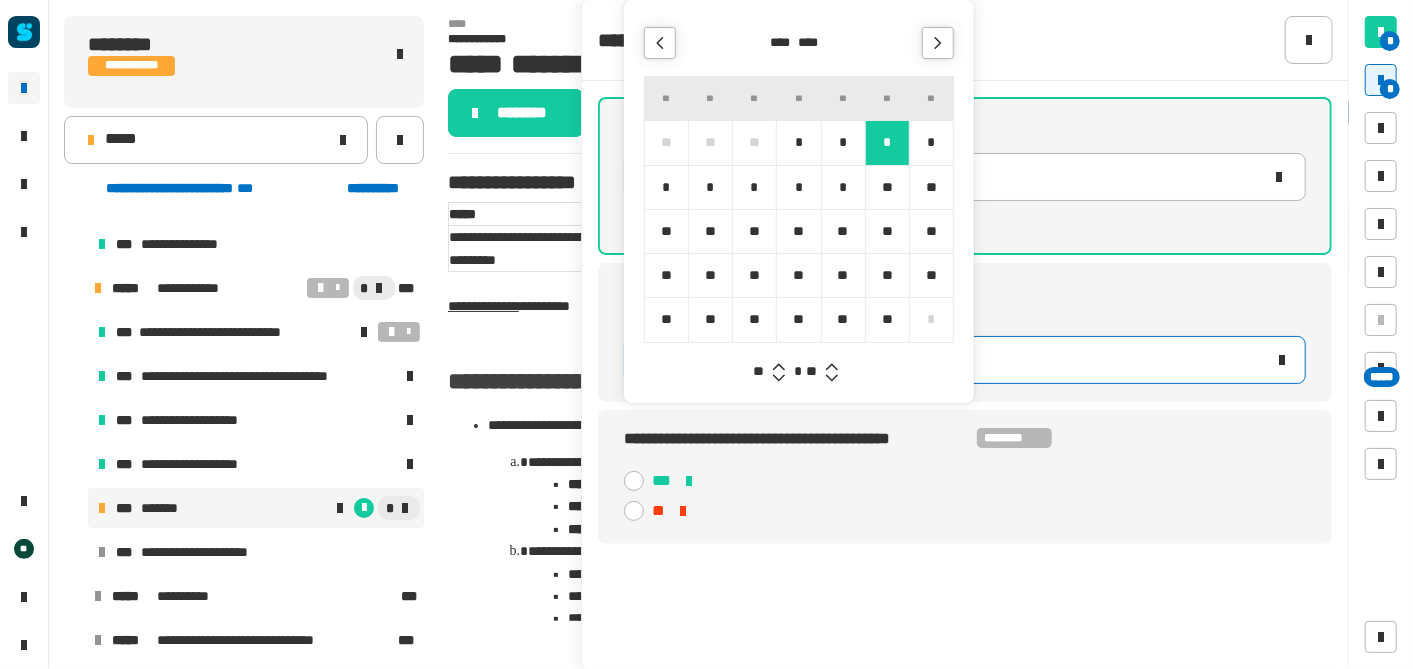 type on "**********" 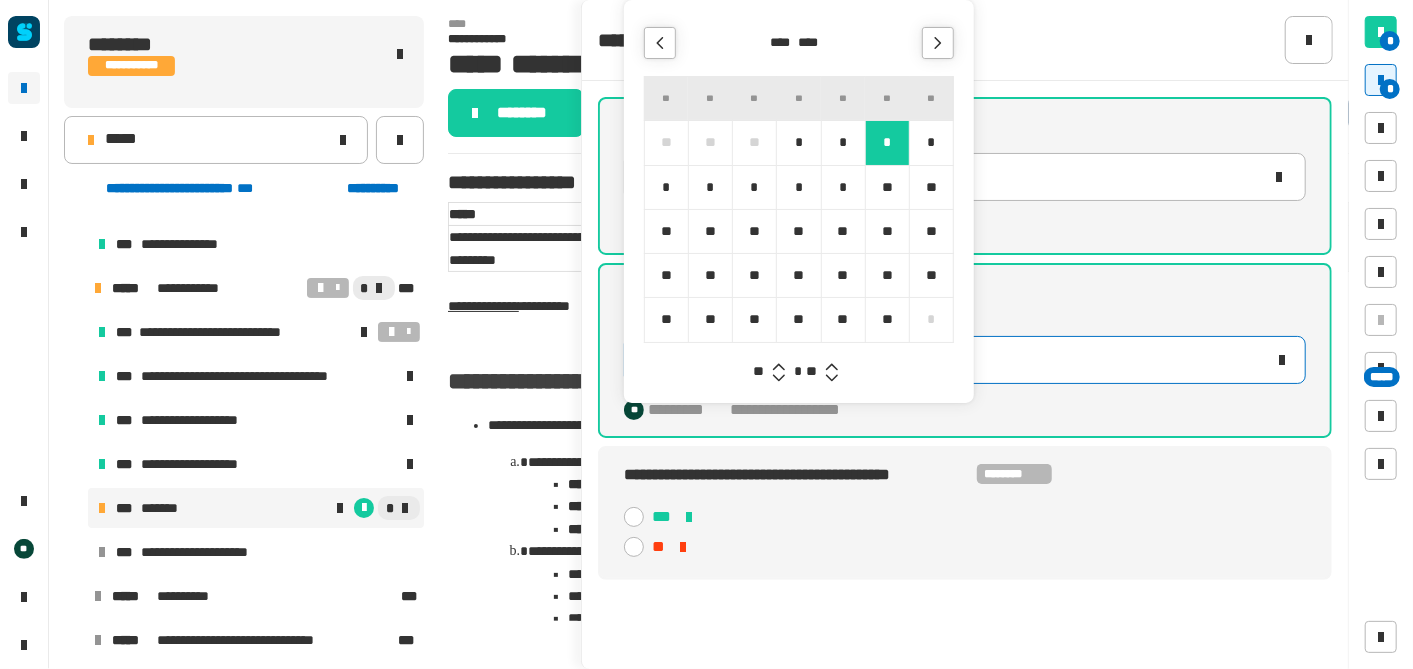 click 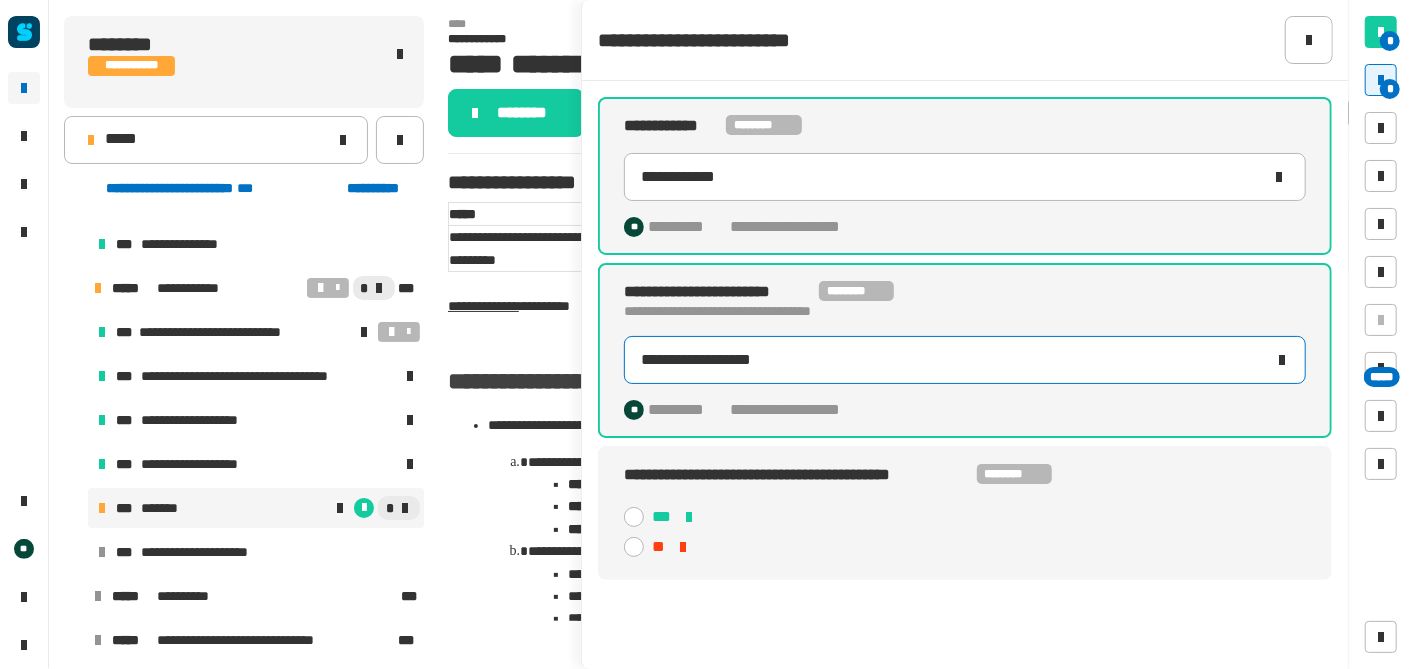 radio on "****" 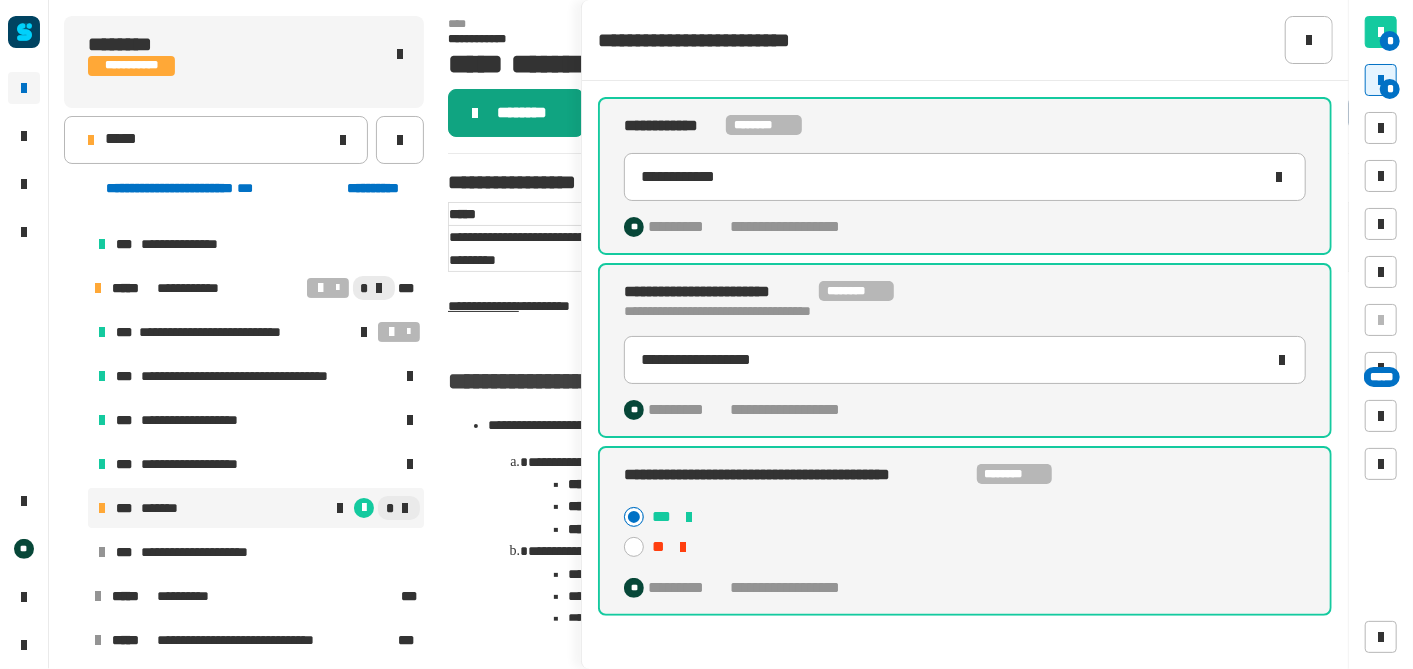 click on "********" 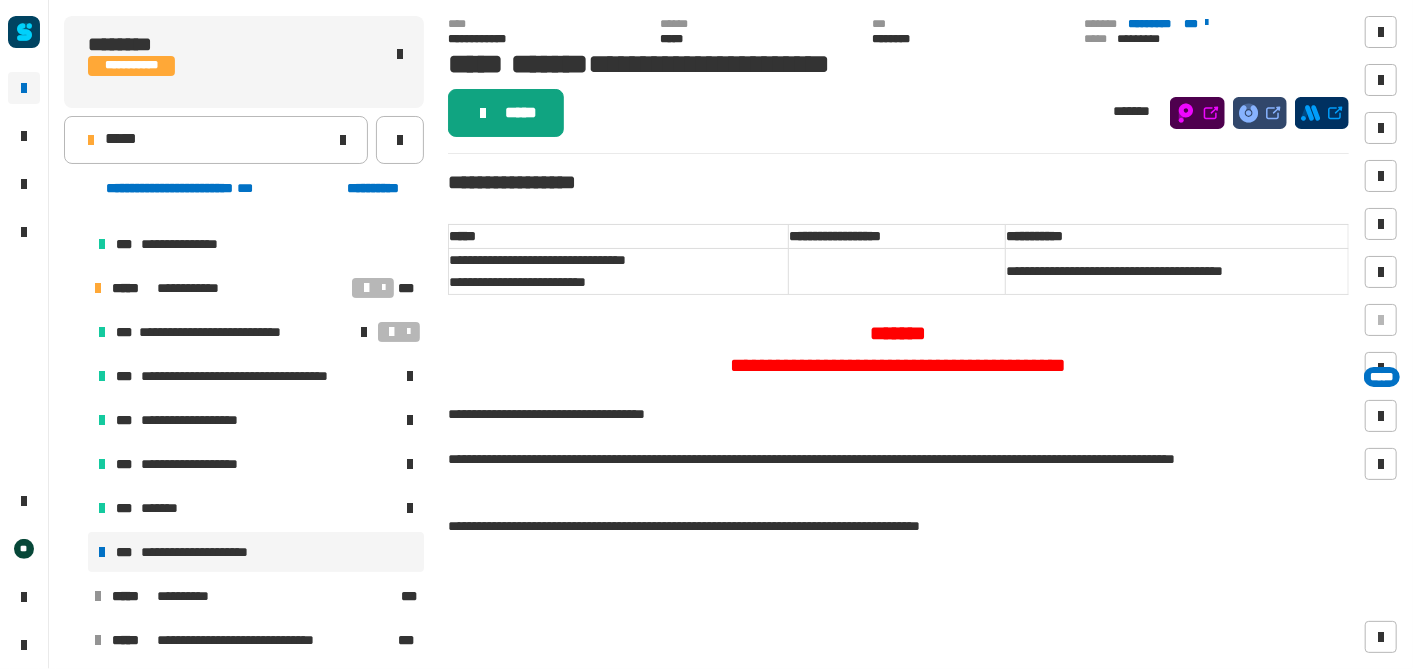 click on "*****" 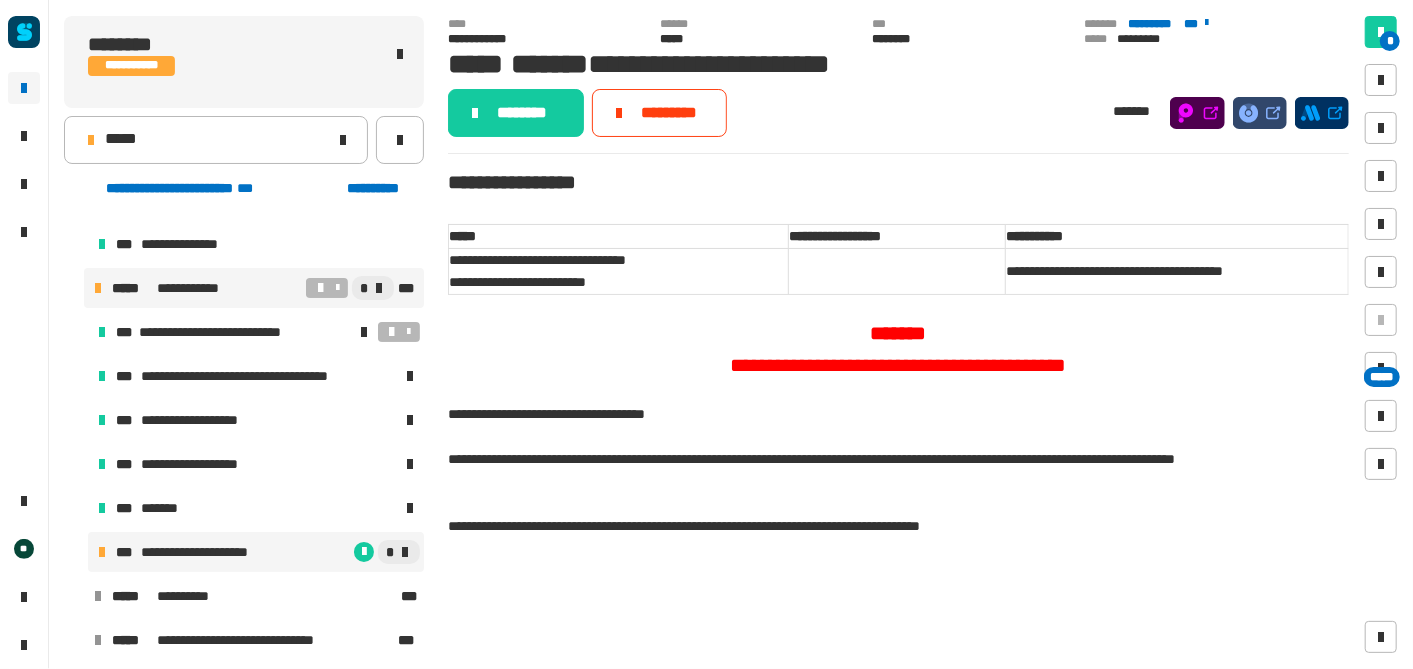 click on "**********" at bounding box center (254, 288) 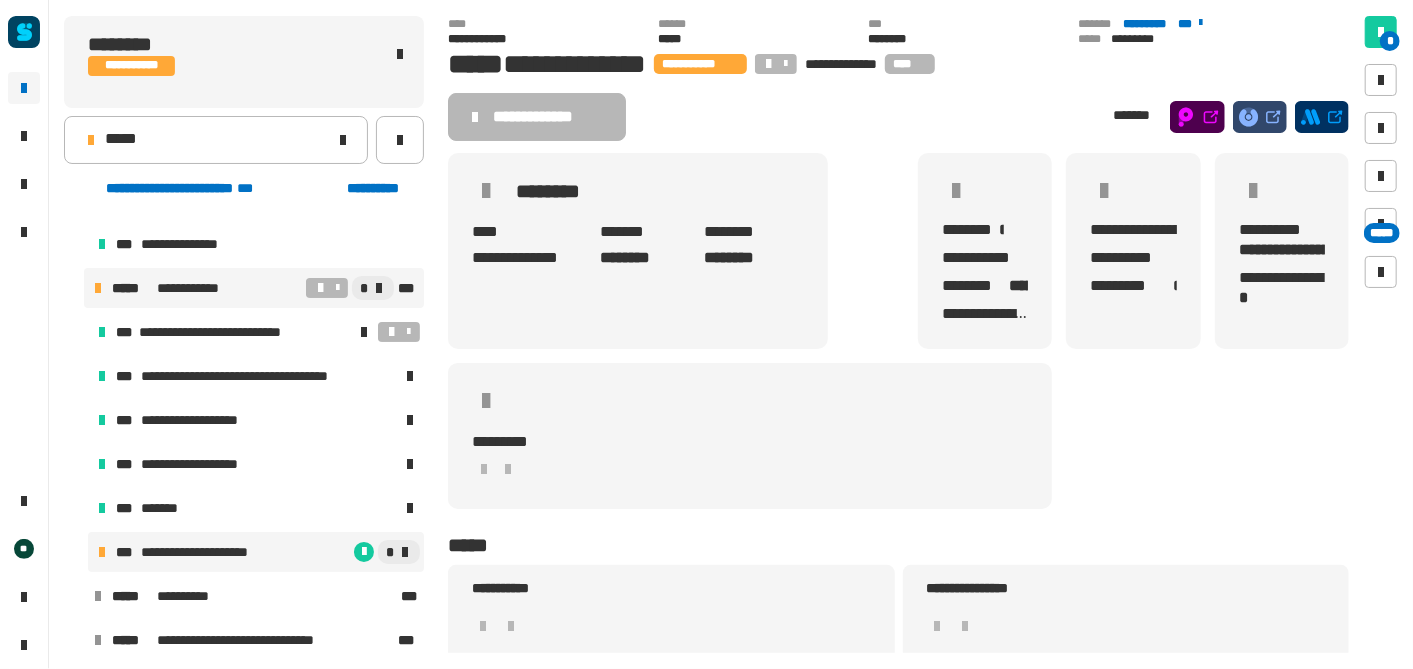 click on "**********" at bounding box center (205, 552) 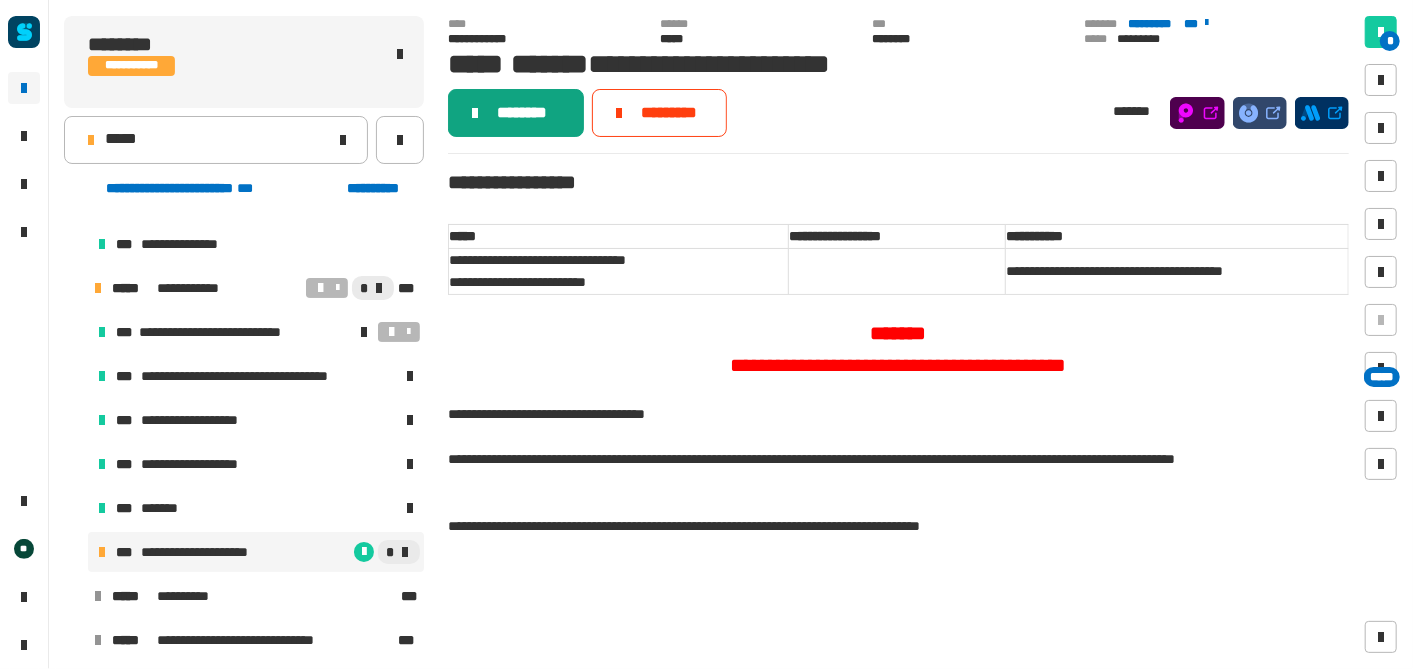 click on "********" 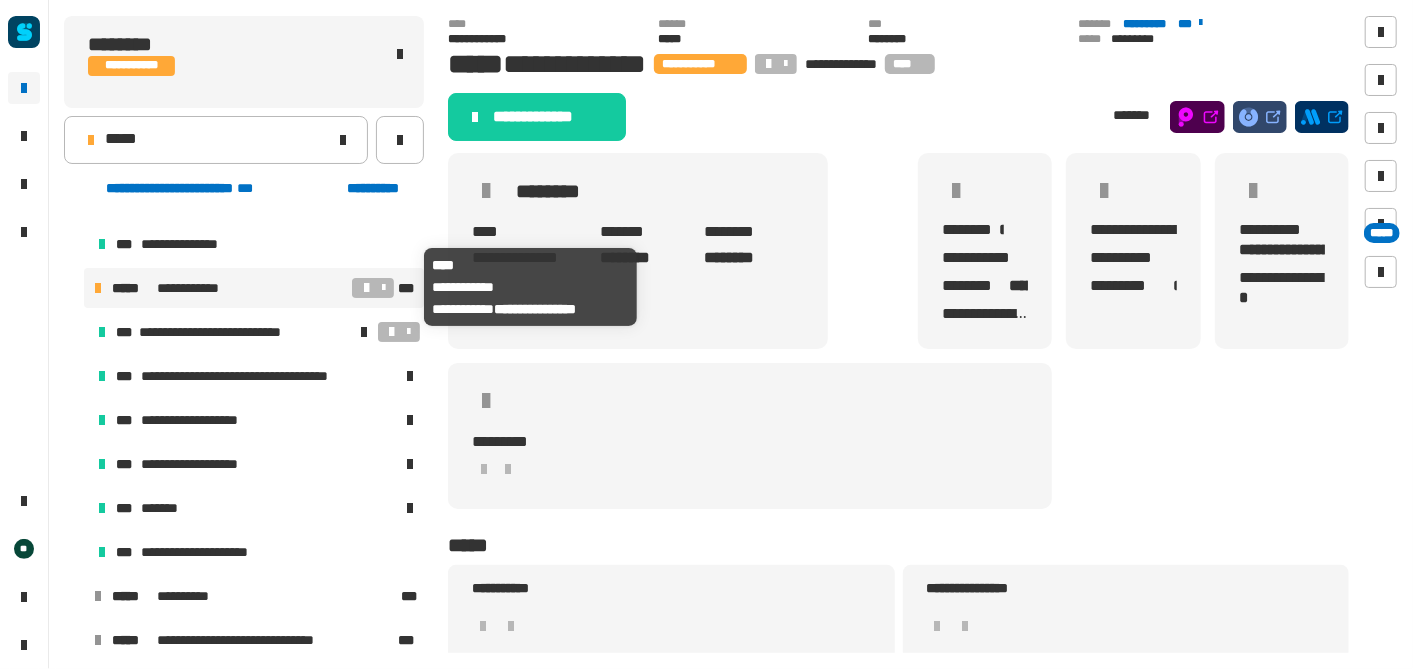 click on "**********" at bounding box center [200, 288] 